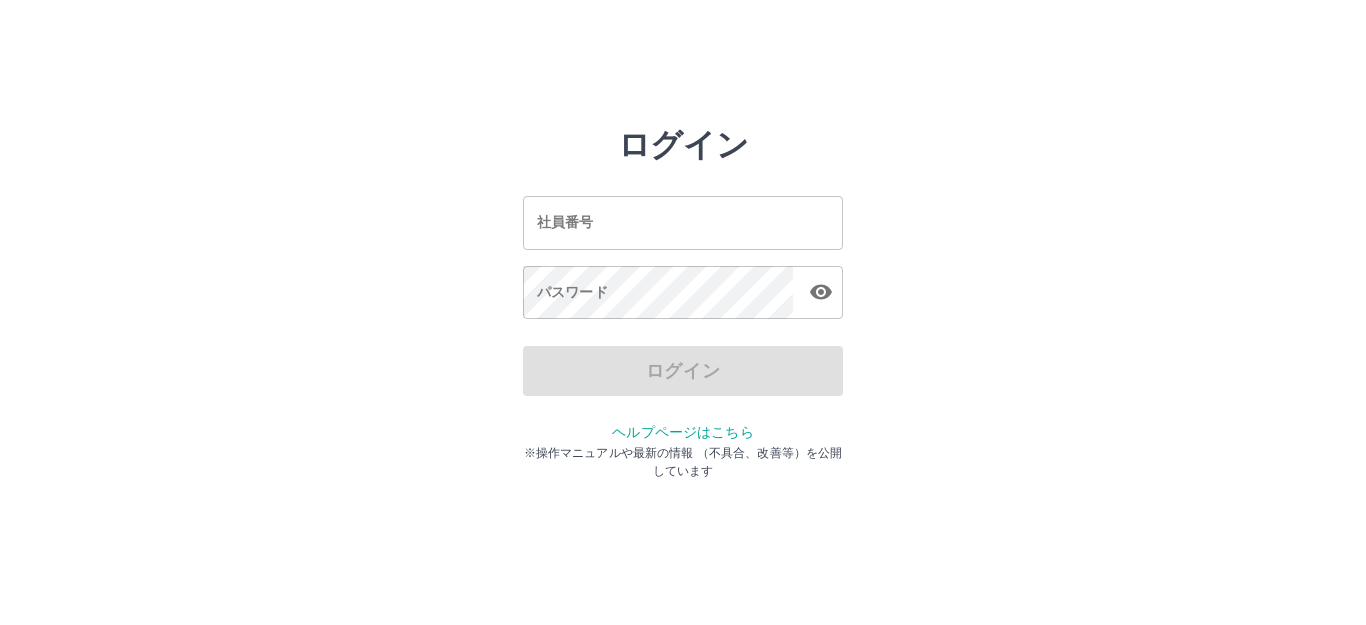 scroll, scrollTop: 0, scrollLeft: 0, axis: both 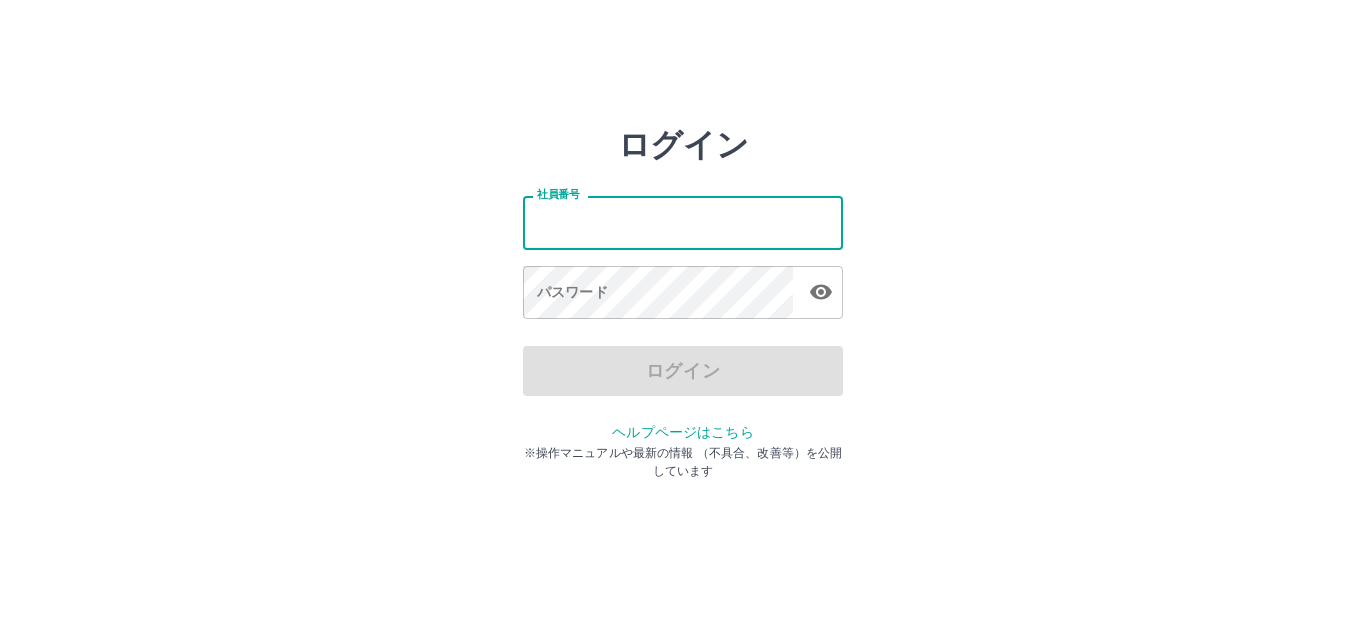 click on "社員番号" at bounding box center (683, 222) 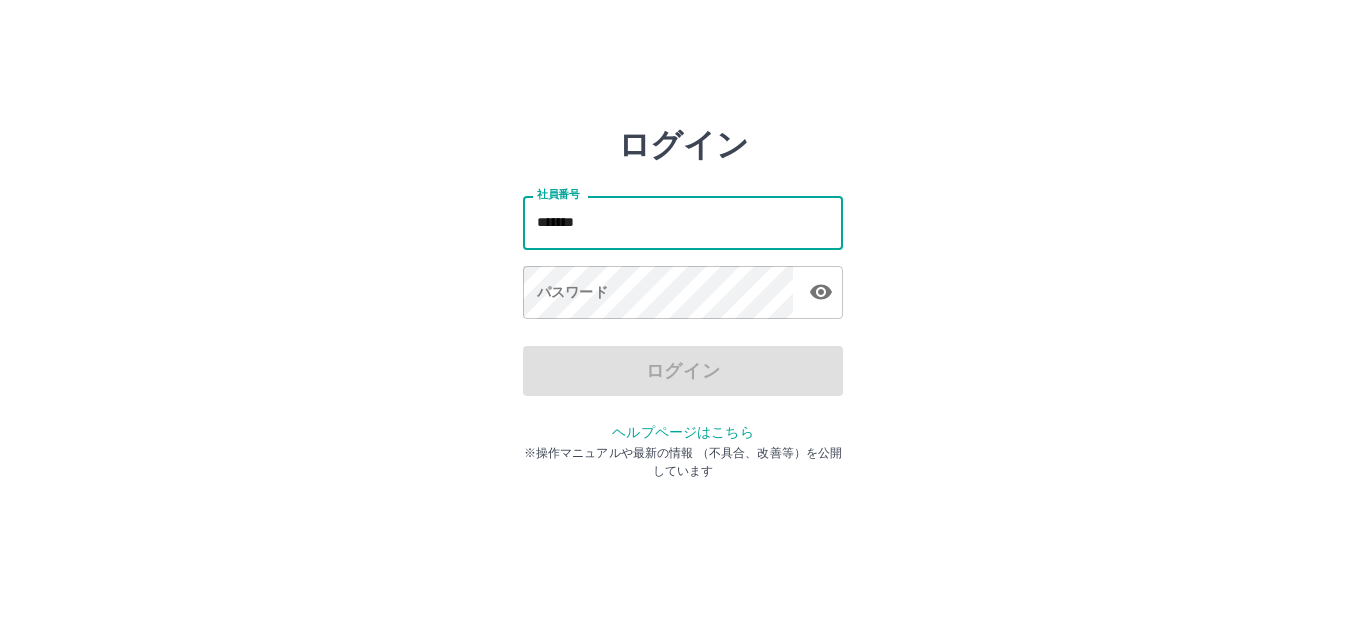 type on "*******" 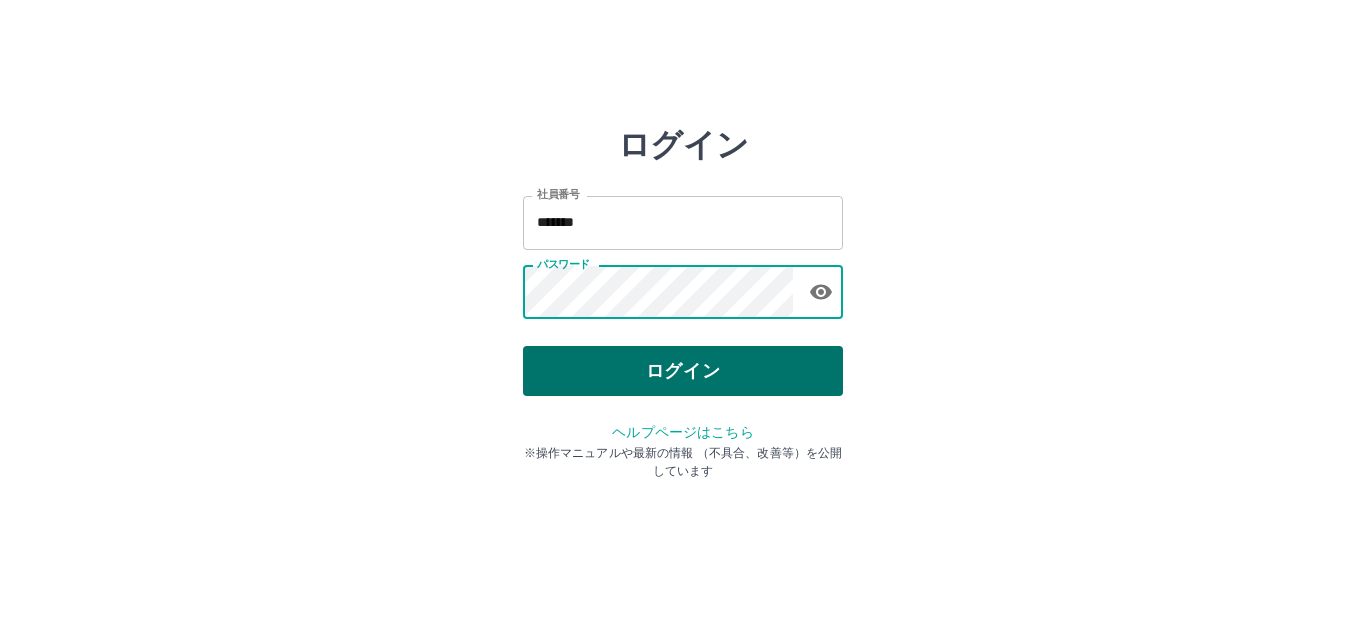 click on "ログイン" at bounding box center (683, 371) 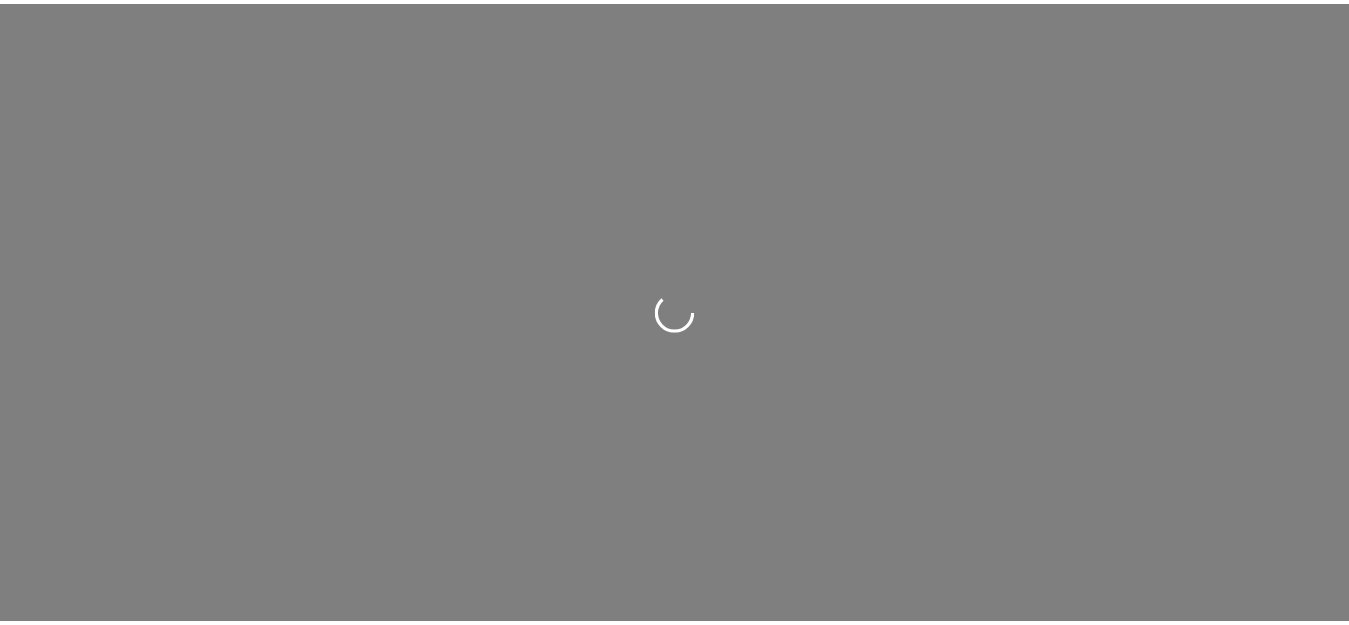 scroll, scrollTop: 0, scrollLeft: 0, axis: both 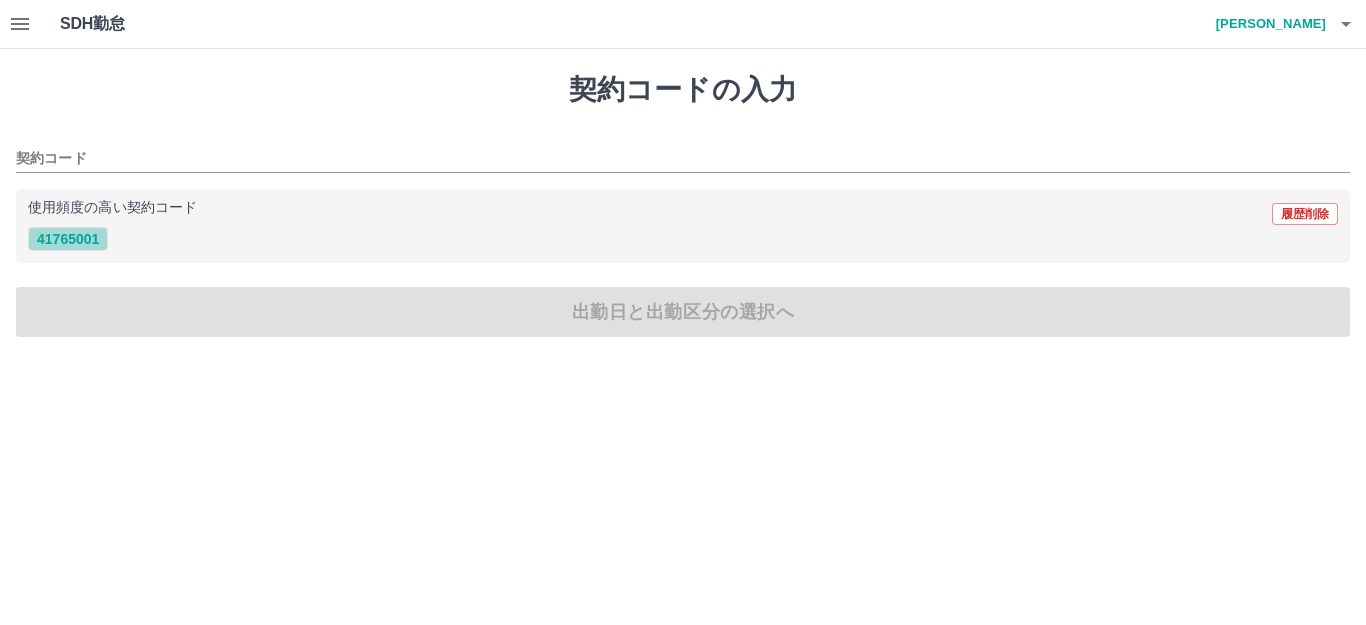 click on "41765001" at bounding box center (68, 239) 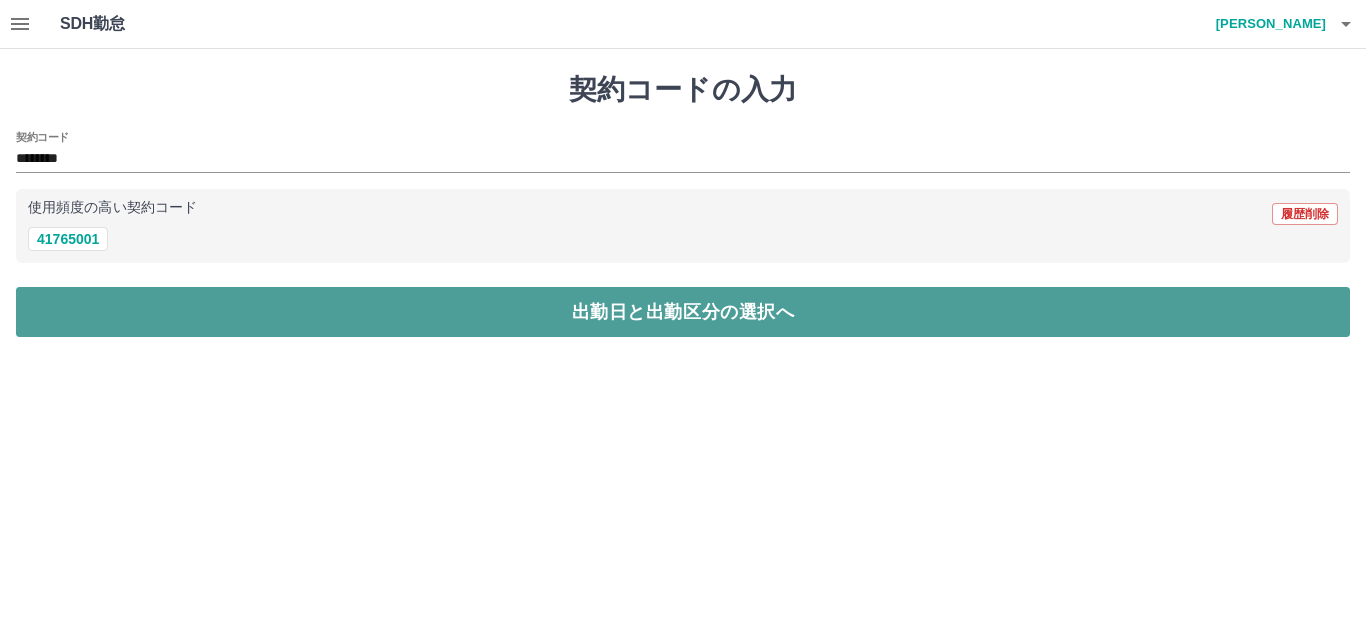 click on "出勤日と出勤区分の選択へ" at bounding box center (683, 312) 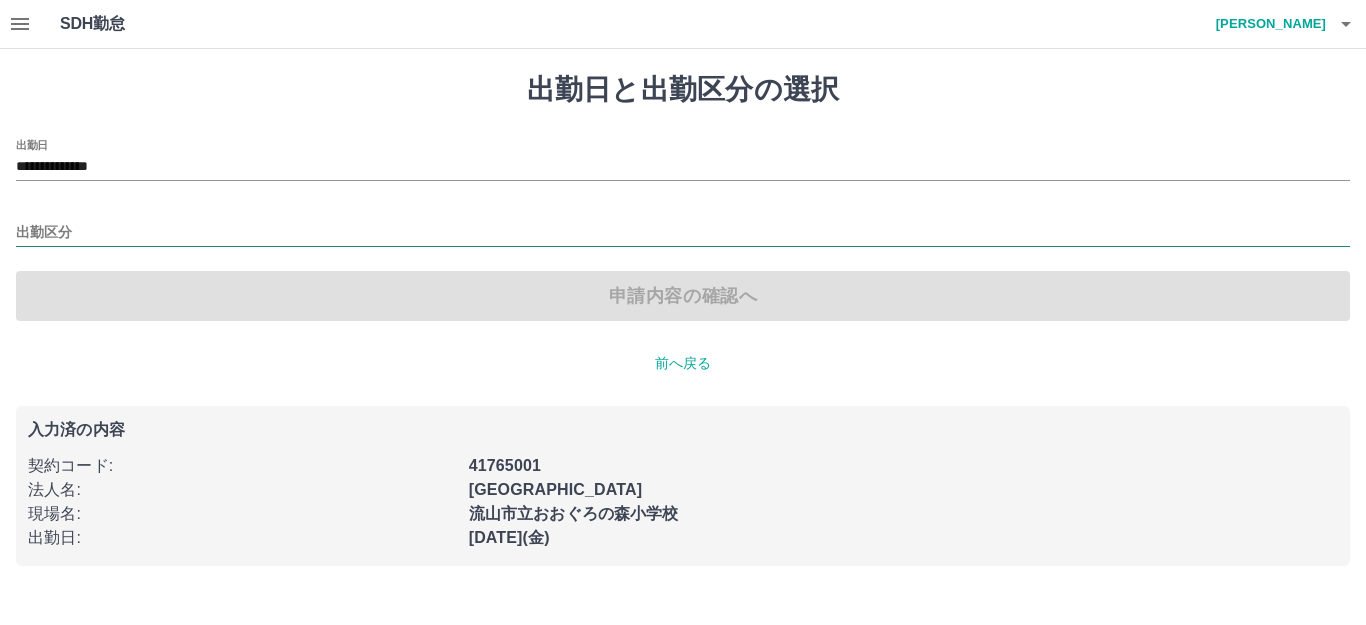 click on "出勤区分" at bounding box center (683, 233) 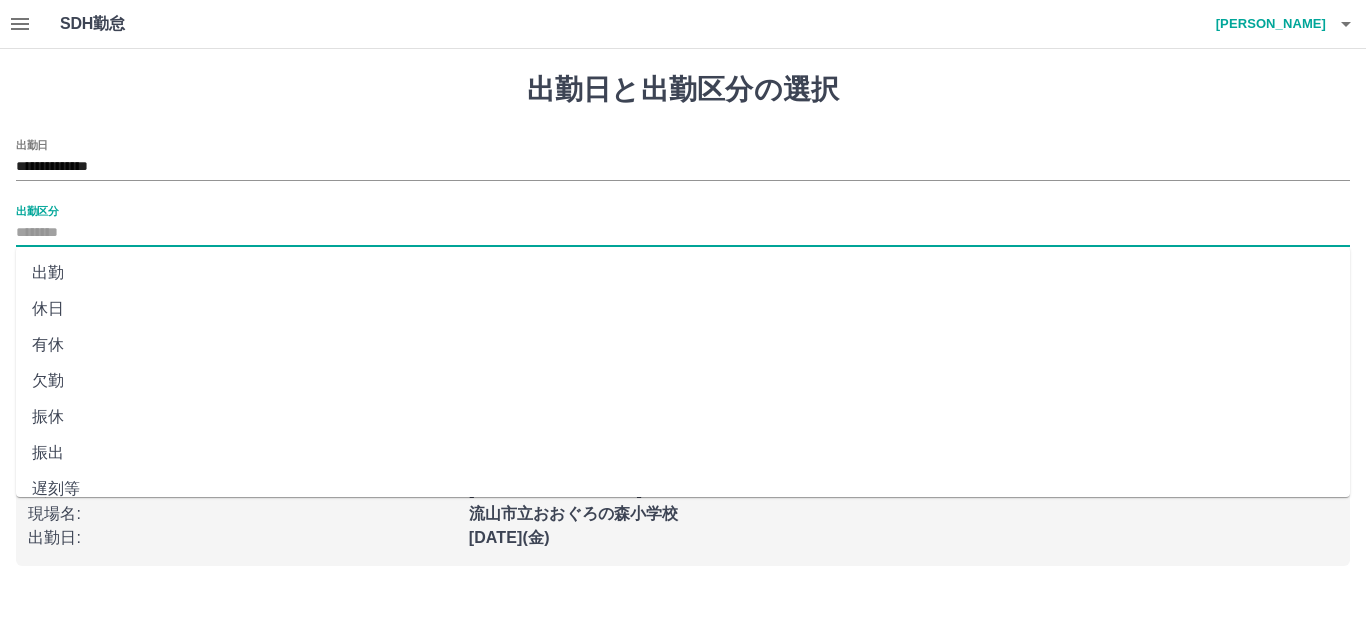 click on "出勤" at bounding box center (683, 273) 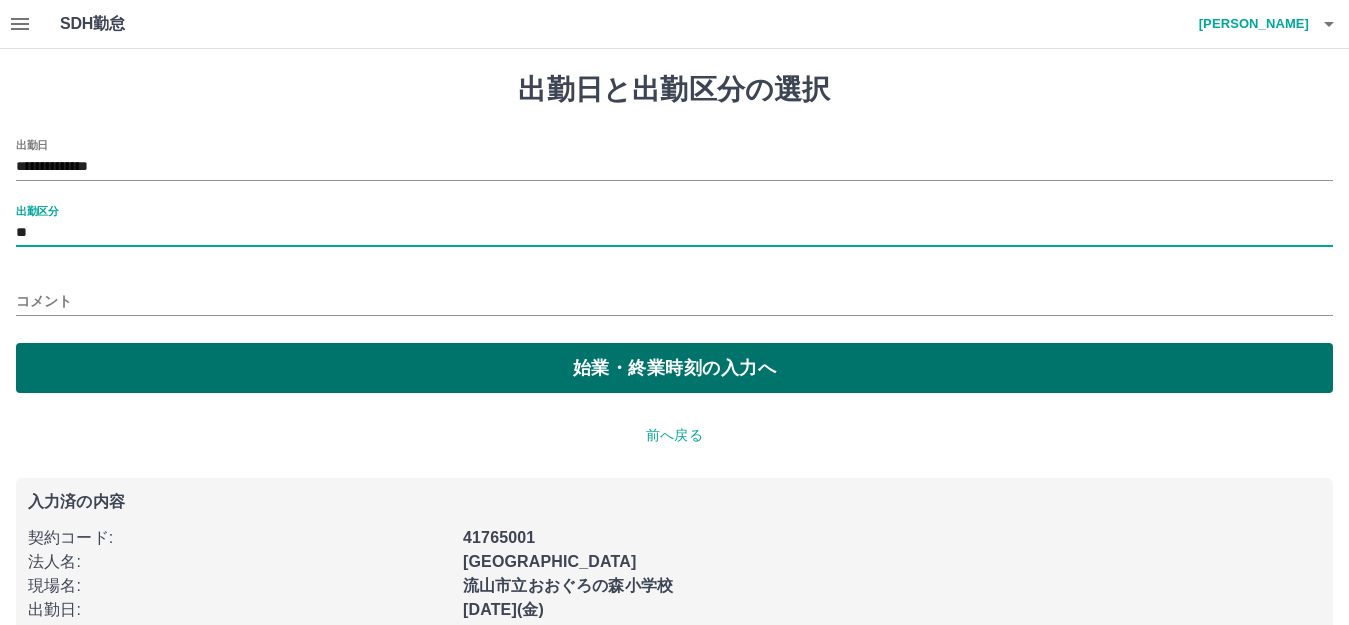 click on "始業・終業時刻の入力へ" at bounding box center (674, 368) 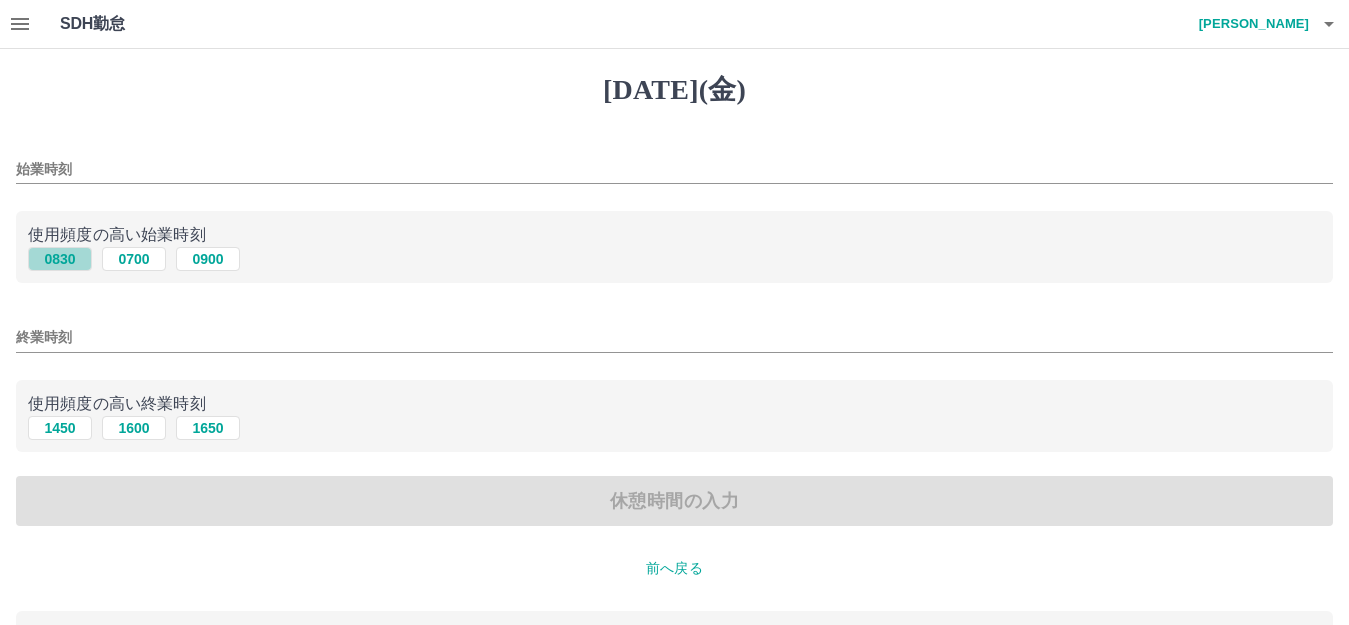 click on "0830" at bounding box center (60, 259) 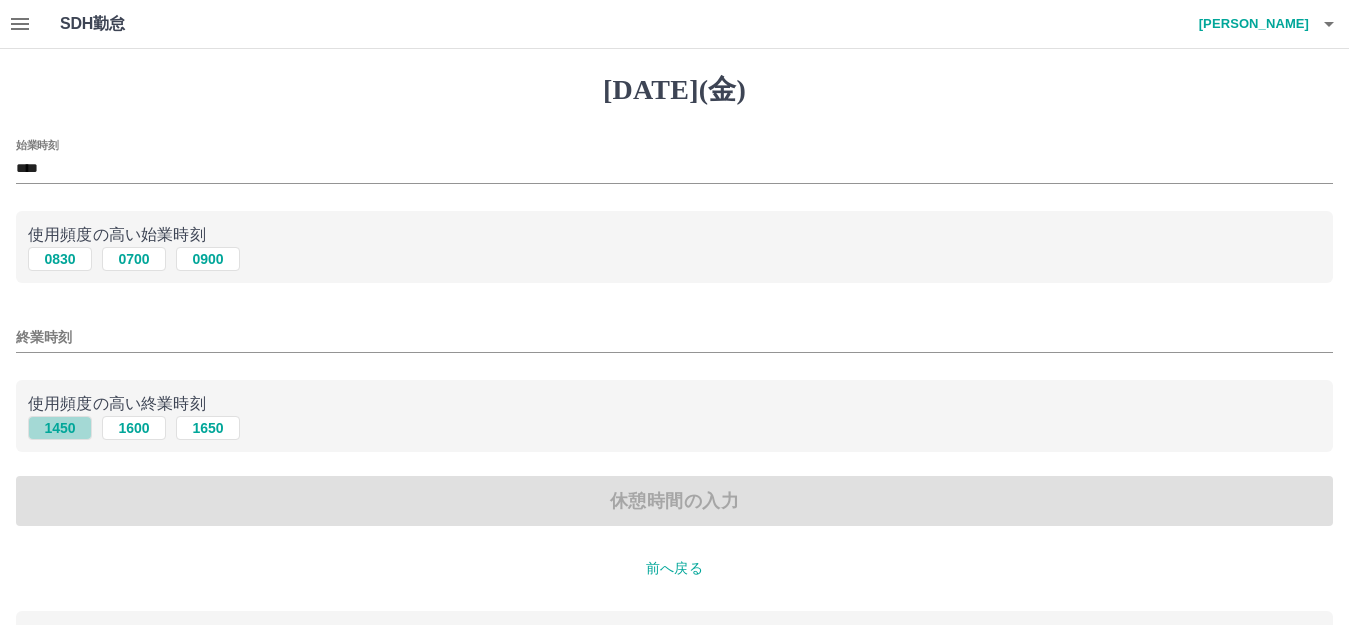 click on "1450" at bounding box center [60, 428] 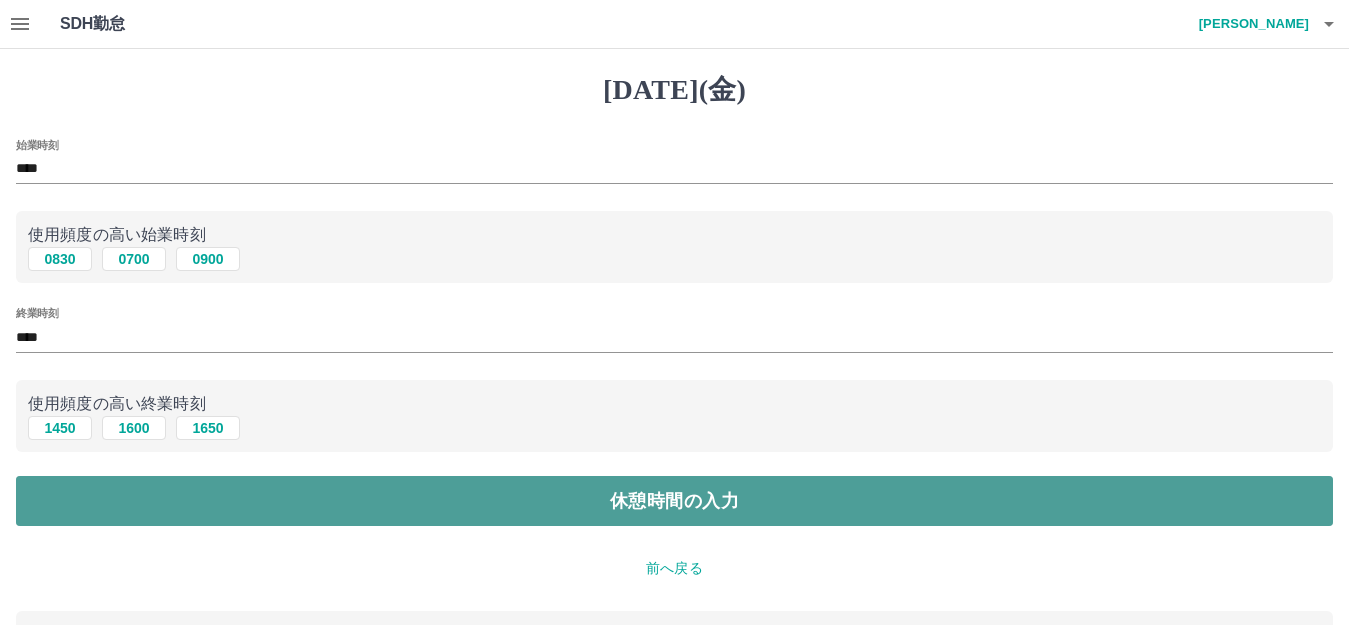 click on "休憩時間の入力" at bounding box center (674, 501) 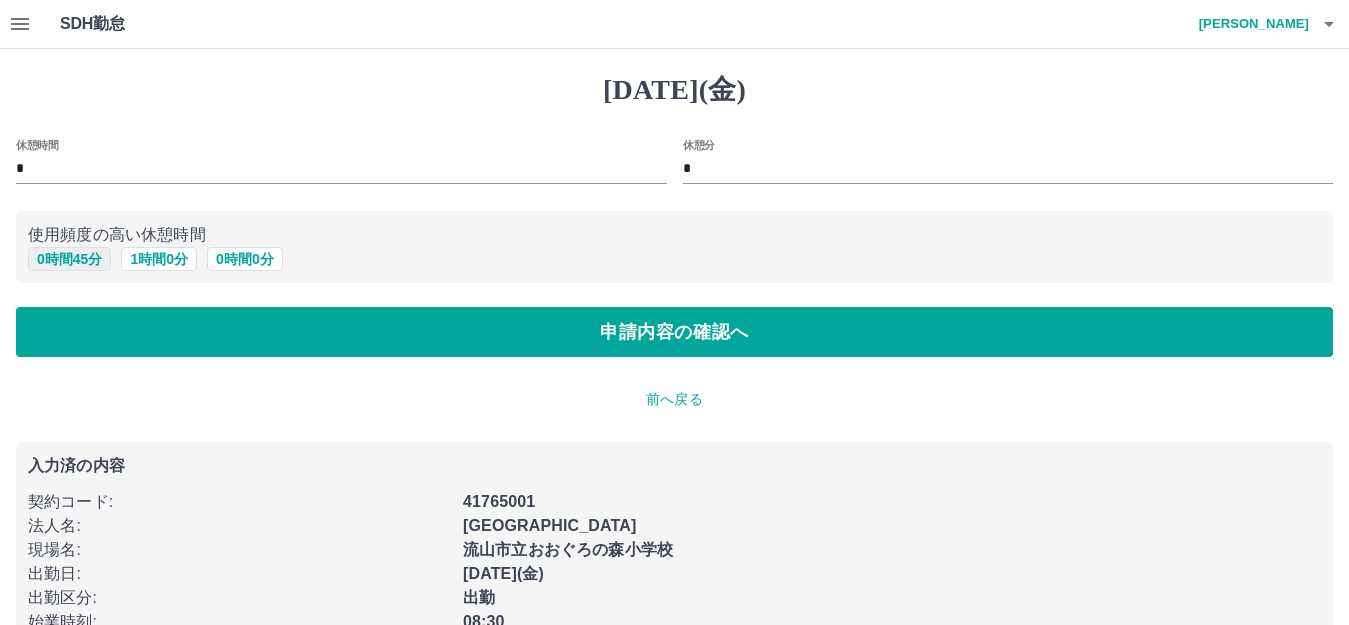 click on "0 時間 45 分" at bounding box center (69, 259) 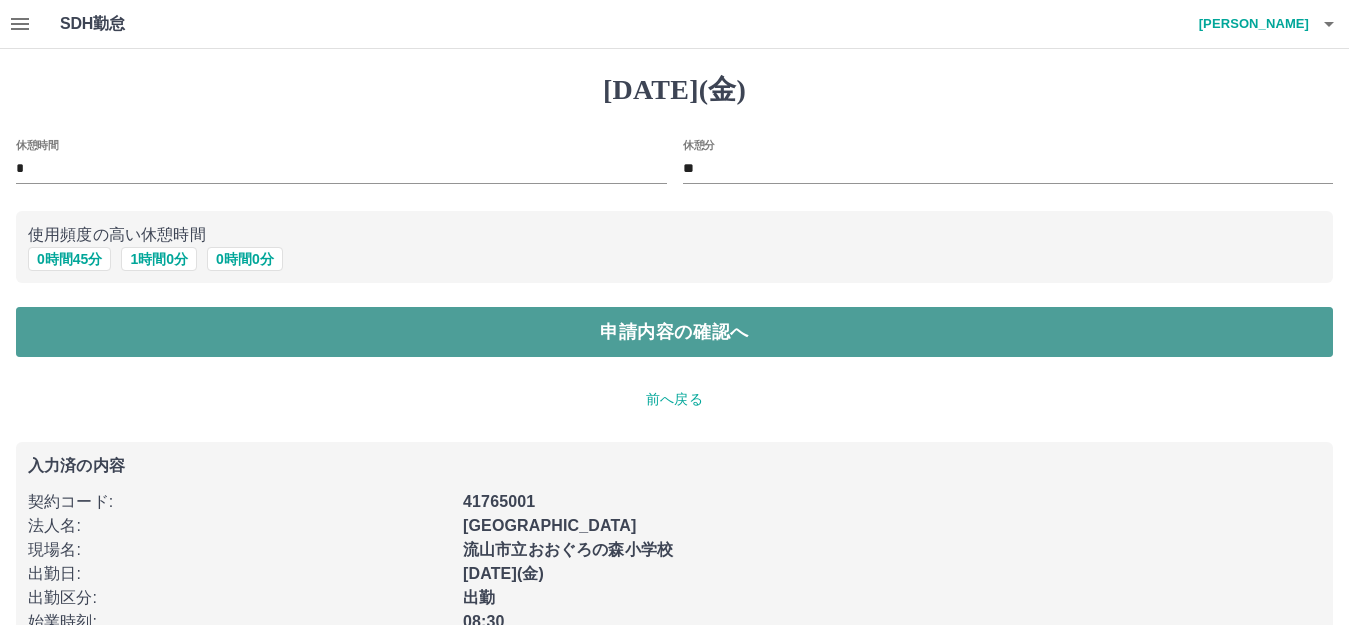 click on "申請内容の確認へ" at bounding box center (674, 332) 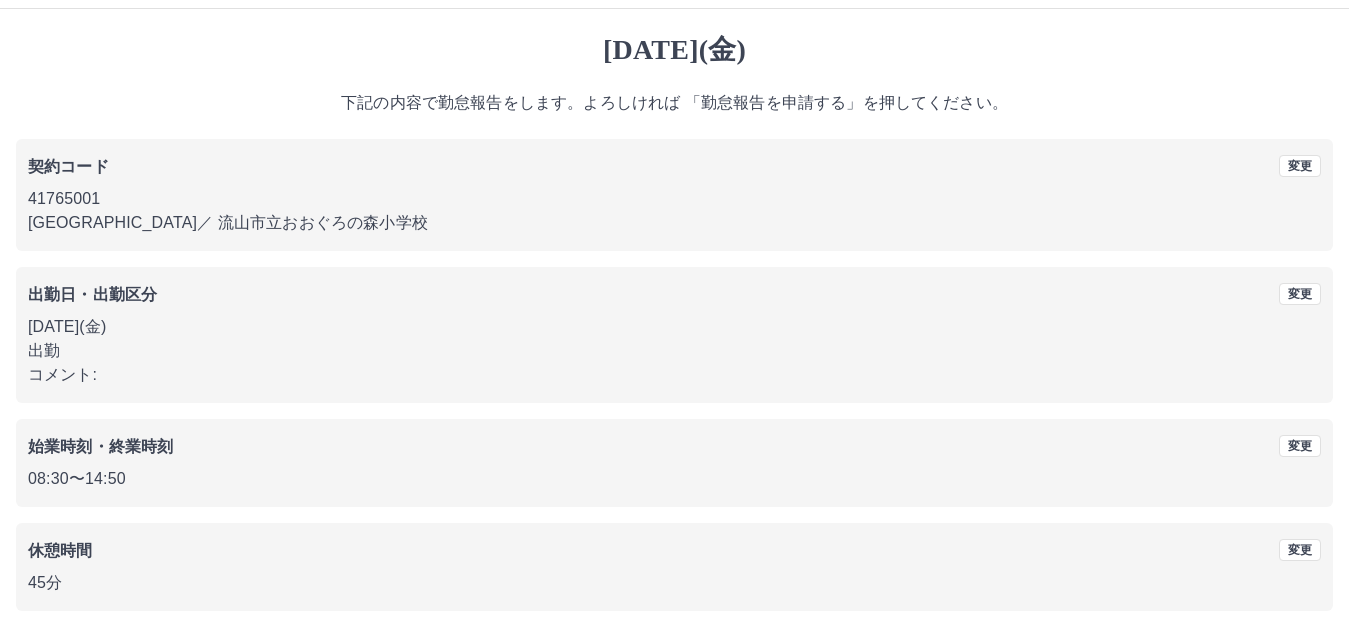 scroll, scrollTop: 124, scrollLeft: 0, axis: vertical 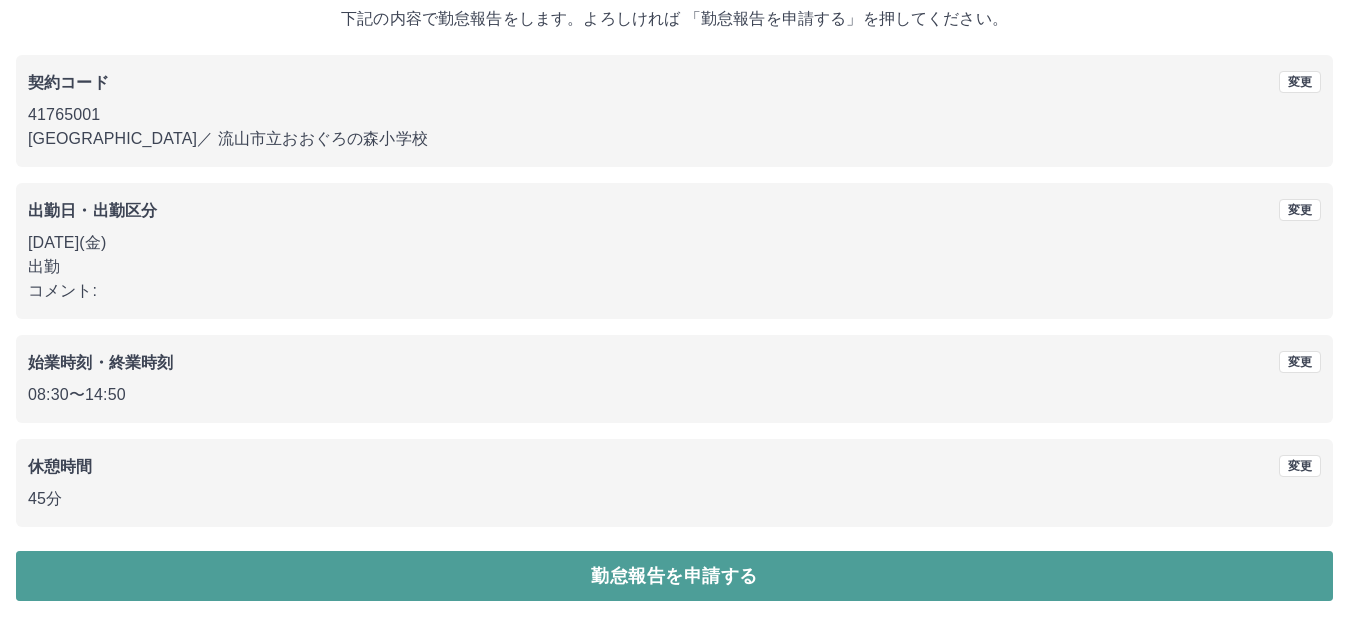 click on "勤怠報告を申請する" at bounding box center [674, 576] 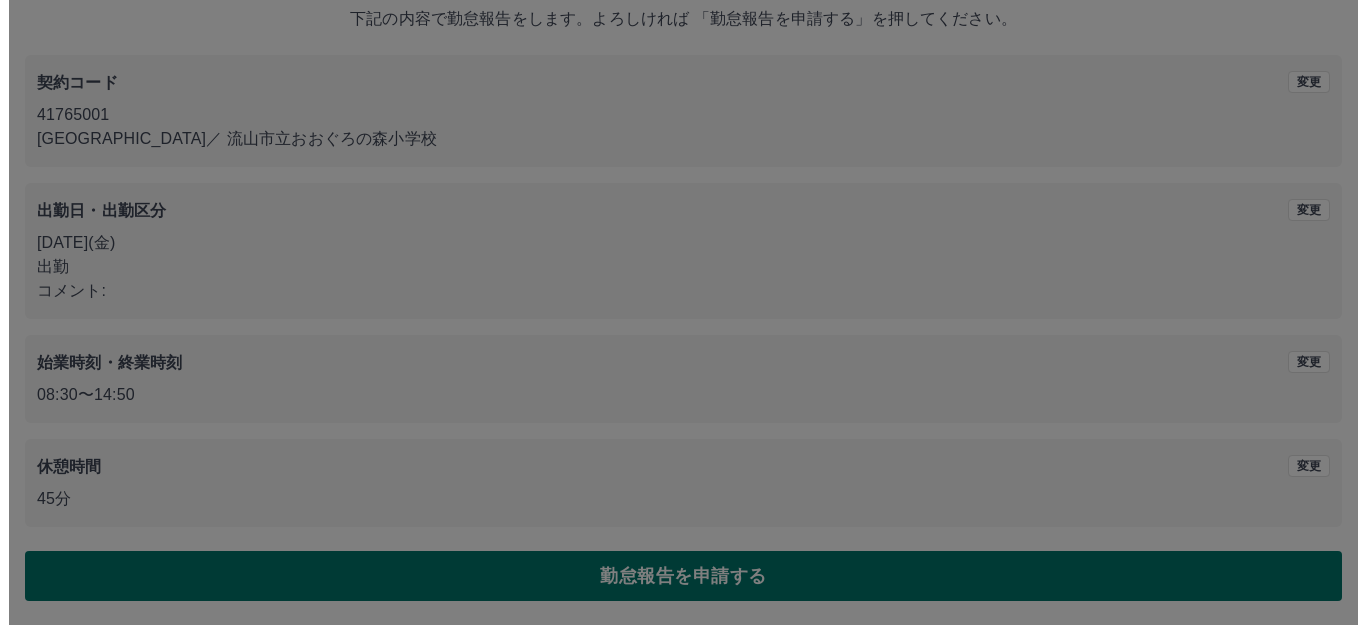scroll, scrollTop: 0, scrollLeft: 0, axis: both 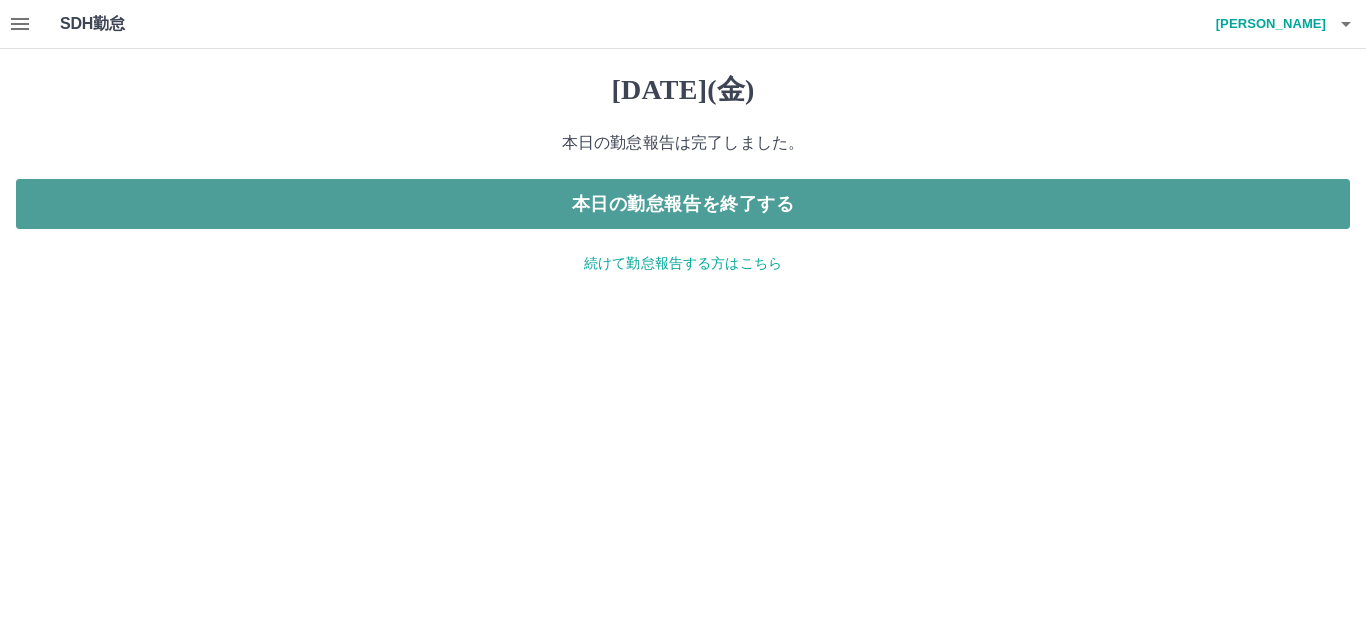 click on "本日の勤怠報告を終了する" at bounding box center [683, 204] 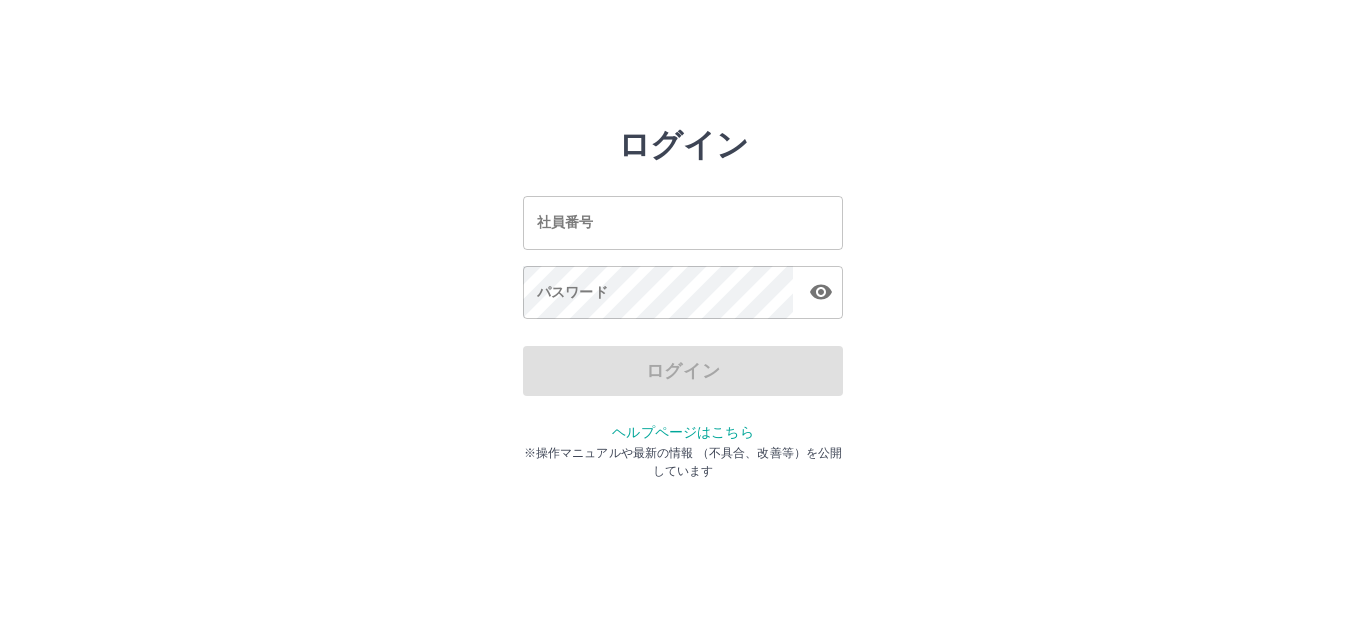 scroll, scrollTop: 0, scrollLeft: 0, axis: both 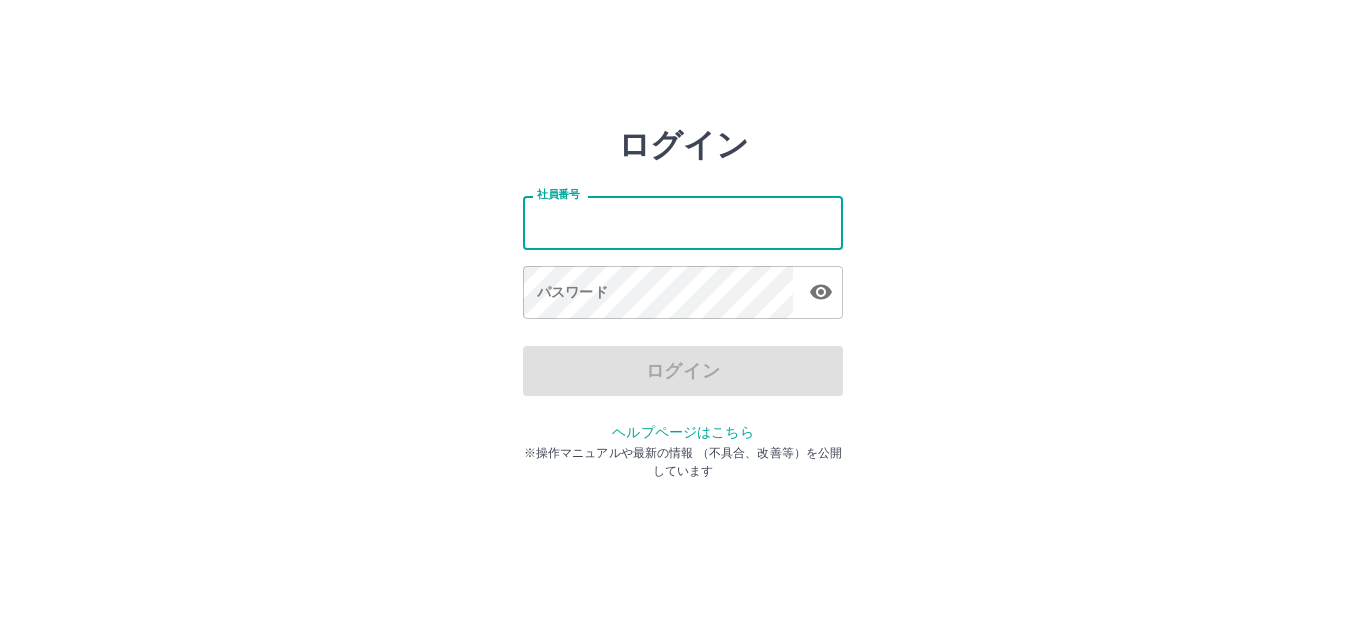 click on "社員番号" at bounding box center (683, 222) 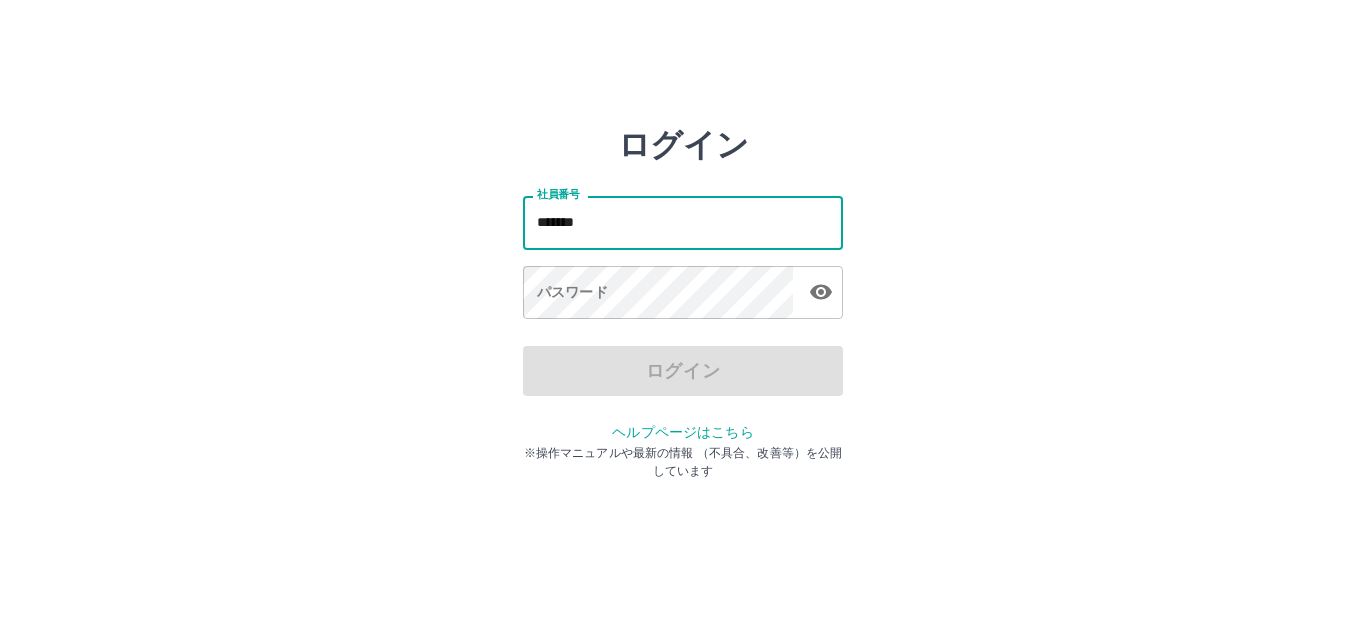 type on "*******" 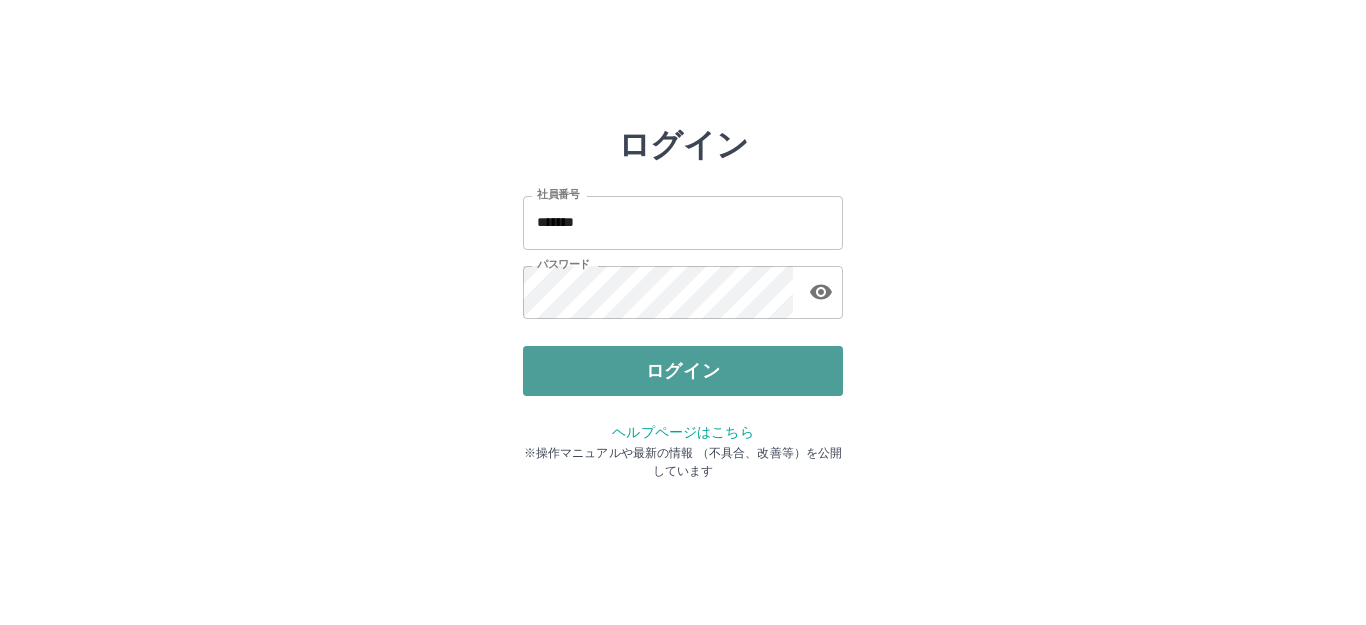 click on "ログイン" at bounding box center [683, 371] 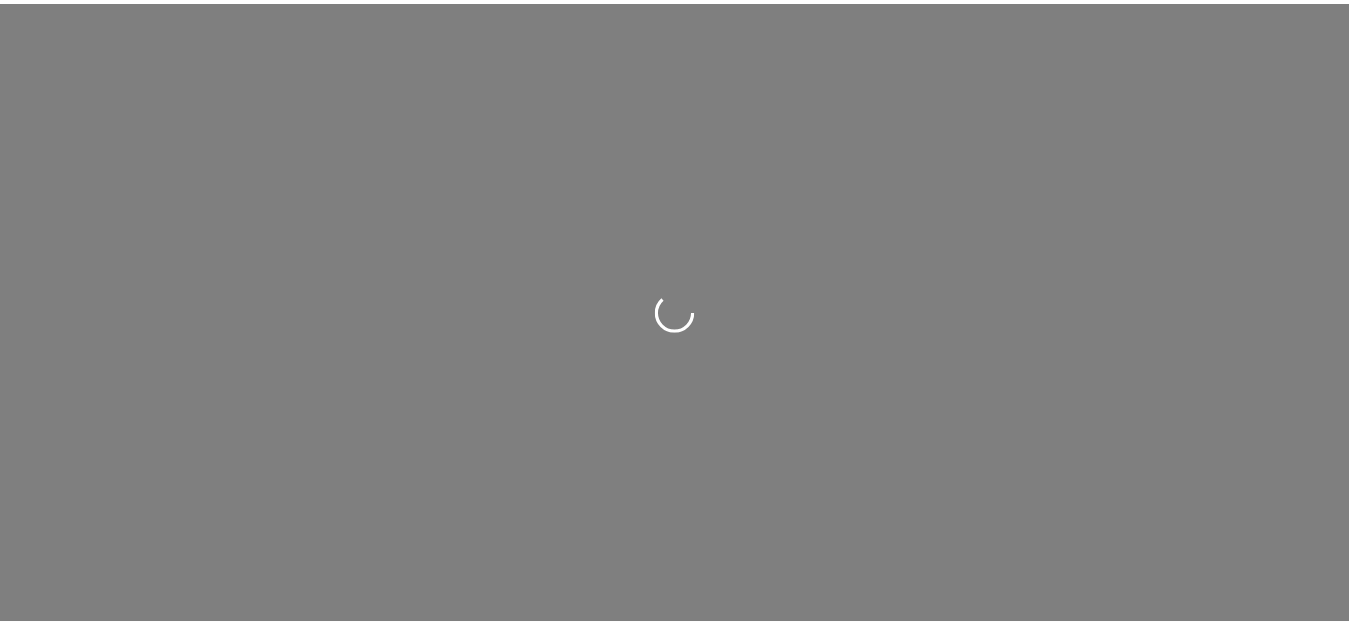 scroll, scrollTop: 0, scrollLeft: 0, axis: both 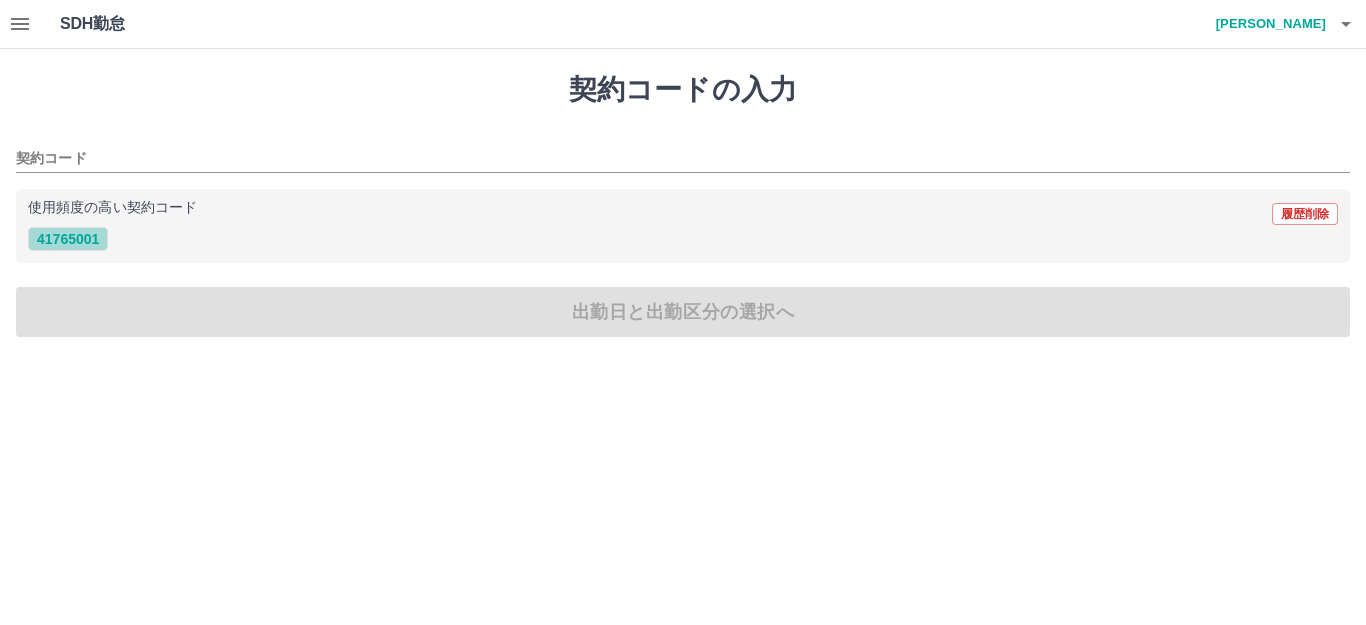 click on "41765001" at bounding box center [68, 239] 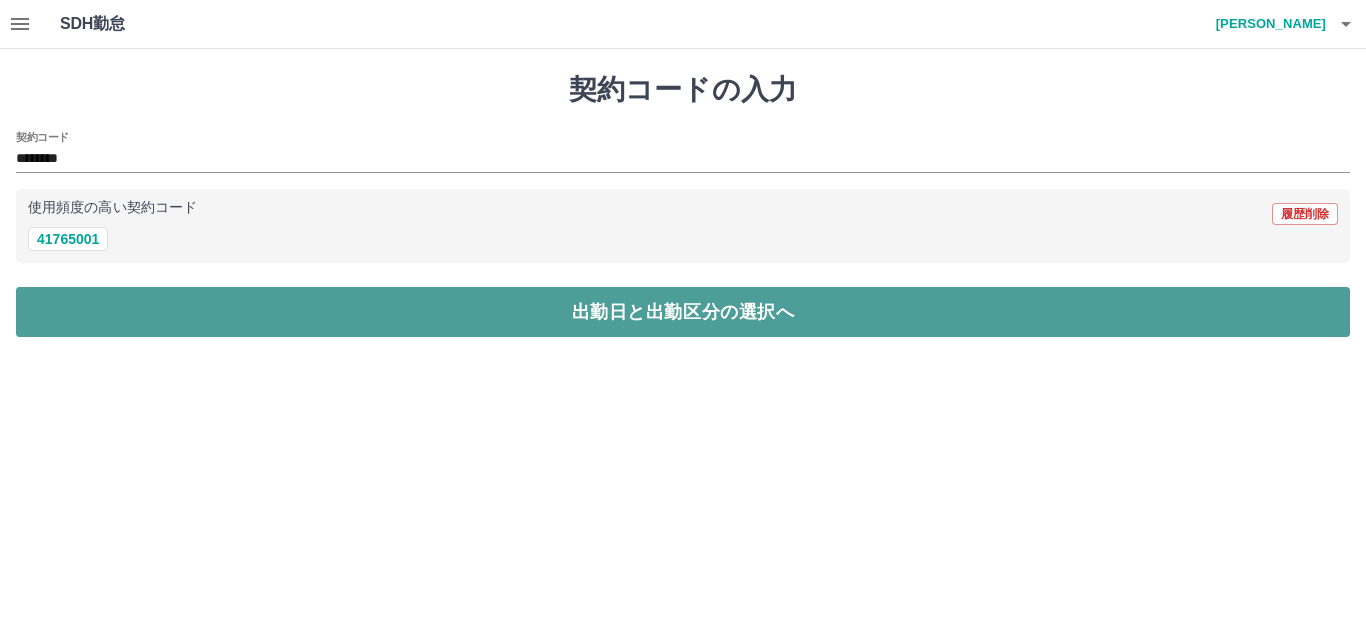 click on "出勤日と出勤区分の選択へ" at bounding box center [683, 312] 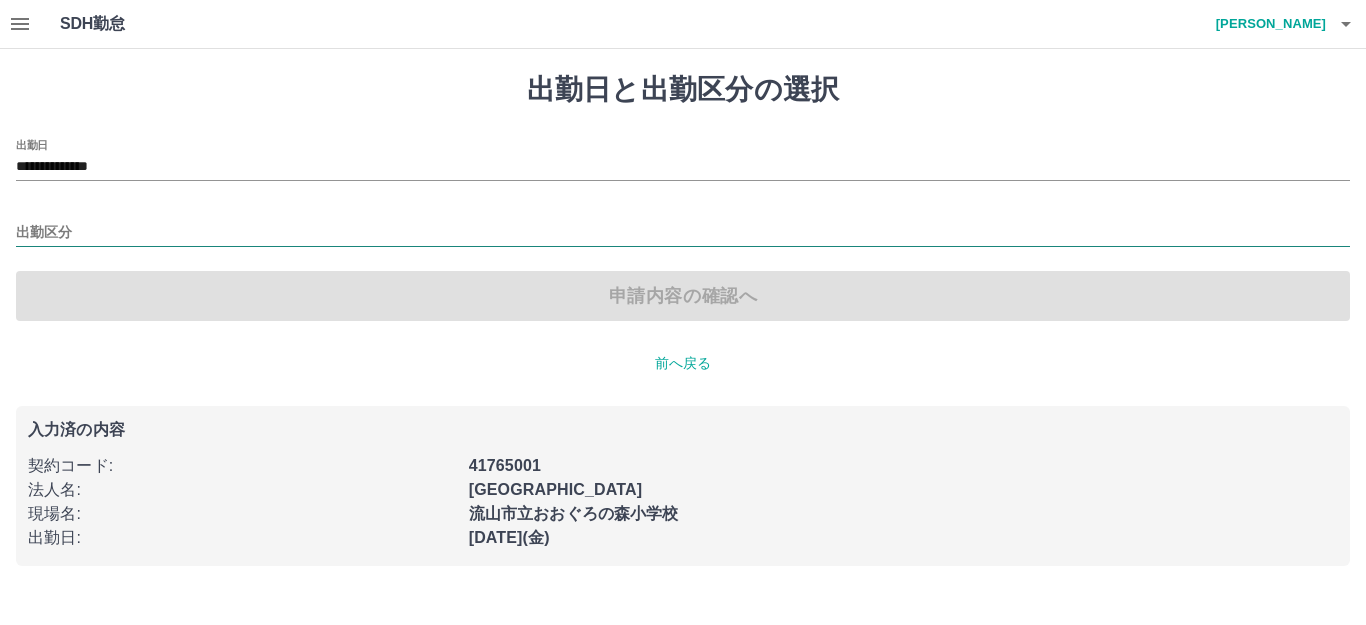 click on "出勤区分" at bounding box center (683, 233) 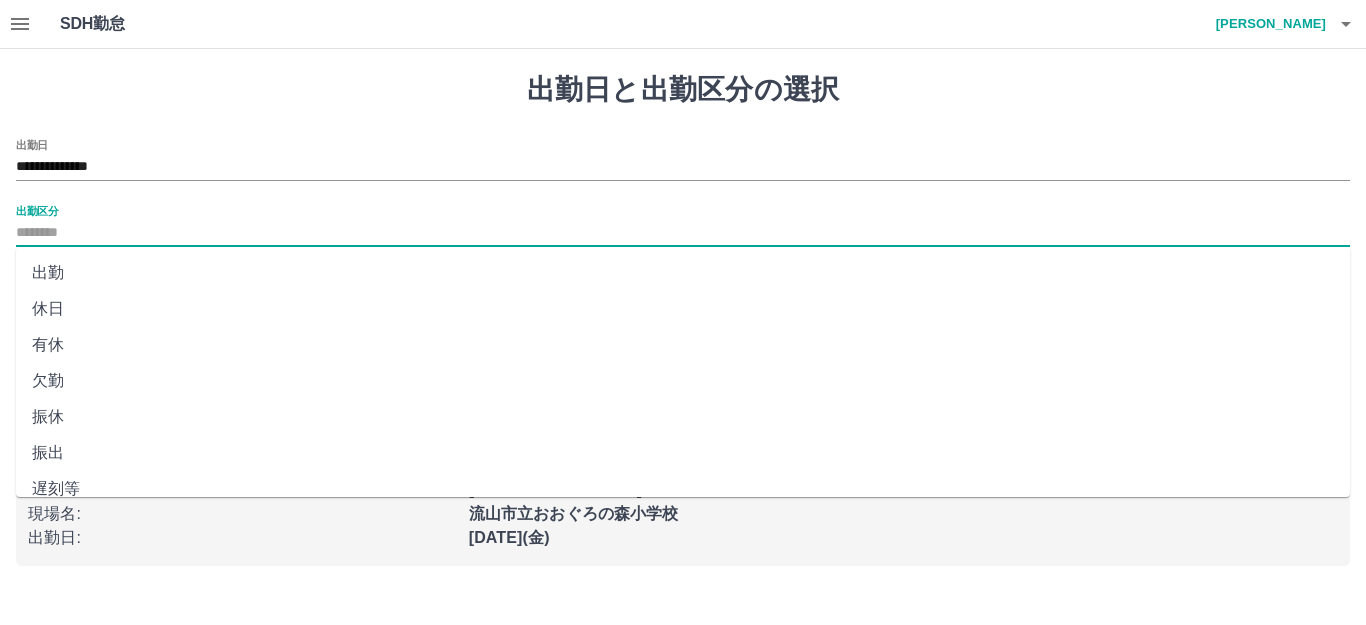 click on "出勤" at bounding box center [683, 273] 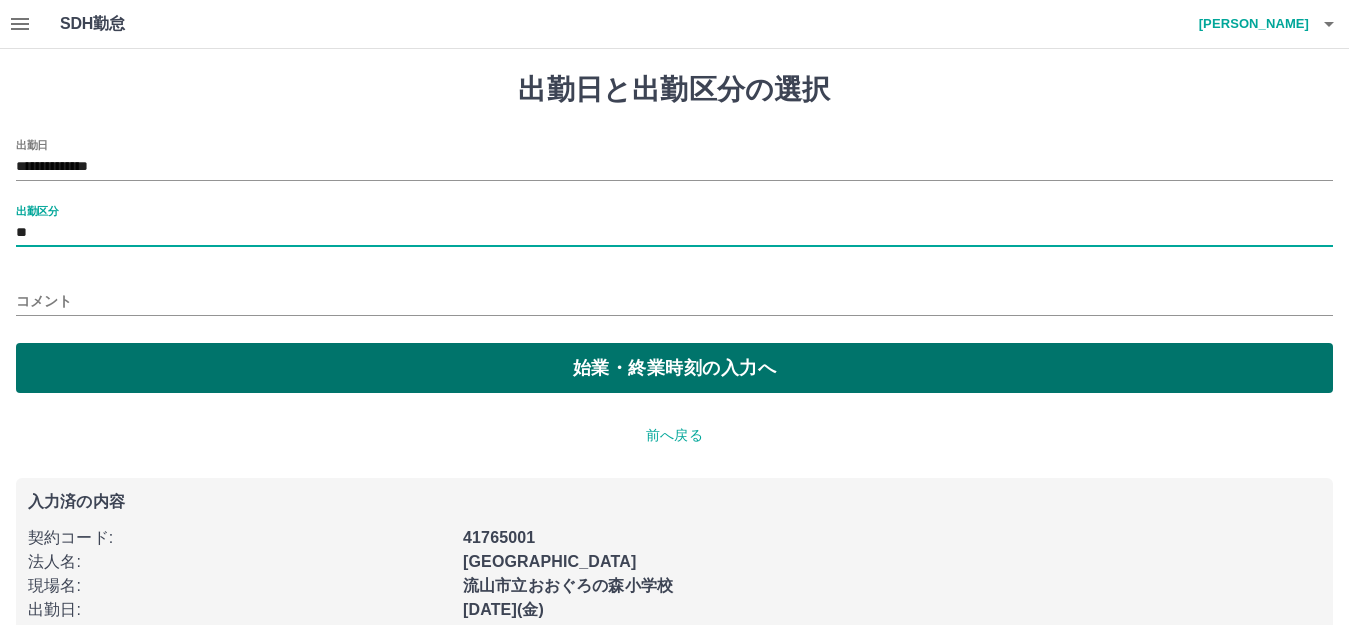 click on "始業・終業時刻の入力へ" at bounding box center [674, 368] 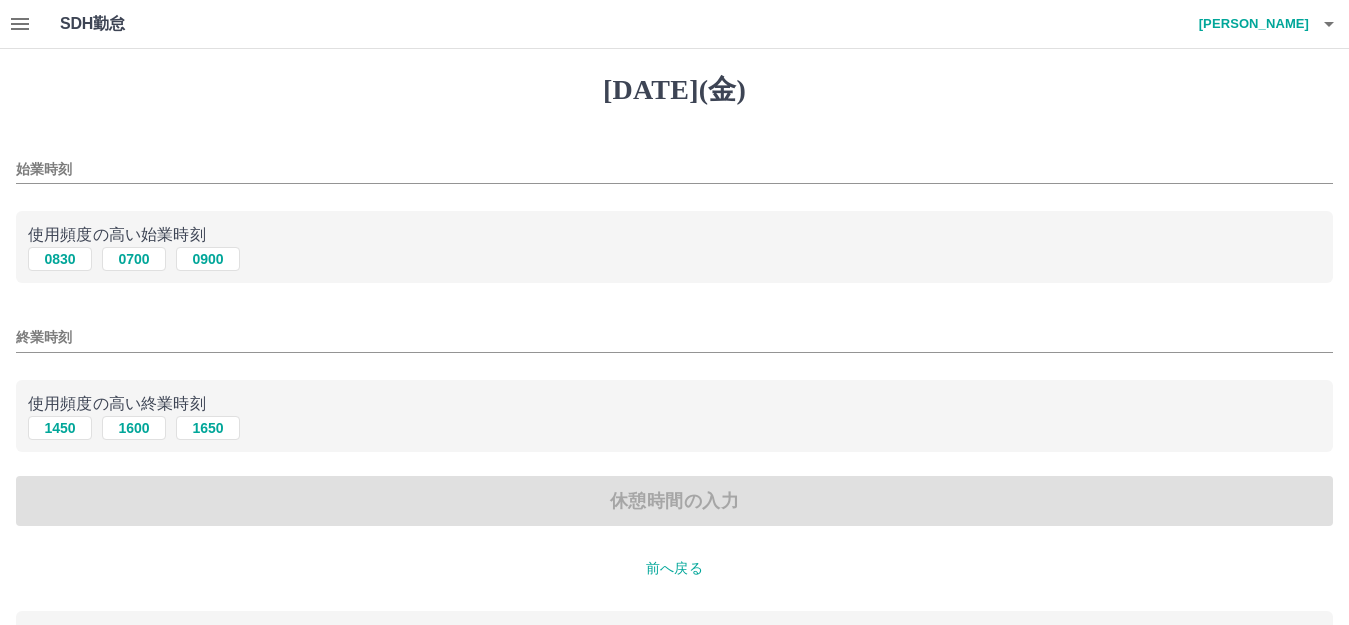 click on "始業時刻" at bounding box center [674, 169] 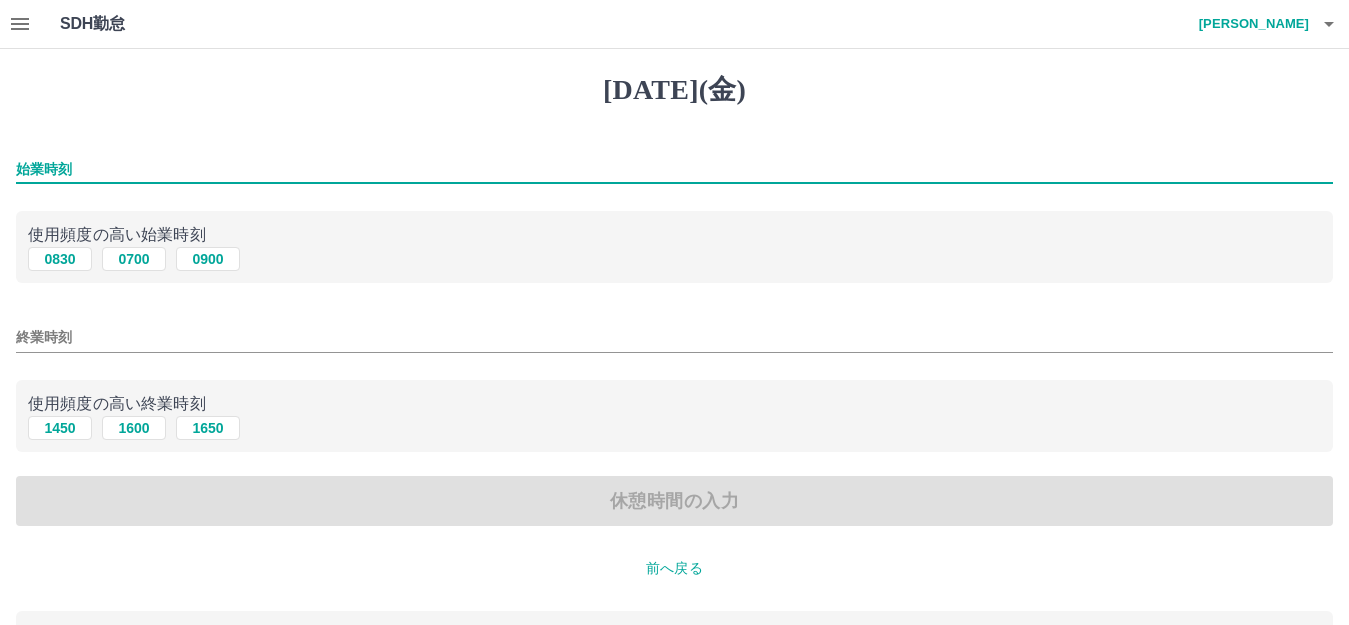 type on "****" 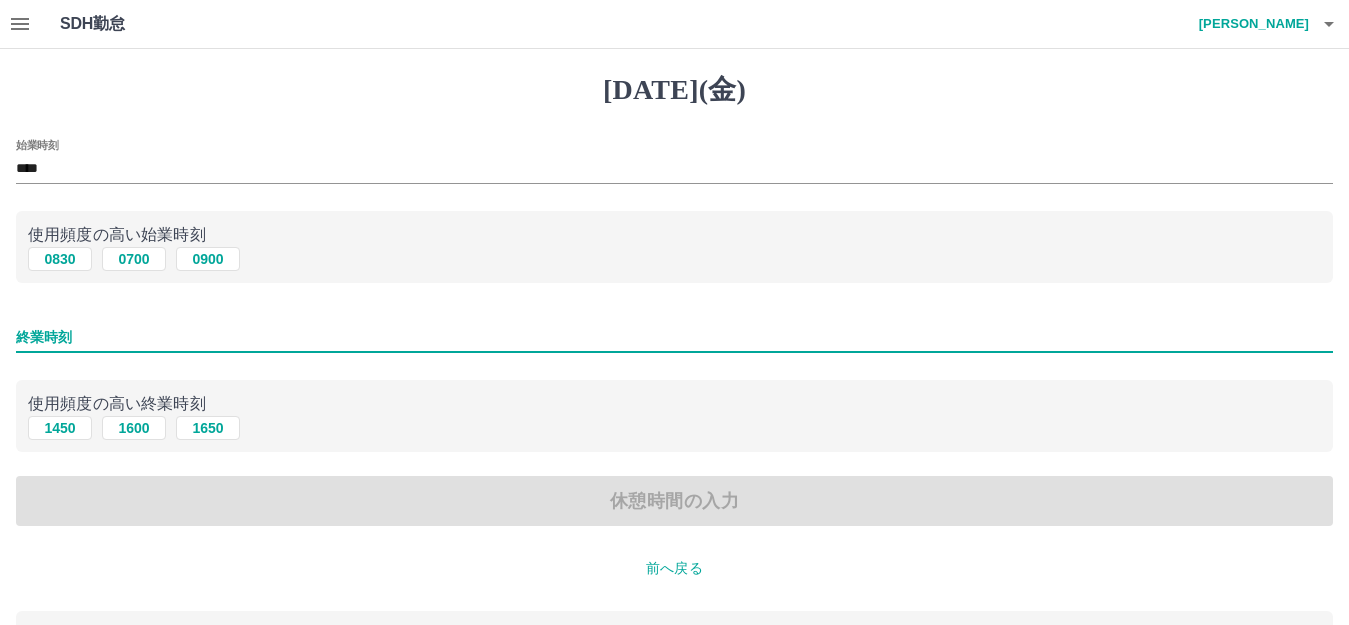 click on "終業時刻" at bounding box center [674, 337] 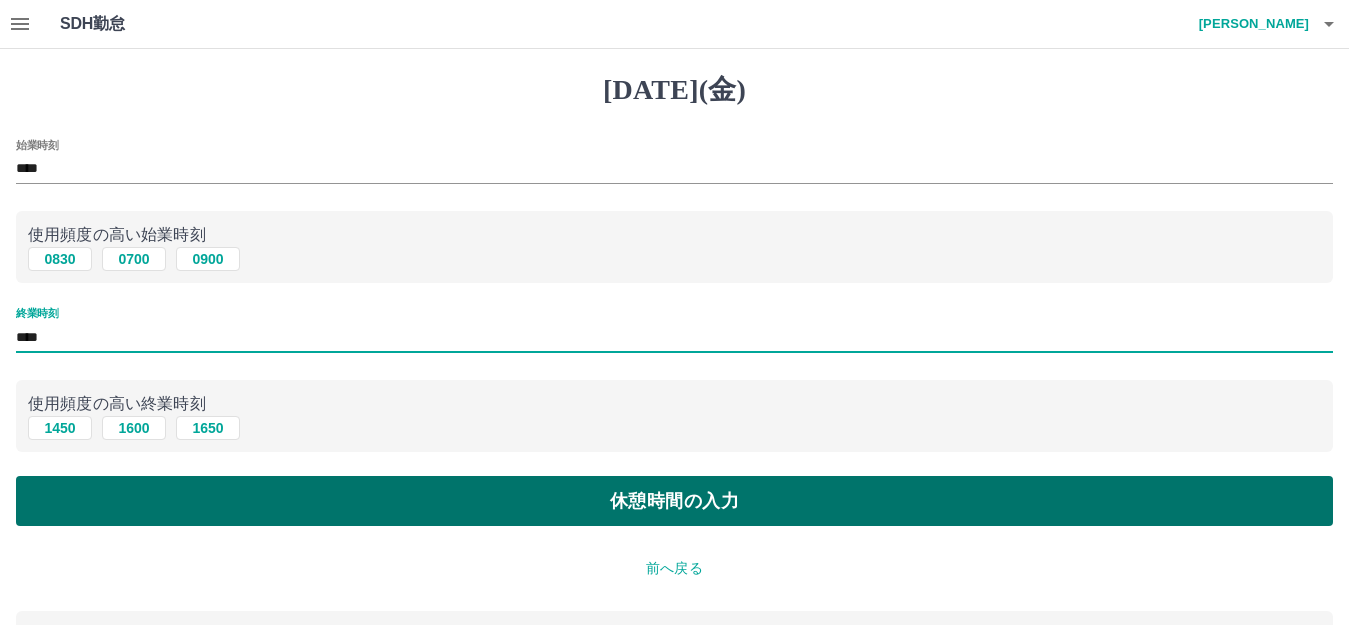 click on "休憩時間の入力" at bounding box center [674, 501] 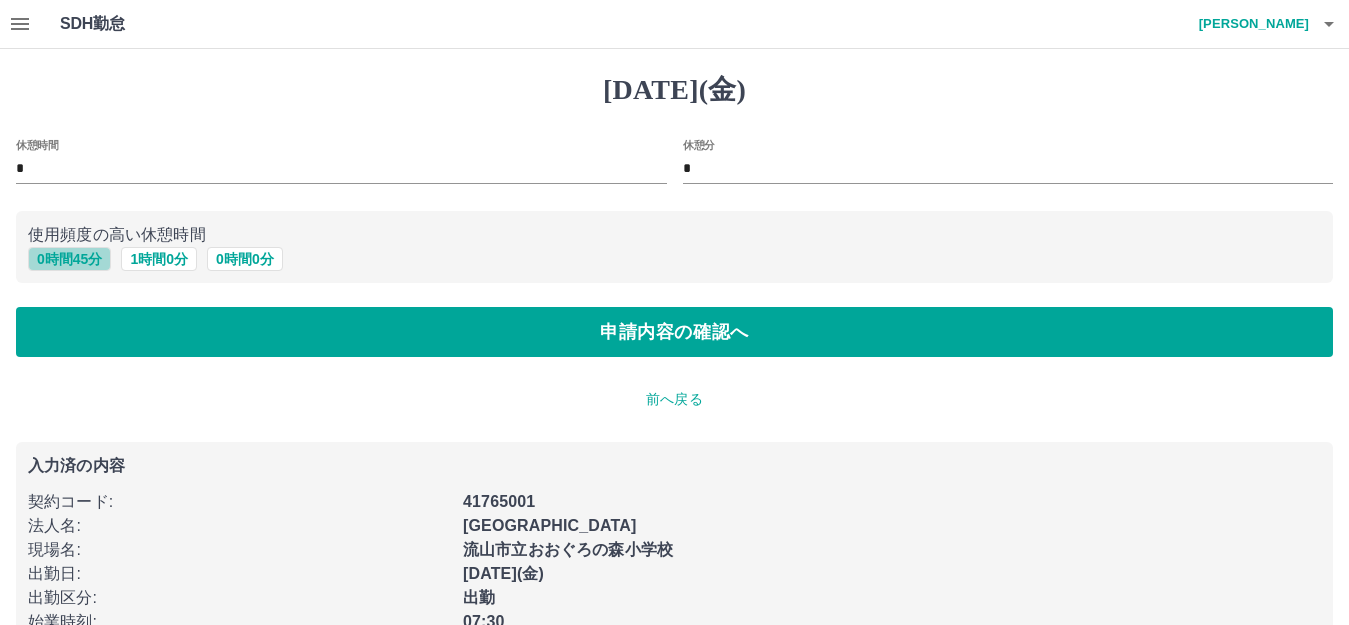 click on "0 時間 45 分" at bounding box center (69, 259) 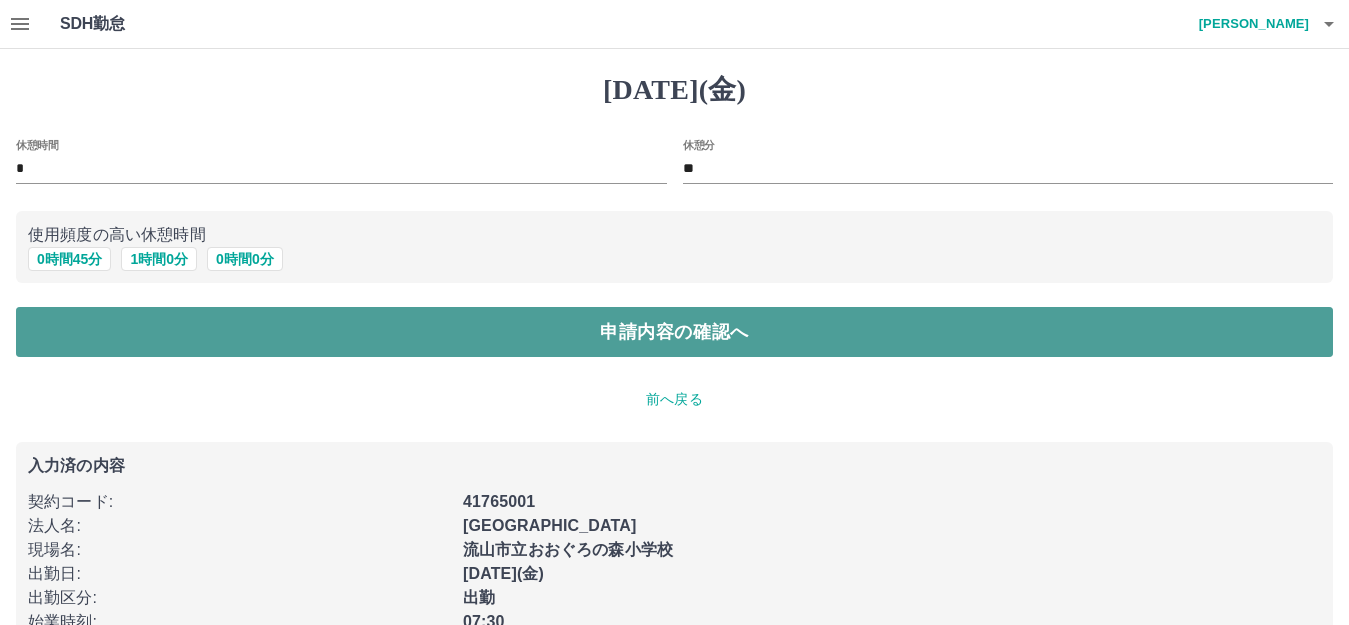 click on "申請内容の確認へ" at bounding box center [674, 332] 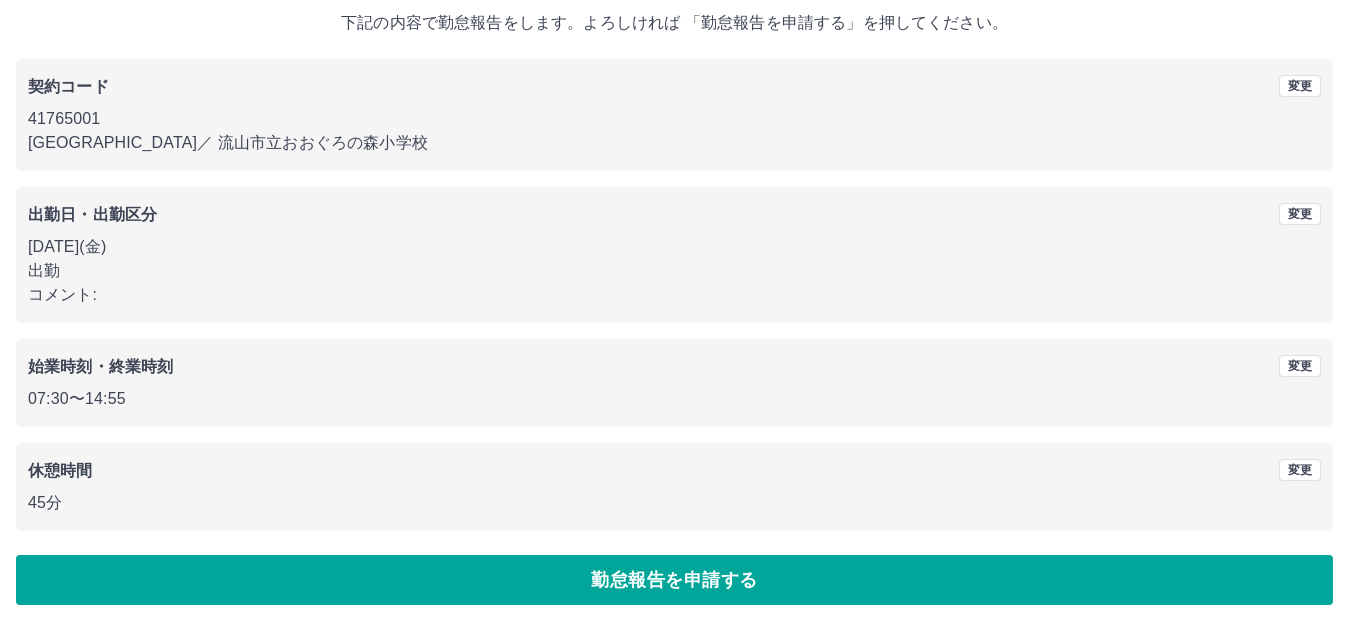 scroll, scrollTop: 124, scrollLeft: 0, axis: vertical 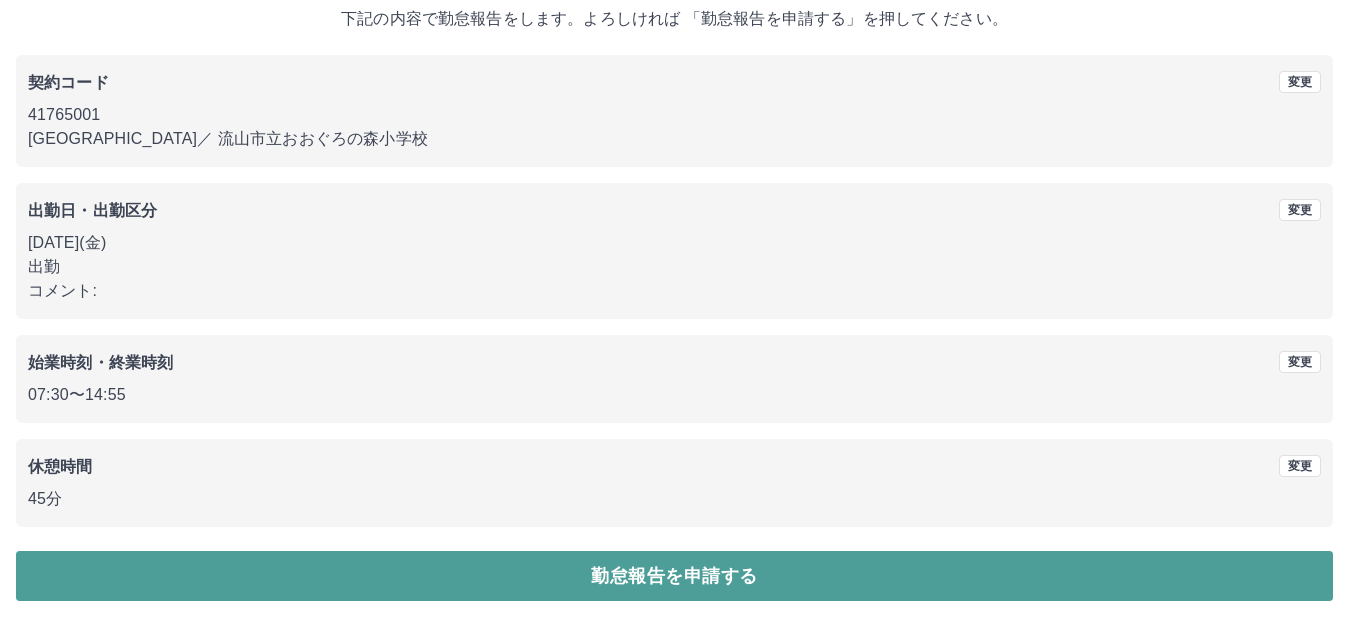 click on "勤怠報告を申請する" at bounding box center (674, 576) 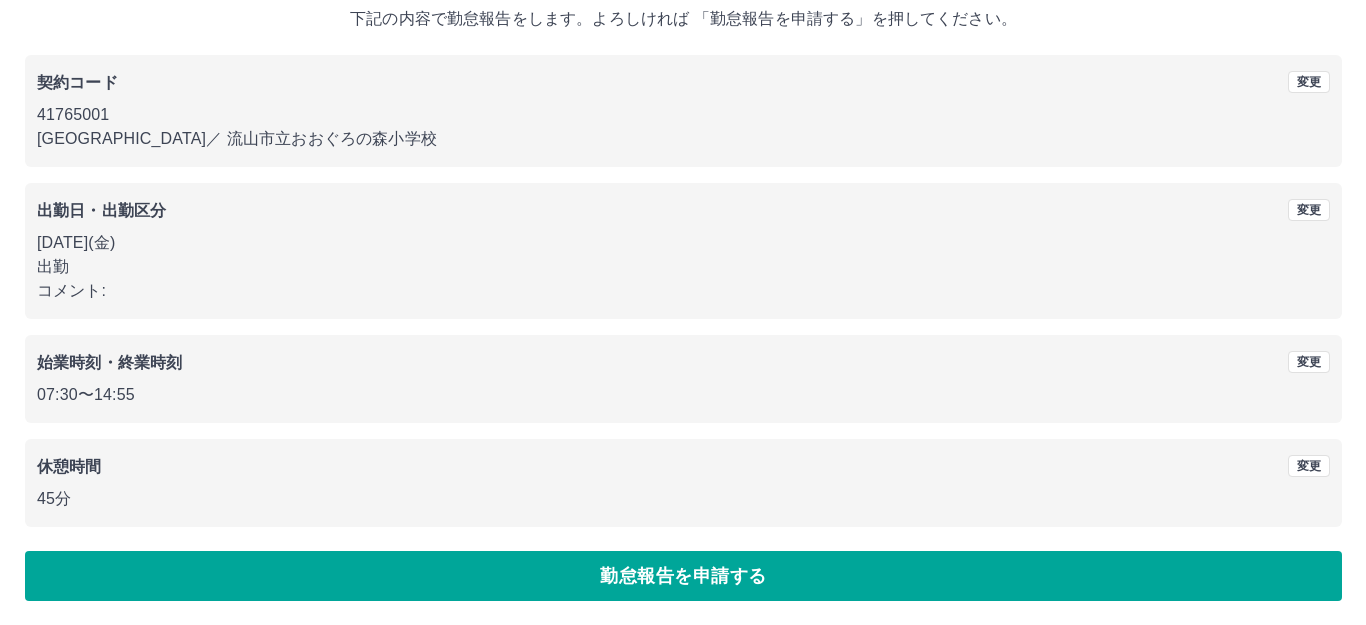 scroll, scrollTop: 0, scrollLeft: 0, axis: both 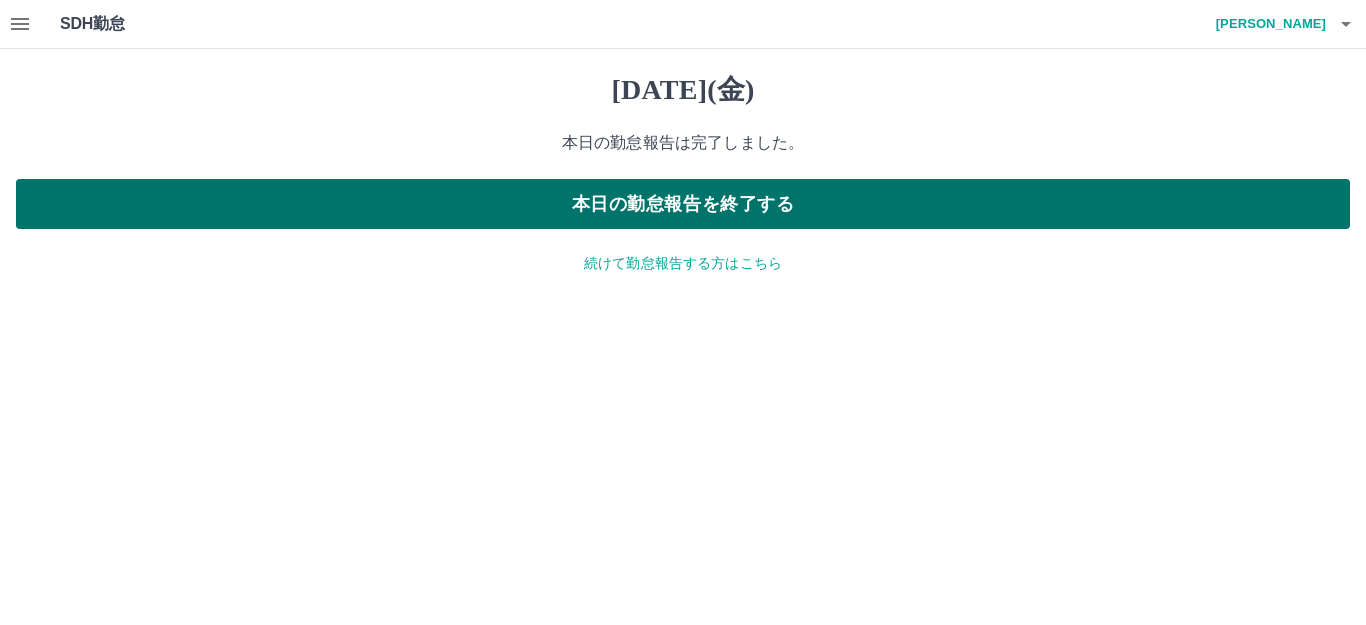 click on "本日の勤怠報告を終了する" at bounding box center [683, 204] 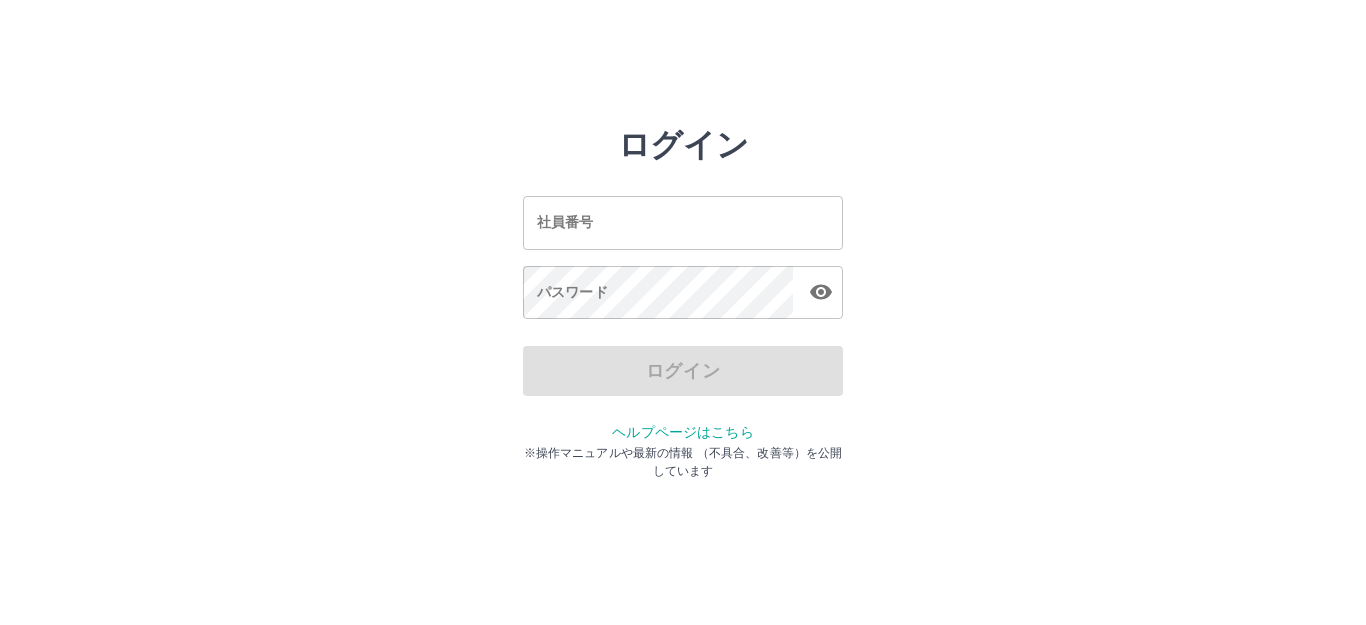 scroll, scrollTop: 0, scrollLeft: 0, axis: both 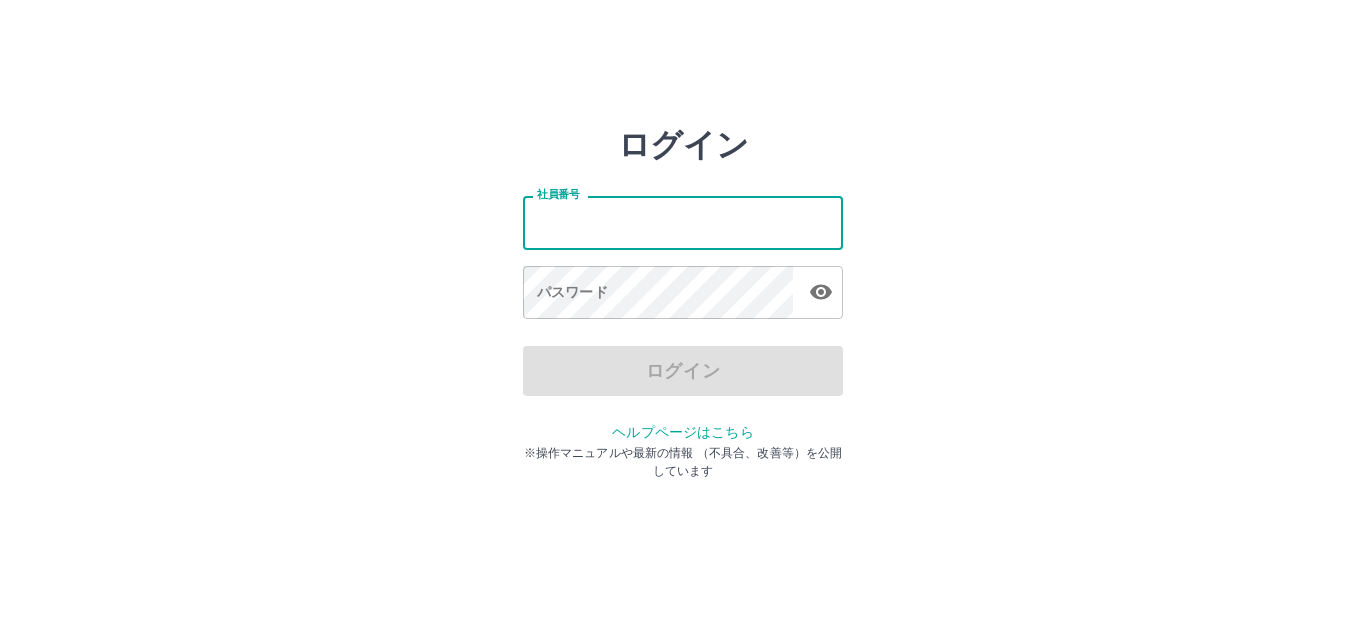 click on "社員番号" at bounding box center [683, 222] 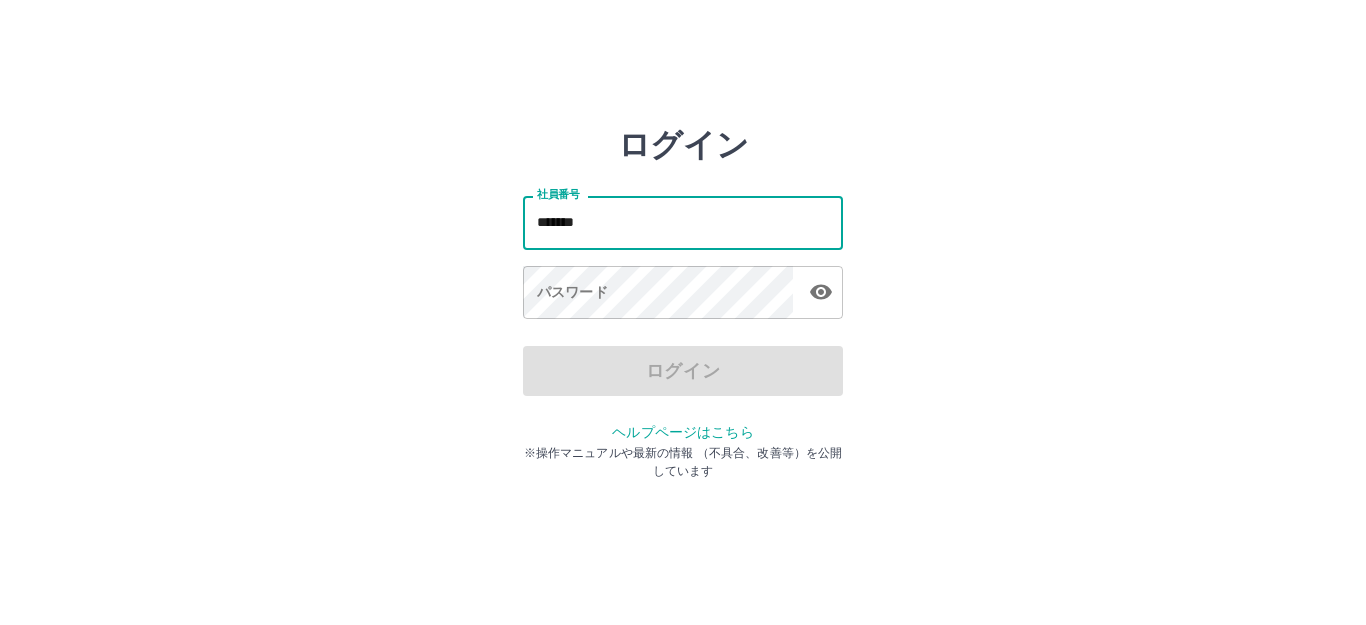 type on "*******" 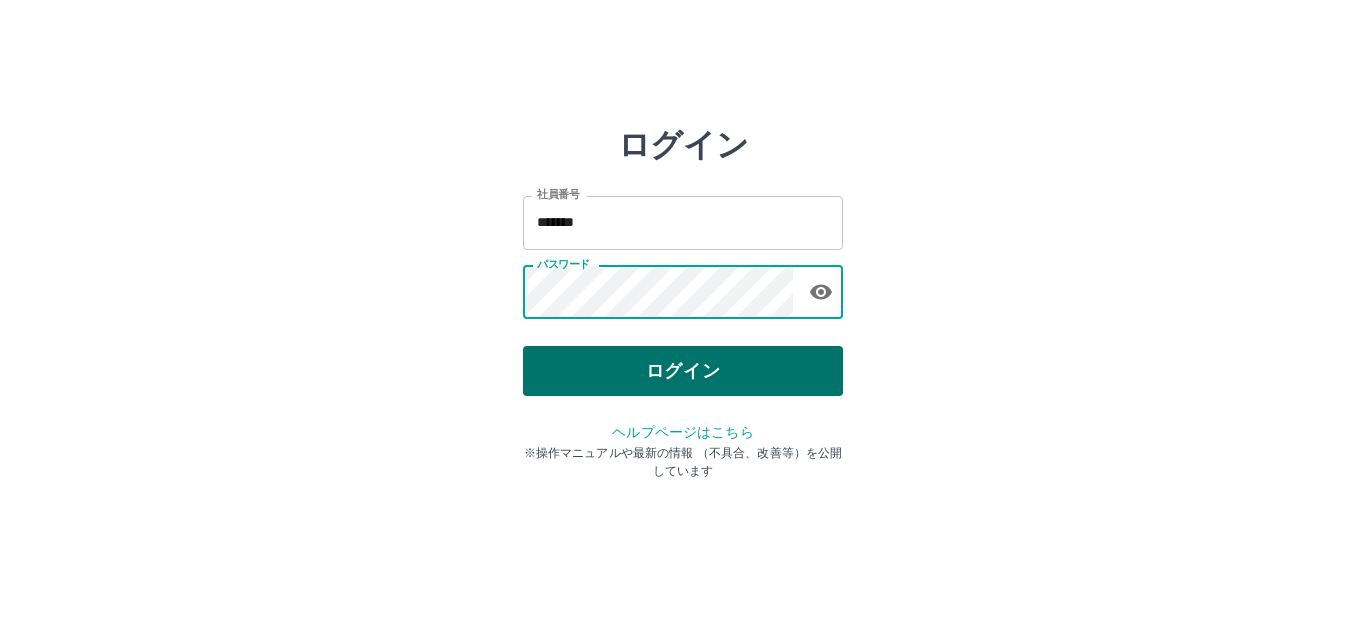 click on "ログイン" at bounding box center (683, 371) 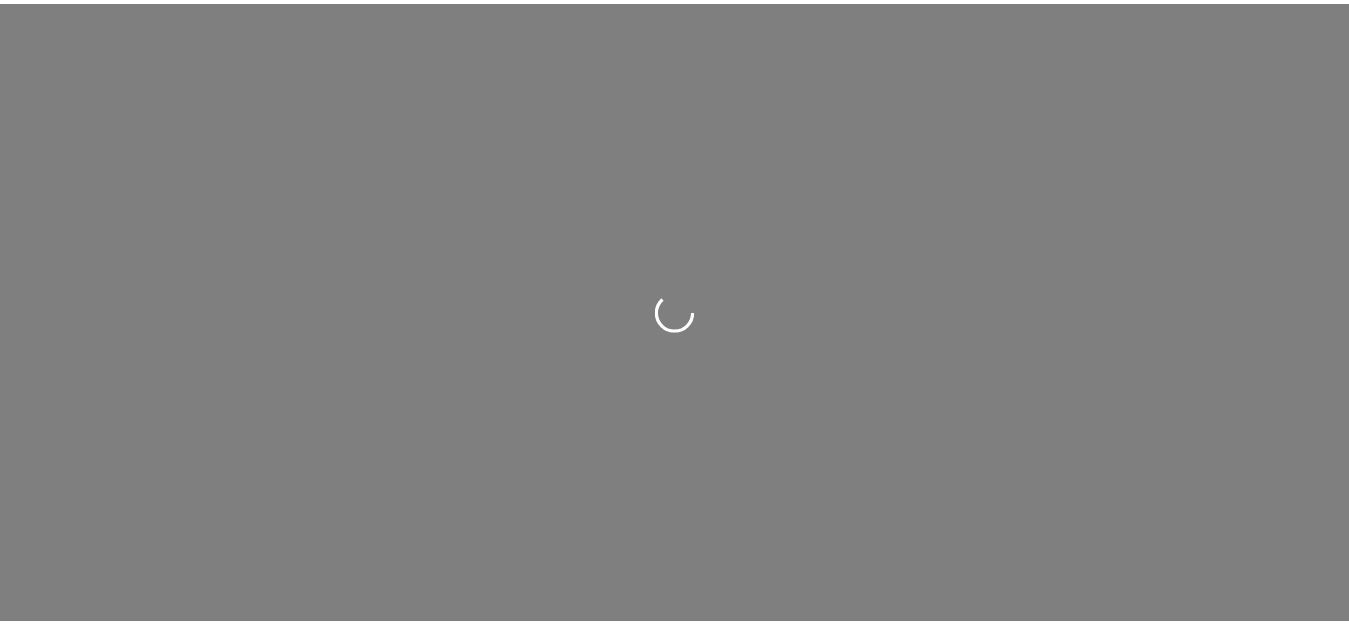 scroll, scrollTop: 0, scrollLeft: 0, axis: both 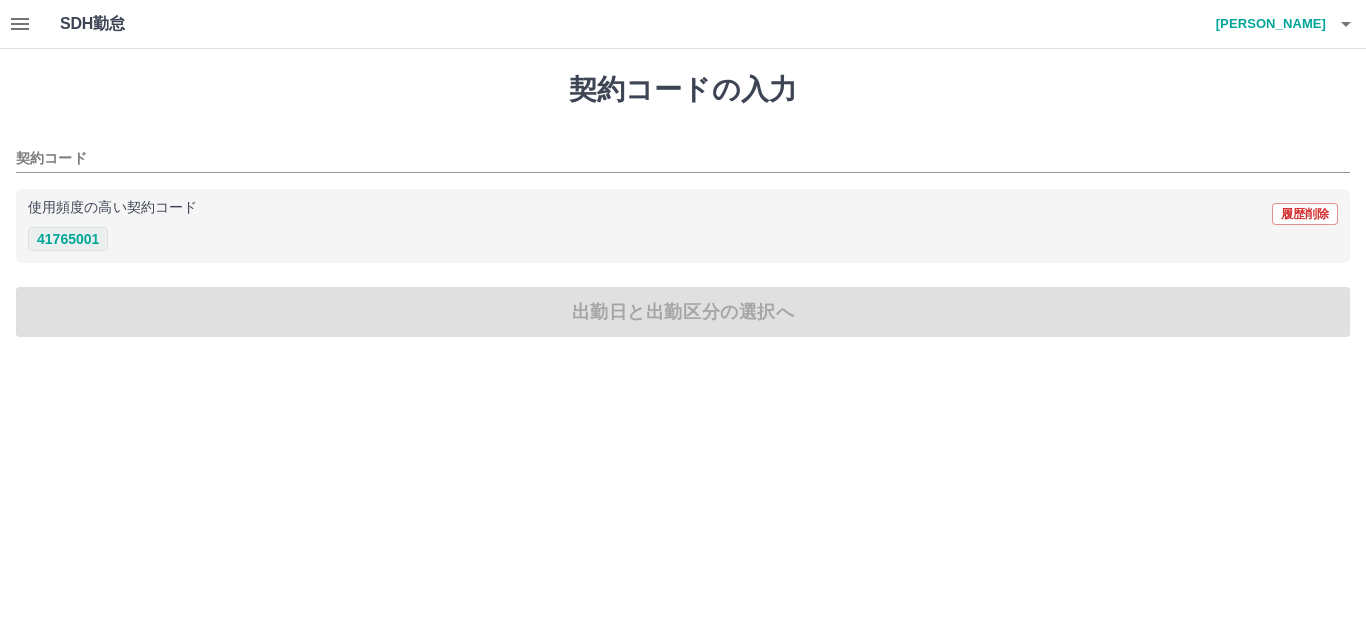 click on "41765001" at bounding box center (68, 239) 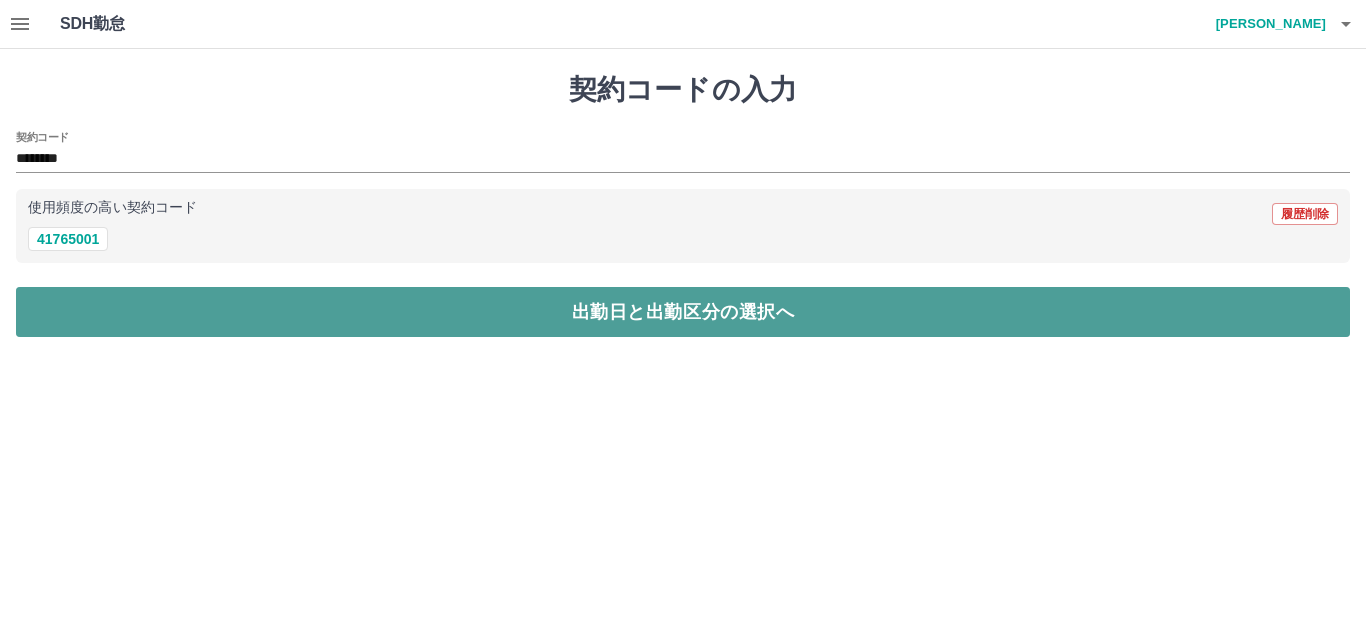 click on "出勤日と出勤区分の選択へ" at bounding box center [683, 312] 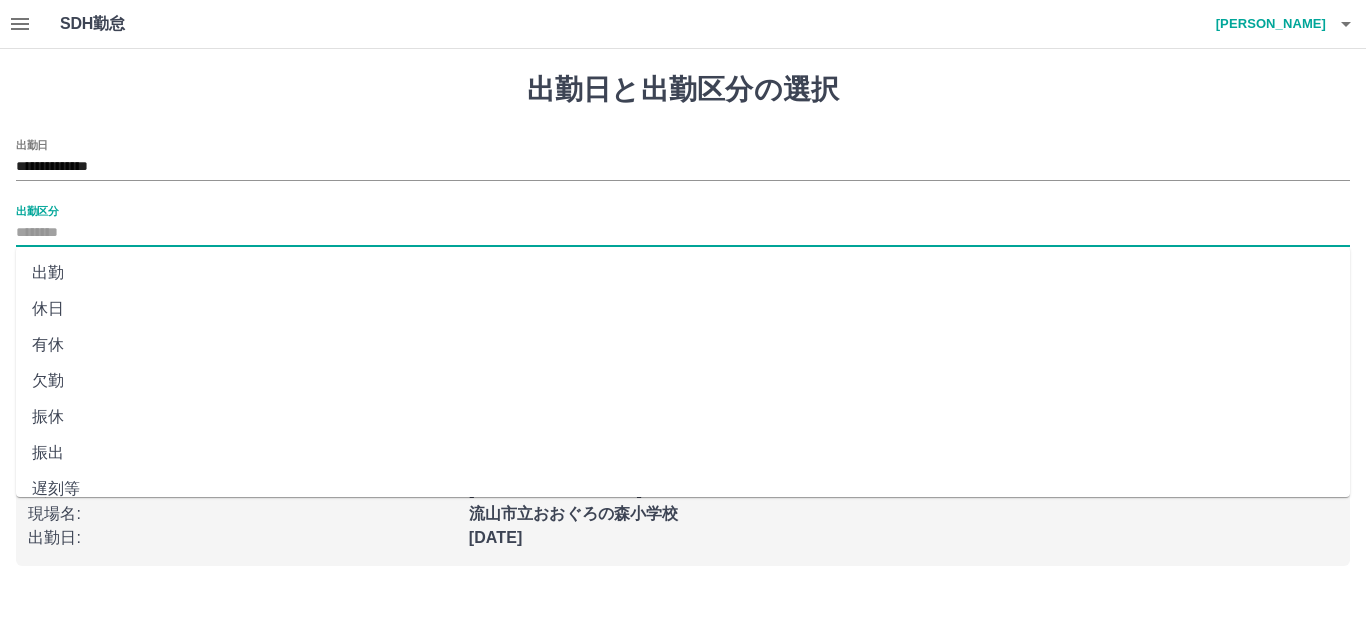 click on "出勤区分" at bounding box center (683, 233) 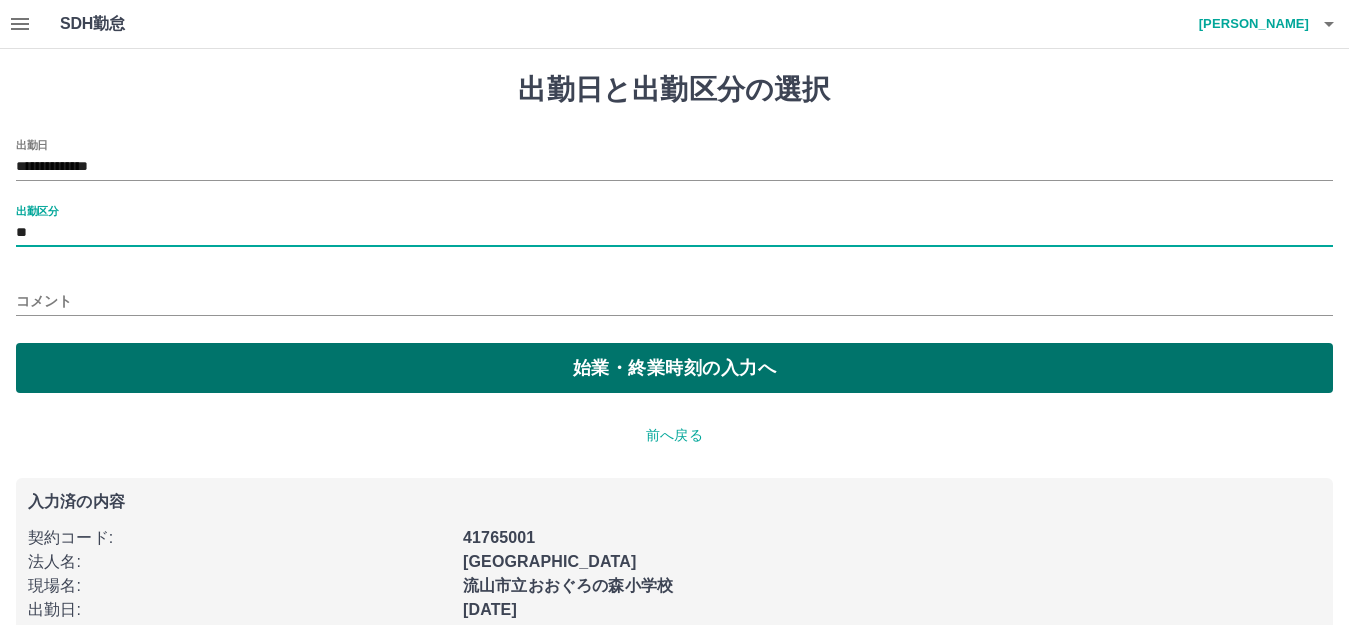 click on "始業・終業時刻の入力へ" at bounding box center [674, 368] 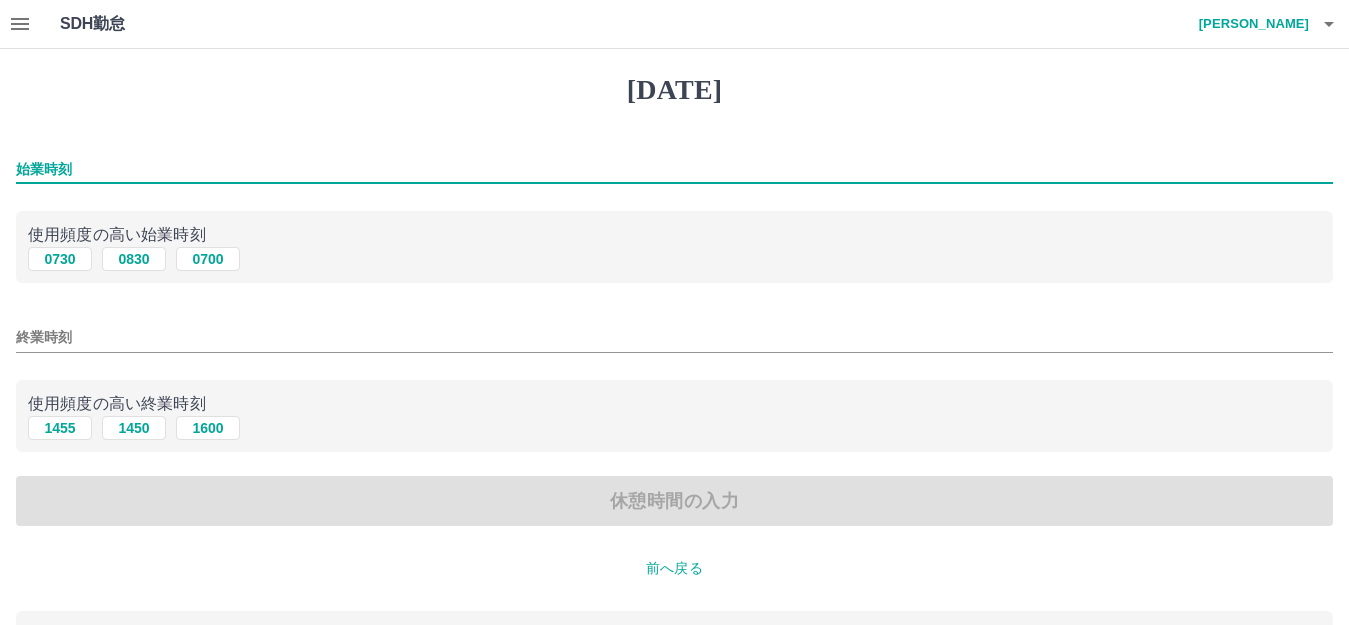 click on "始業時刻" at bounding box center [674, 169] 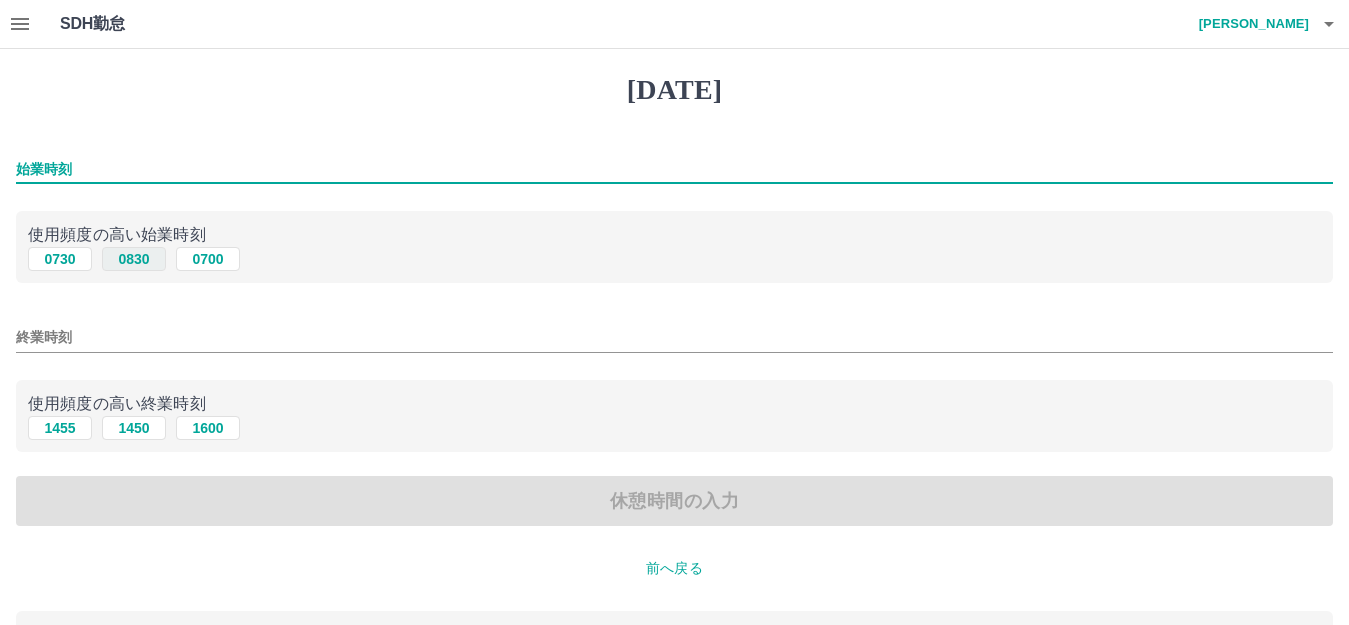 type on "****" 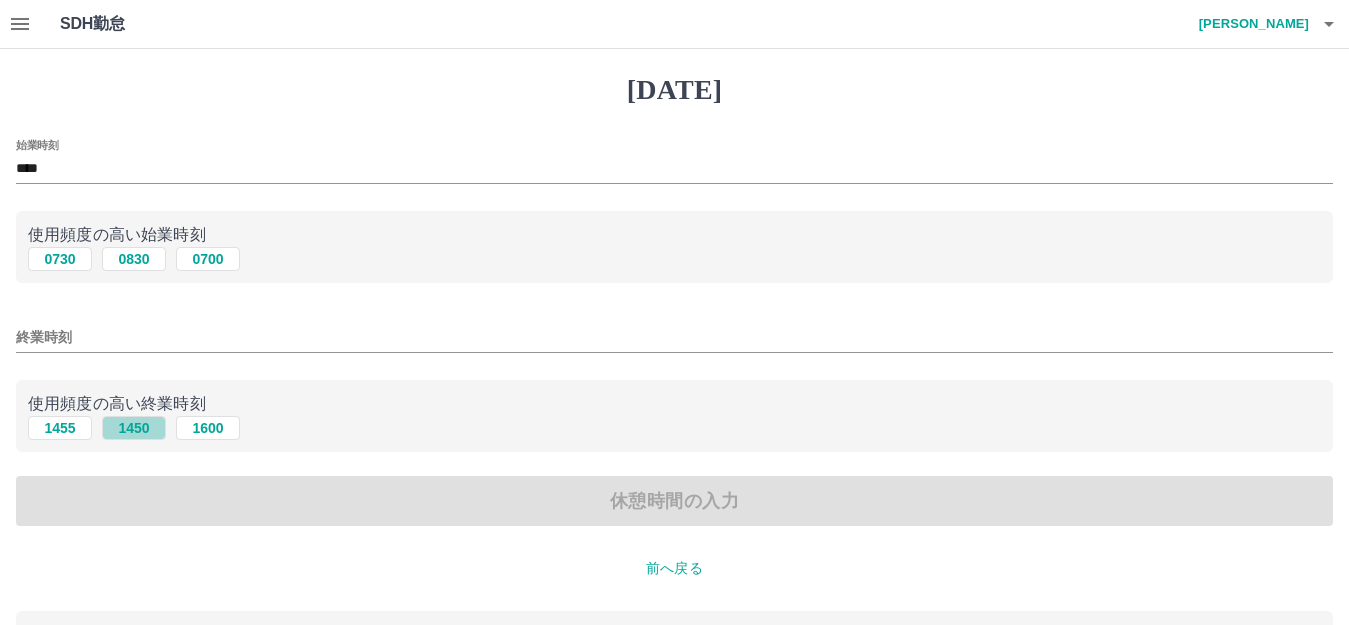 click on "1450" at bounding box center [134, 428] 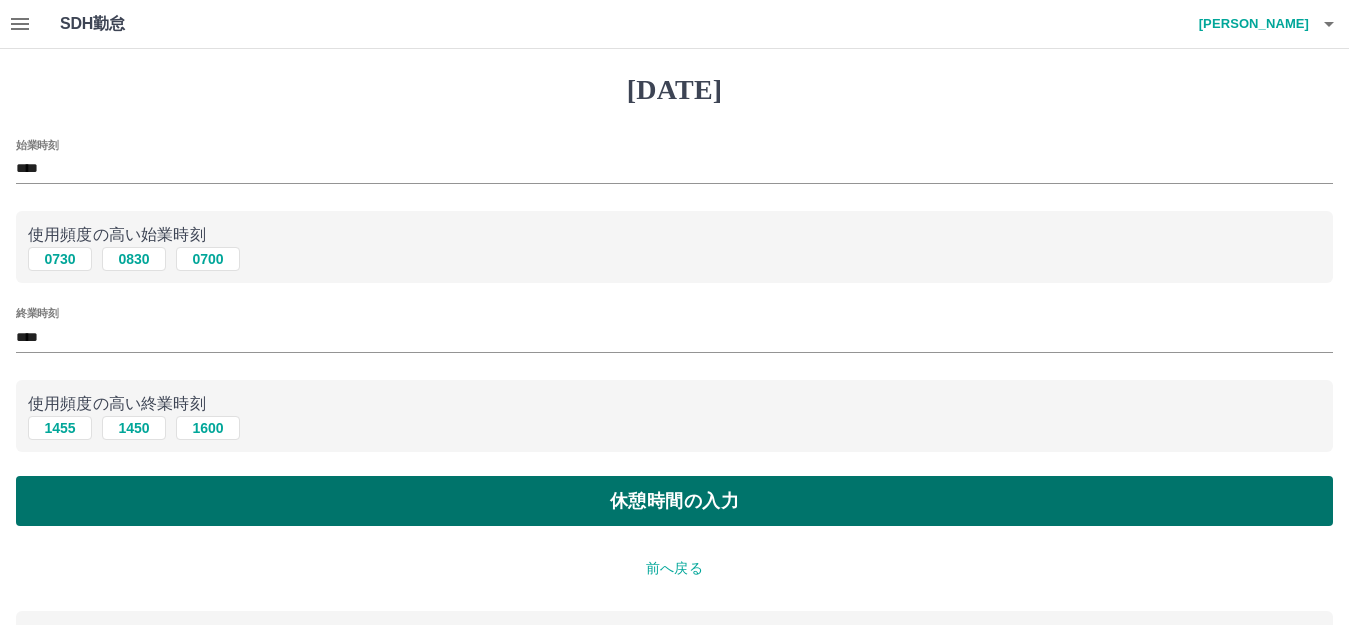 click on "休憩時間の入力" at bounding box center (674, 501) 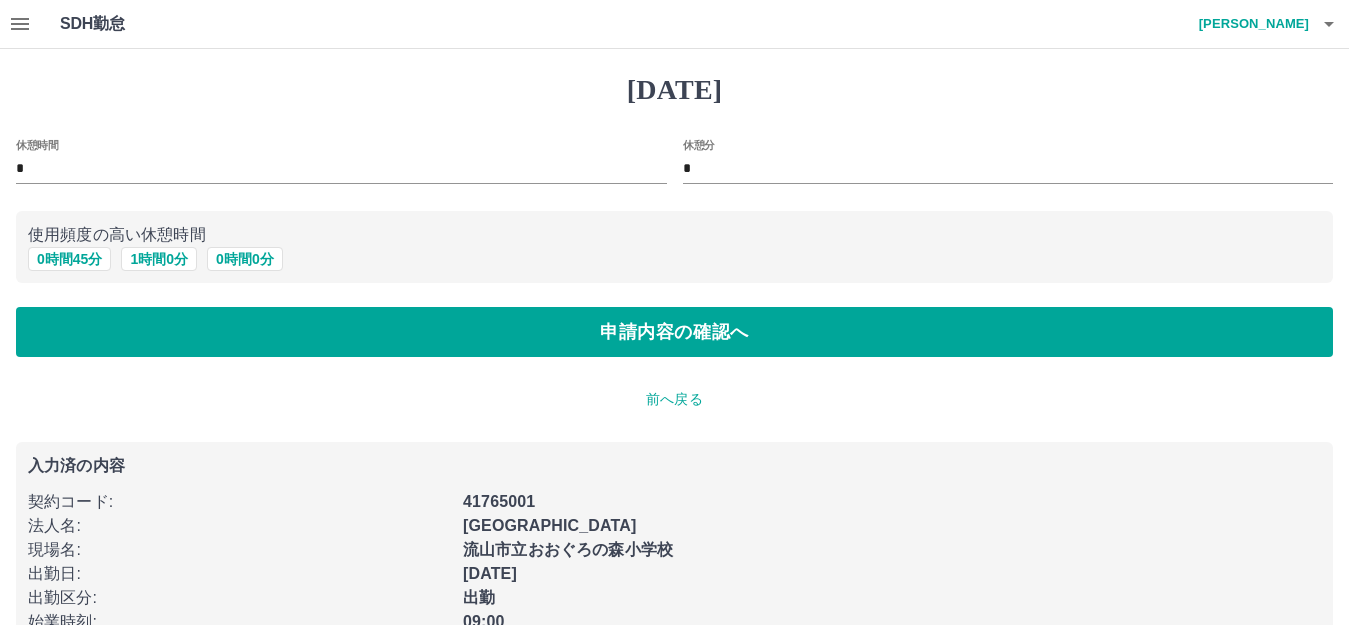 click on "法人名 :" at bounding box center (233, 520) 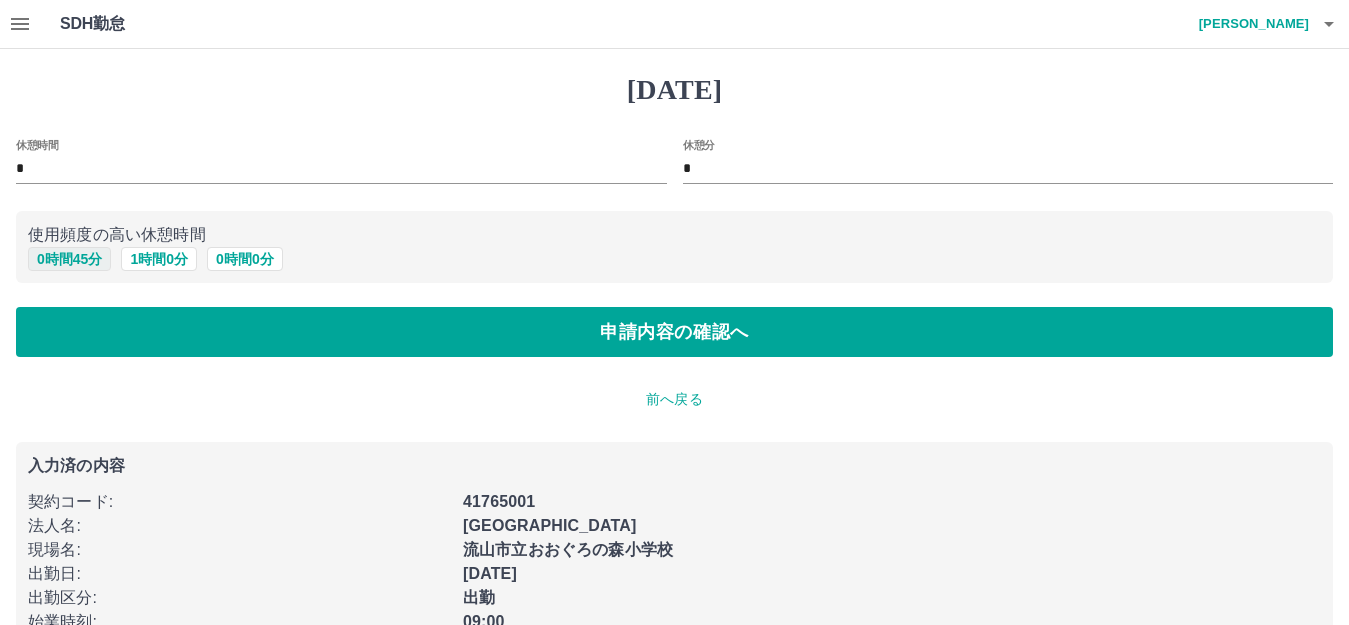 click on "0 時間 45 分" at bounding box center (69, 259) 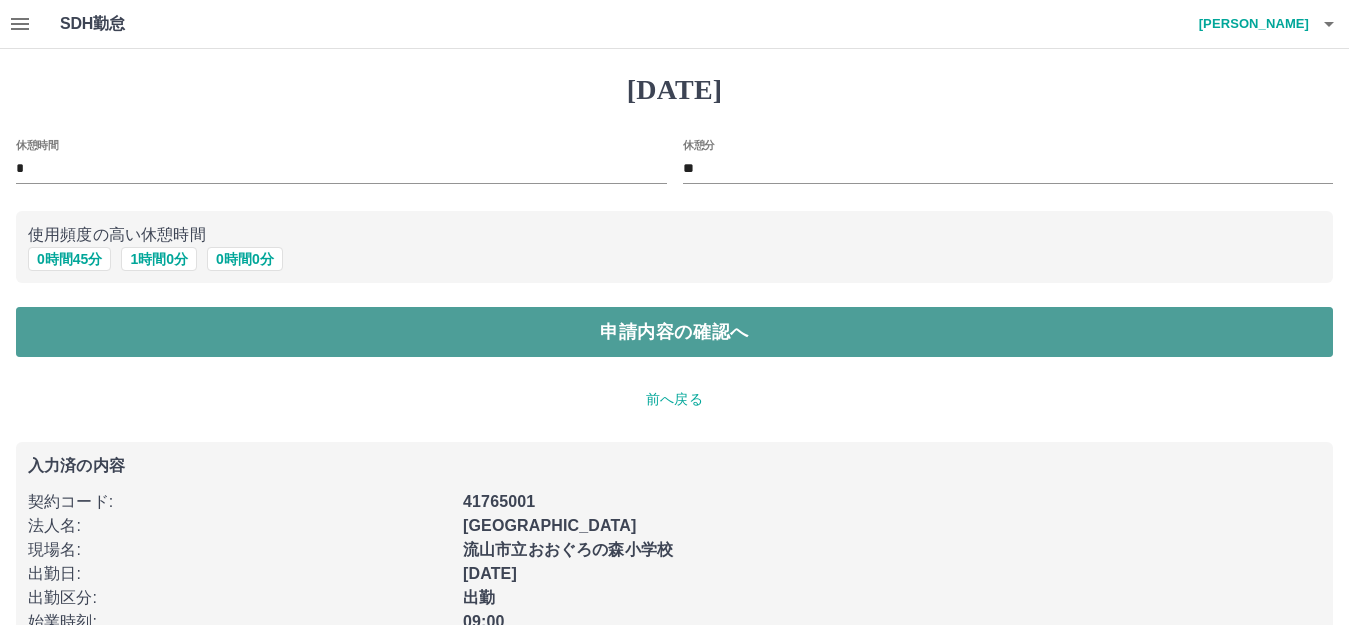 click on "申請内容の確認へ" at bounding box center [674, 332] 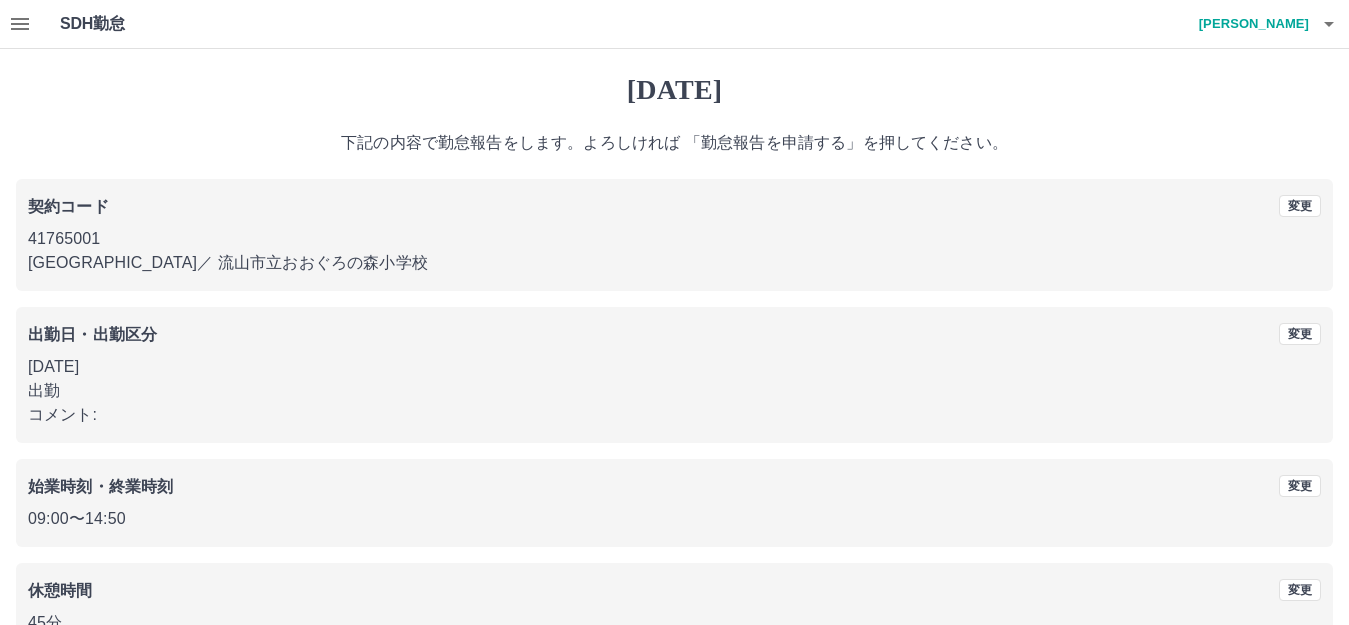 click on "出勤日・出勤区分" at bounding box center [92, 334] 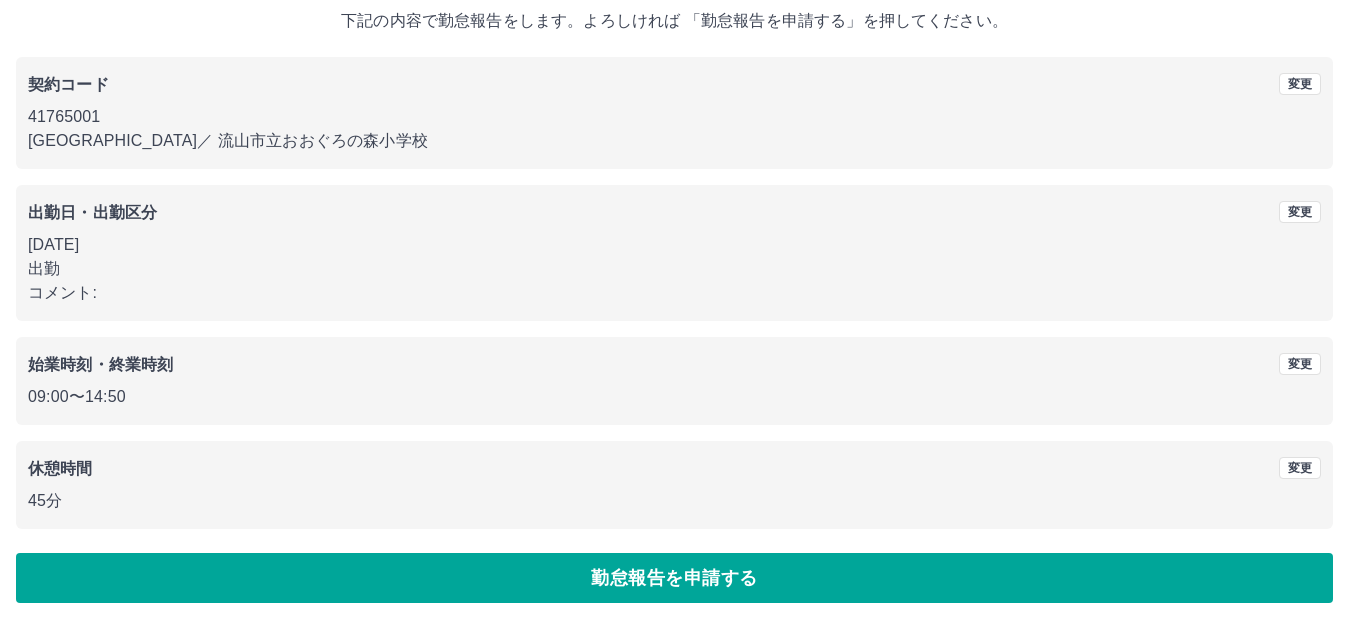 scroll, scrollTop: 124, scrollLeft: 0, axis: vertical 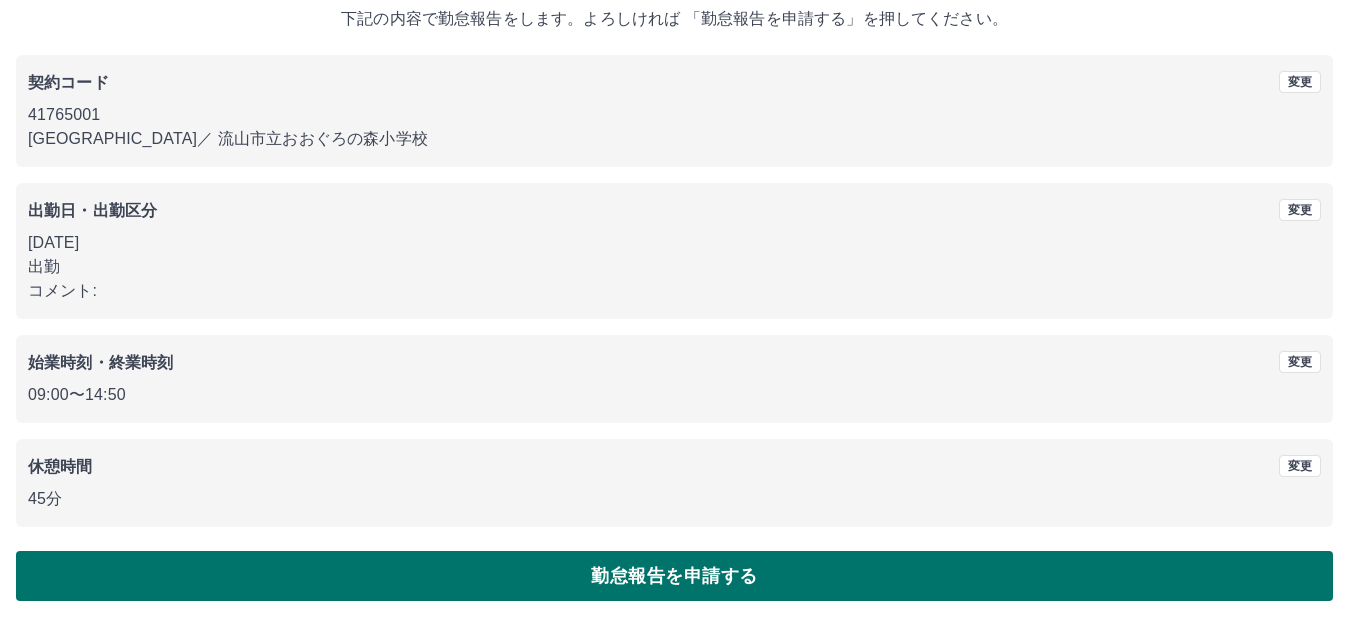 click on "勤怠報告を申請する" at bounding box center (674, 576) 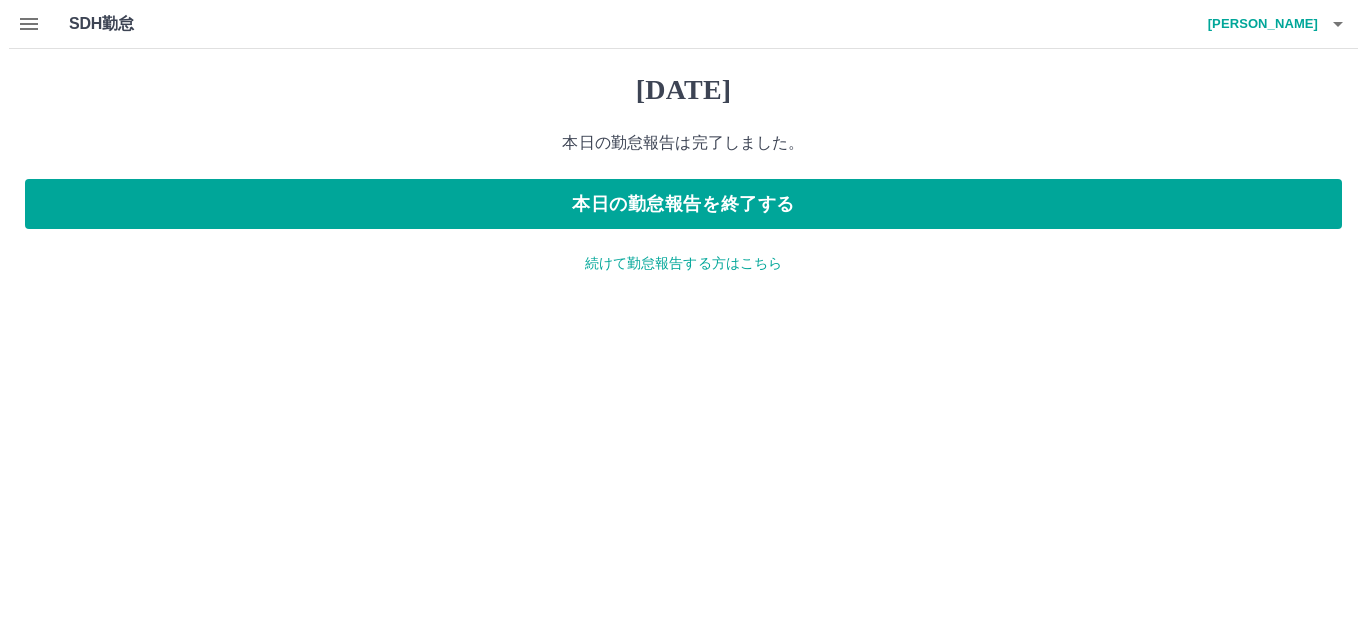 scroll, scrollTop: 0, scrollLeft: 0, axis: both 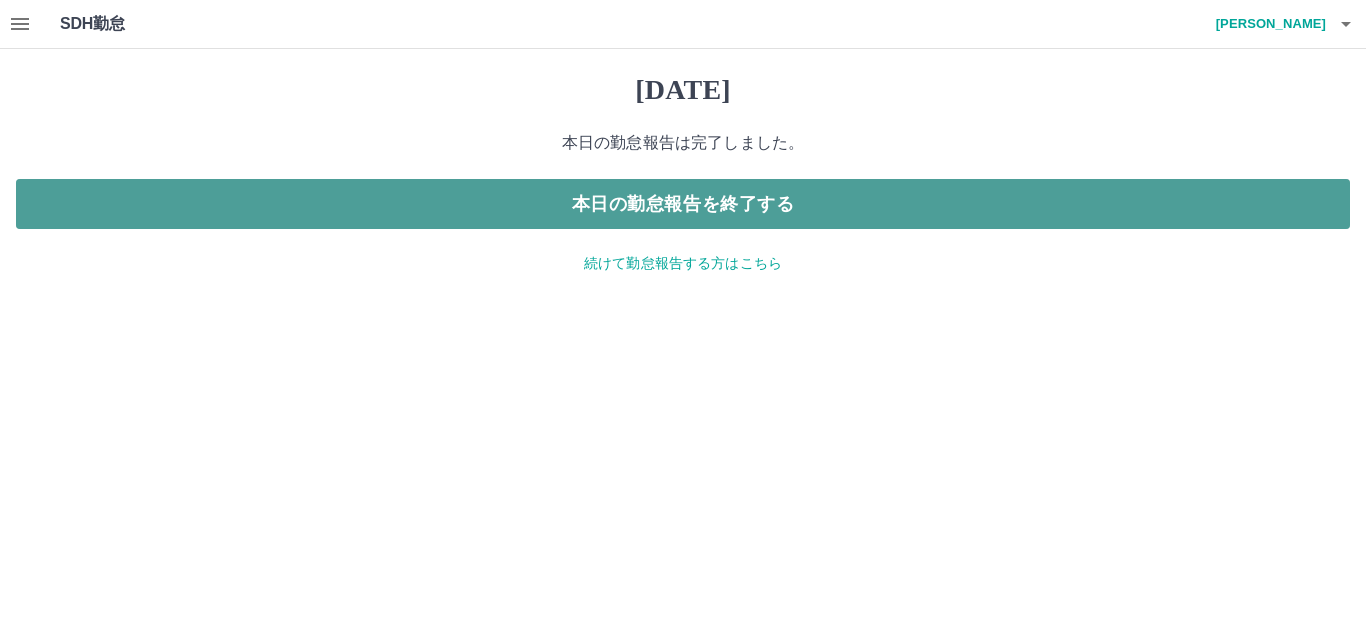 click on "本日の勤怠報告を終了する" at bounding box center (683, 204) 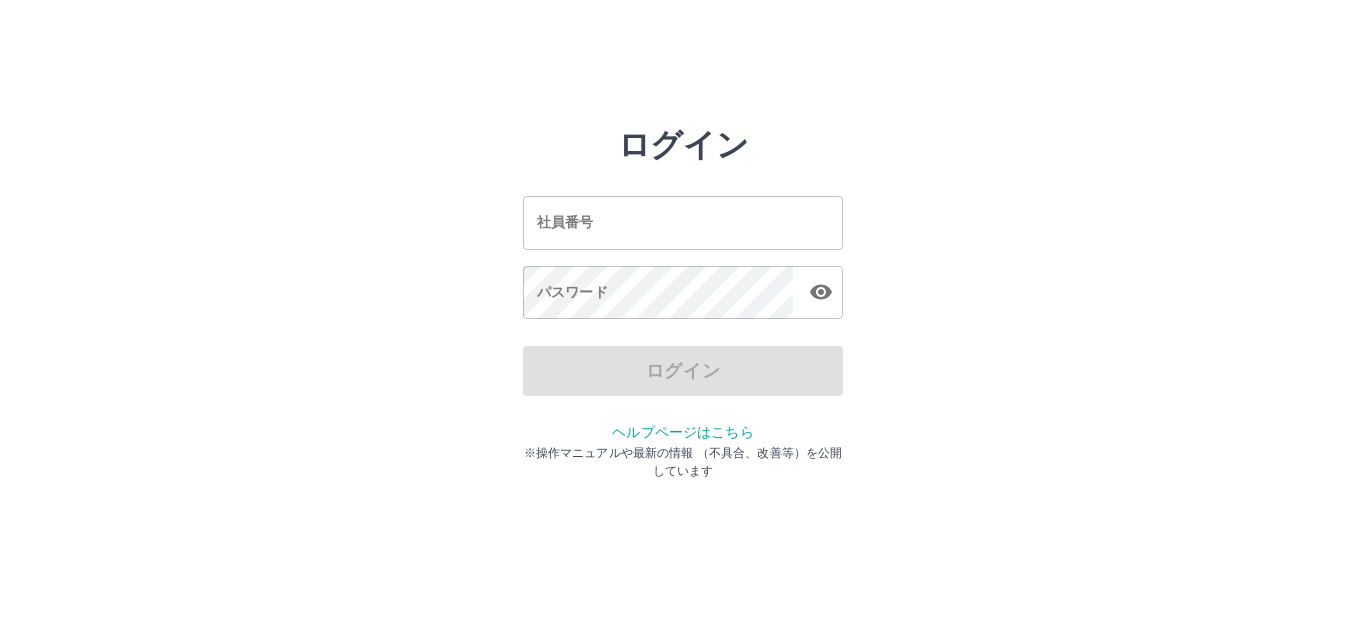 scroll, scrollTop: 0, scrollLeft: 0, axis: both 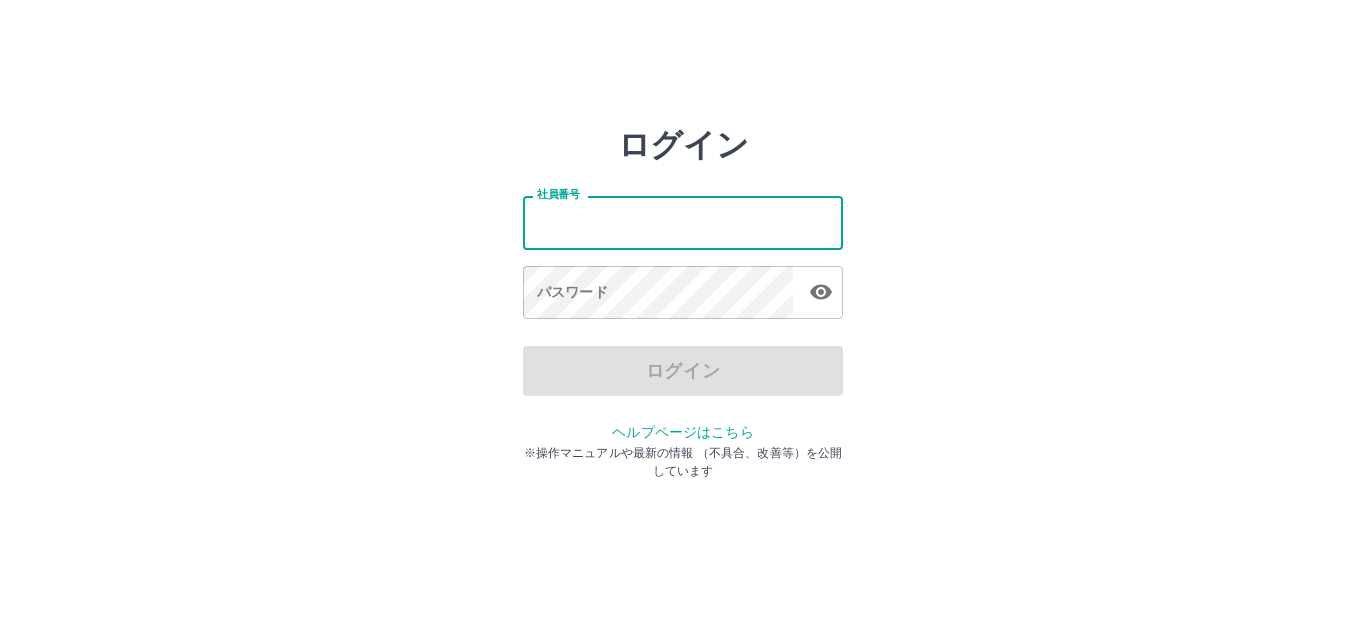 click on "社員番号" at bounding box center (683, 222) 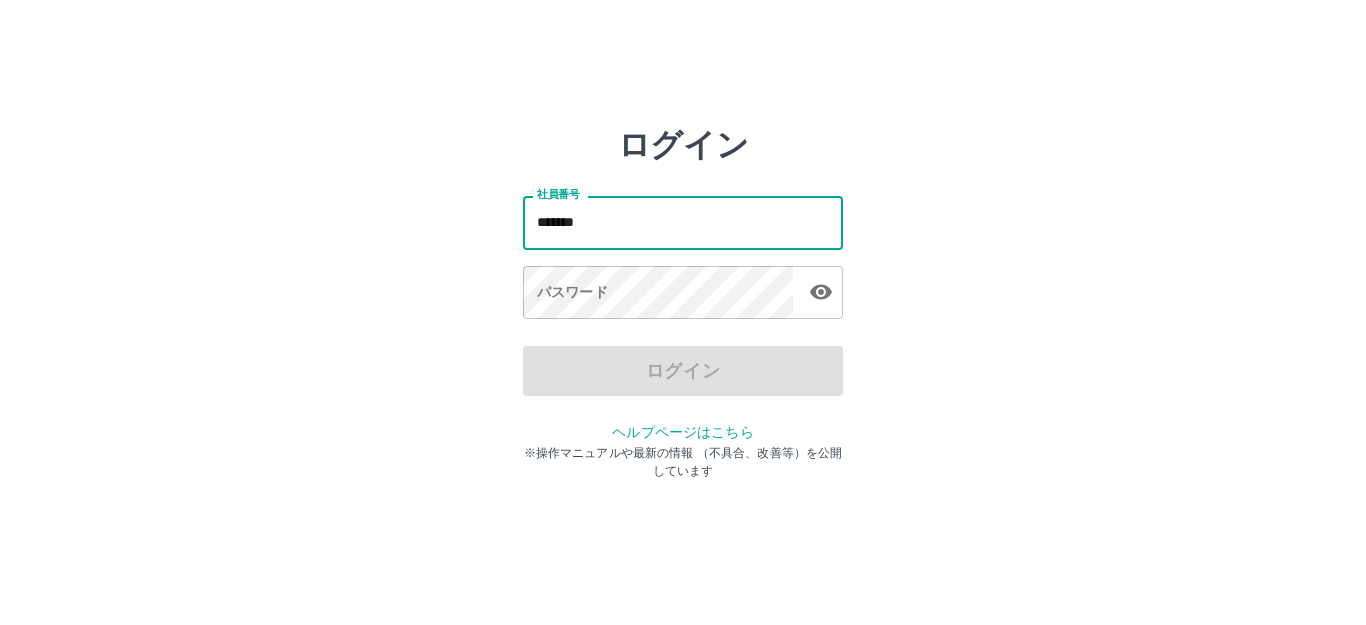 type on "*******" 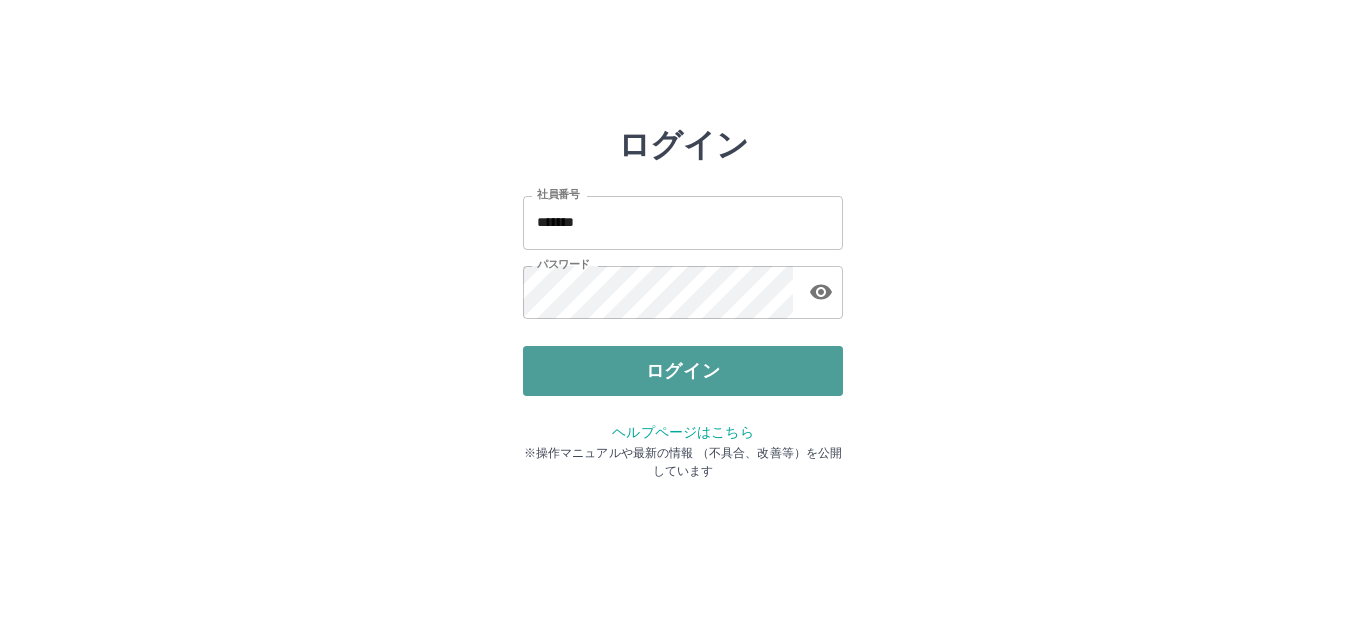 click on "ログイン" at bounding box center [683, 371] 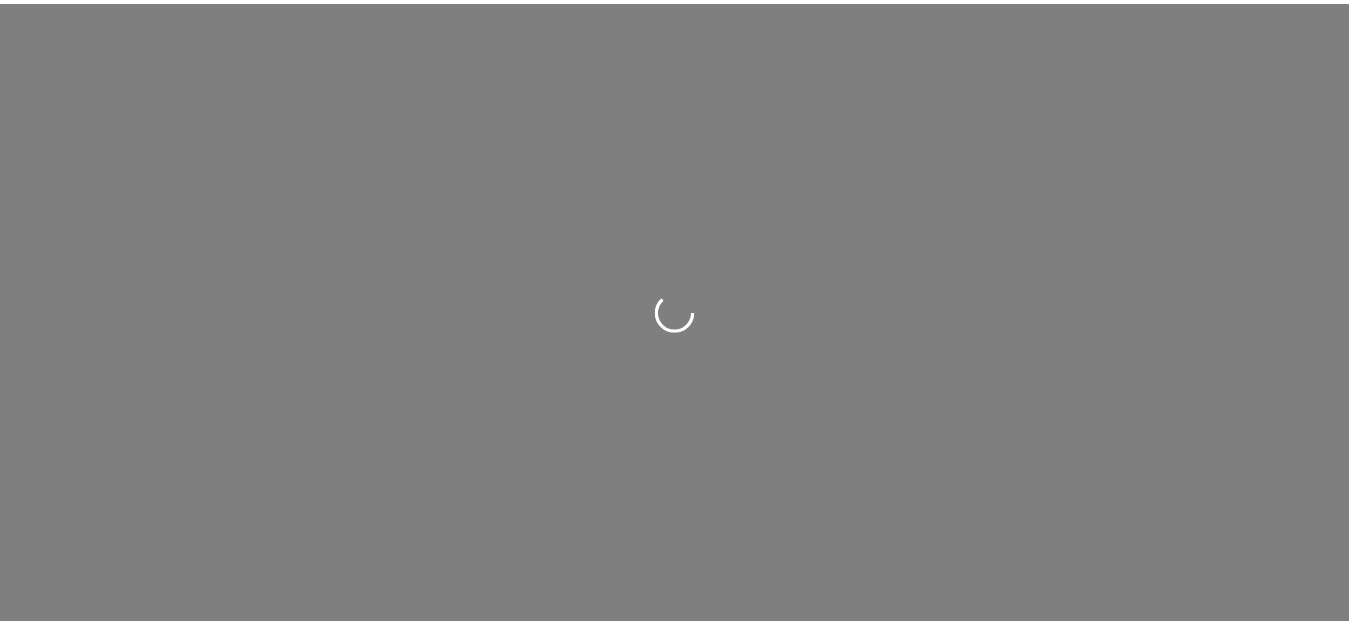 scroll, scrollTop: 0, scrollLeft: 0, axis: both 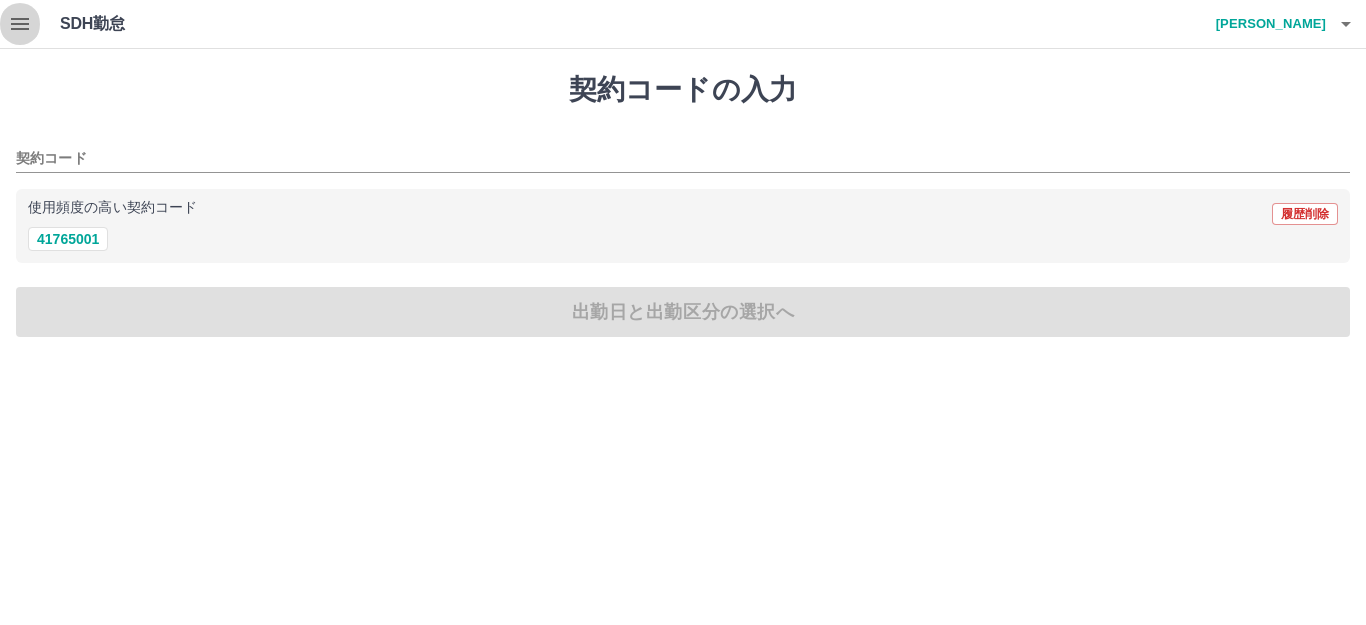click 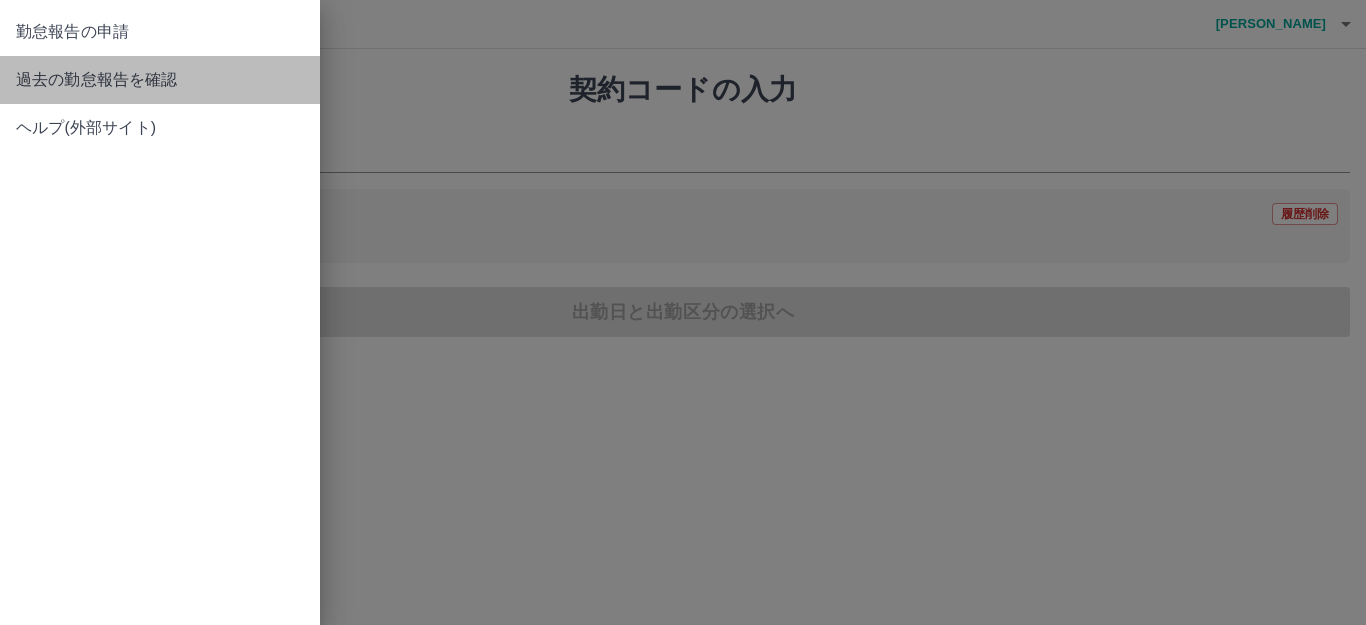 click on "過去の勤怠報告を確認" at bounding box center [160, 80] 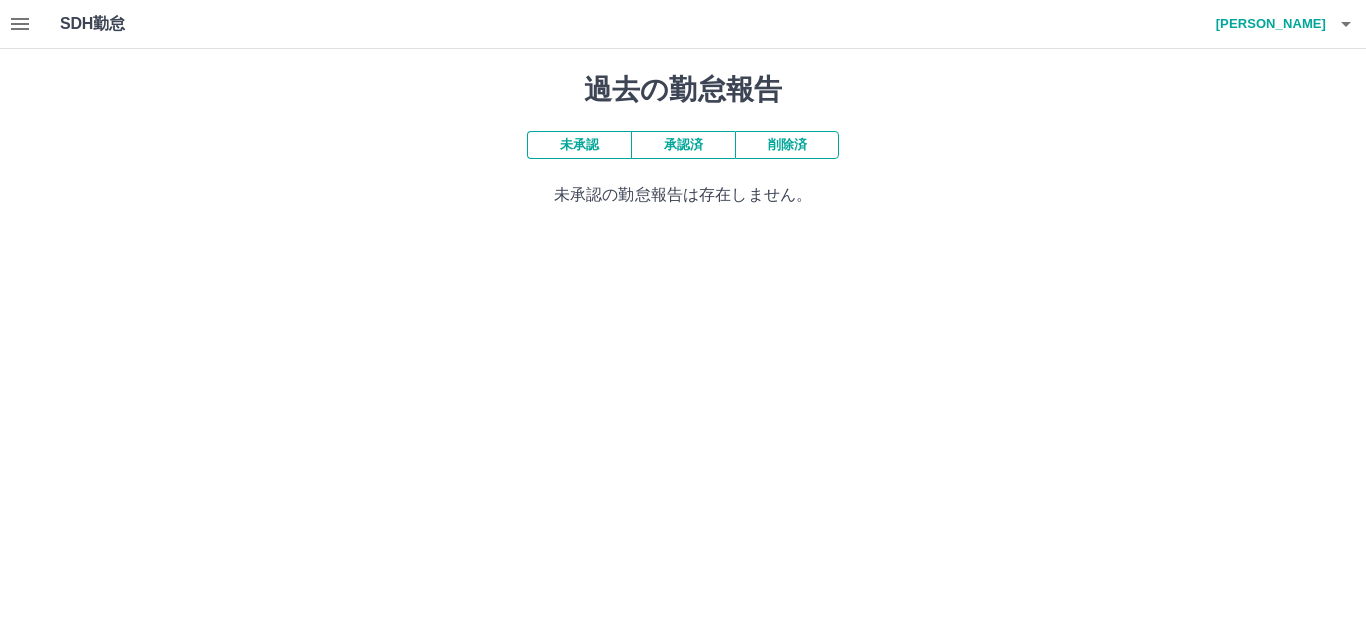 click on "承認済" at bounding box center [683, 145] 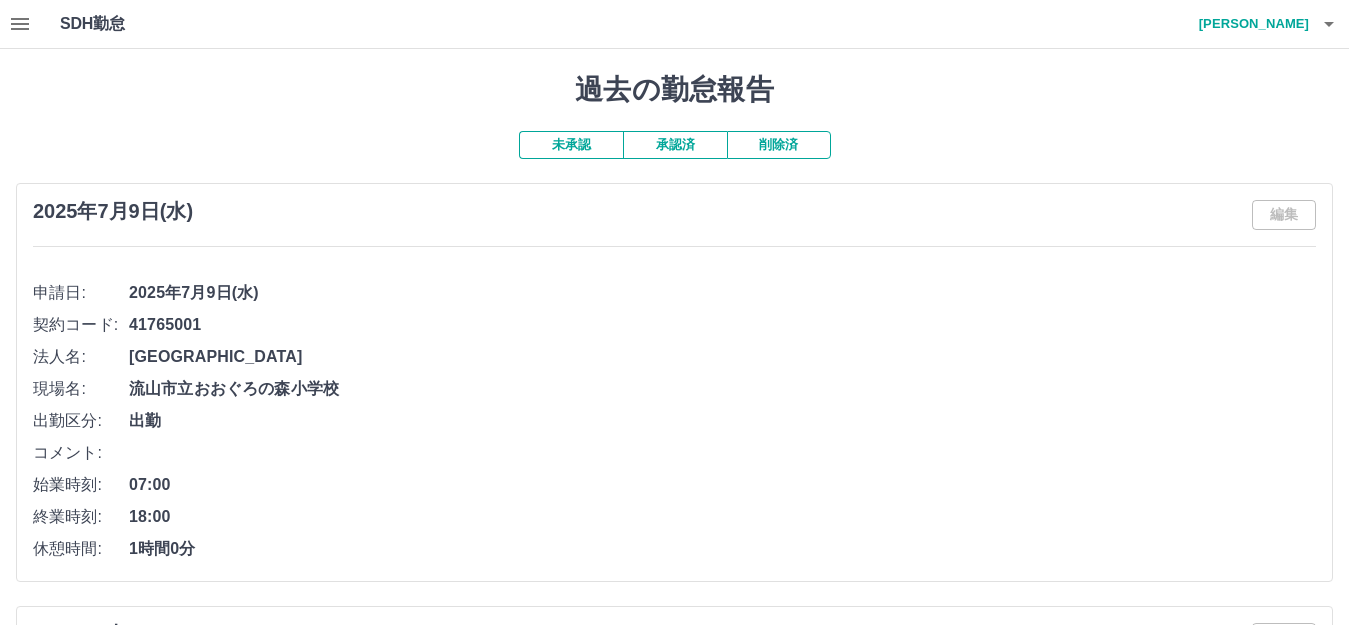 click on "承認済" at bounding box center [675, 145] 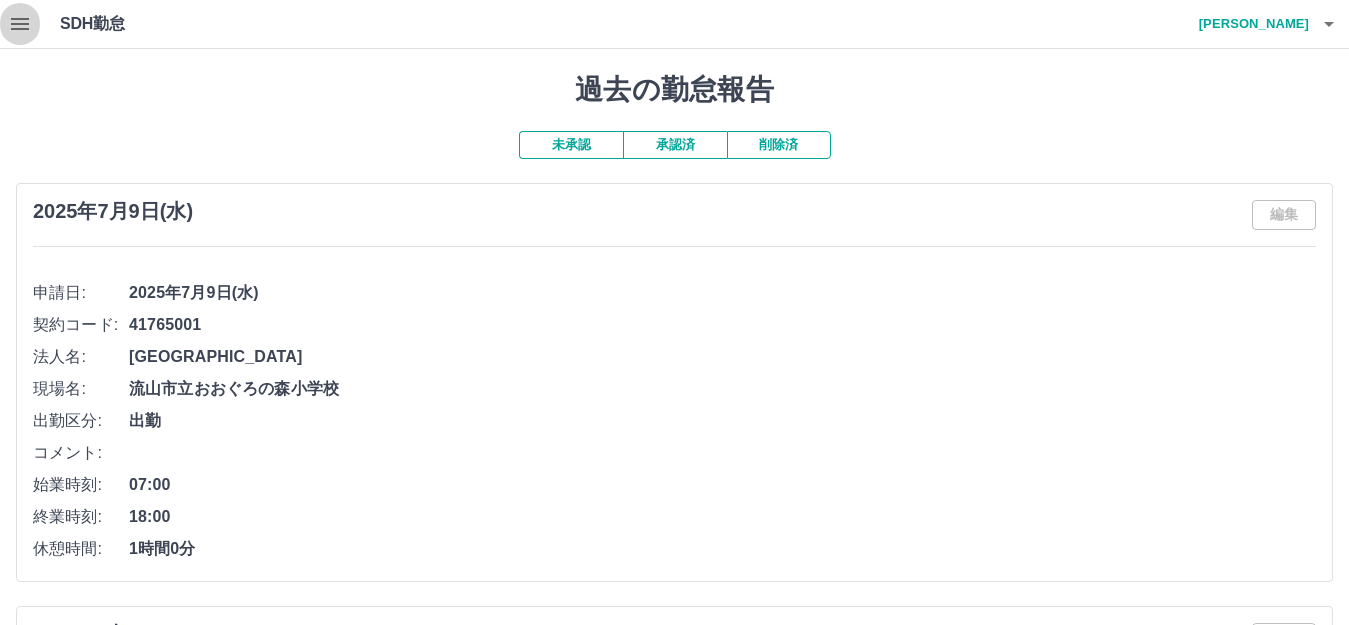 click 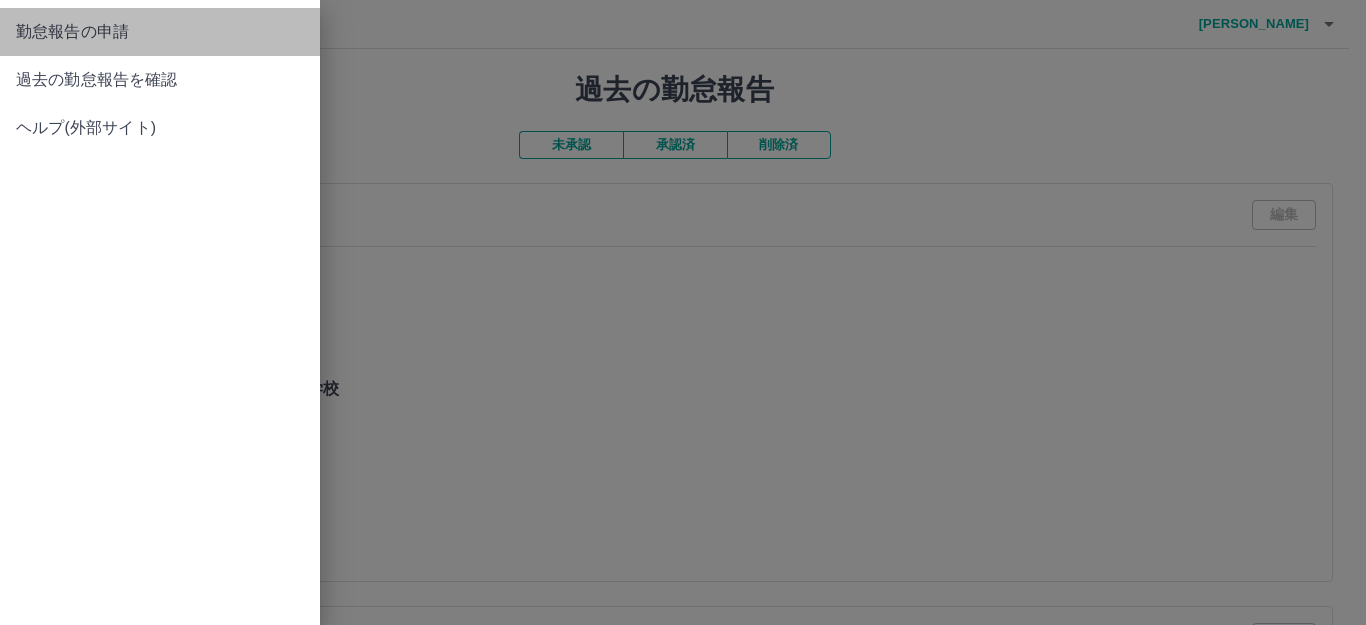 click on "勤怠報告の申請" at bounding box center [160, 32] 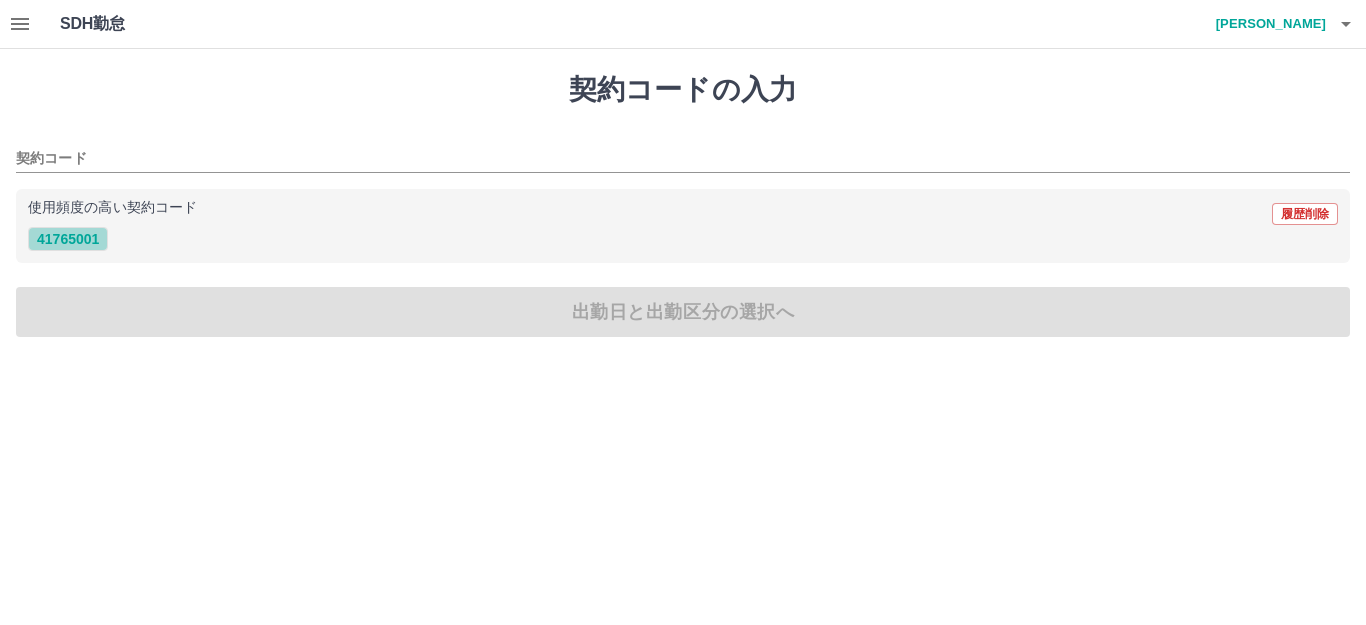 click on "41765001" at bounding box center (68, 239) 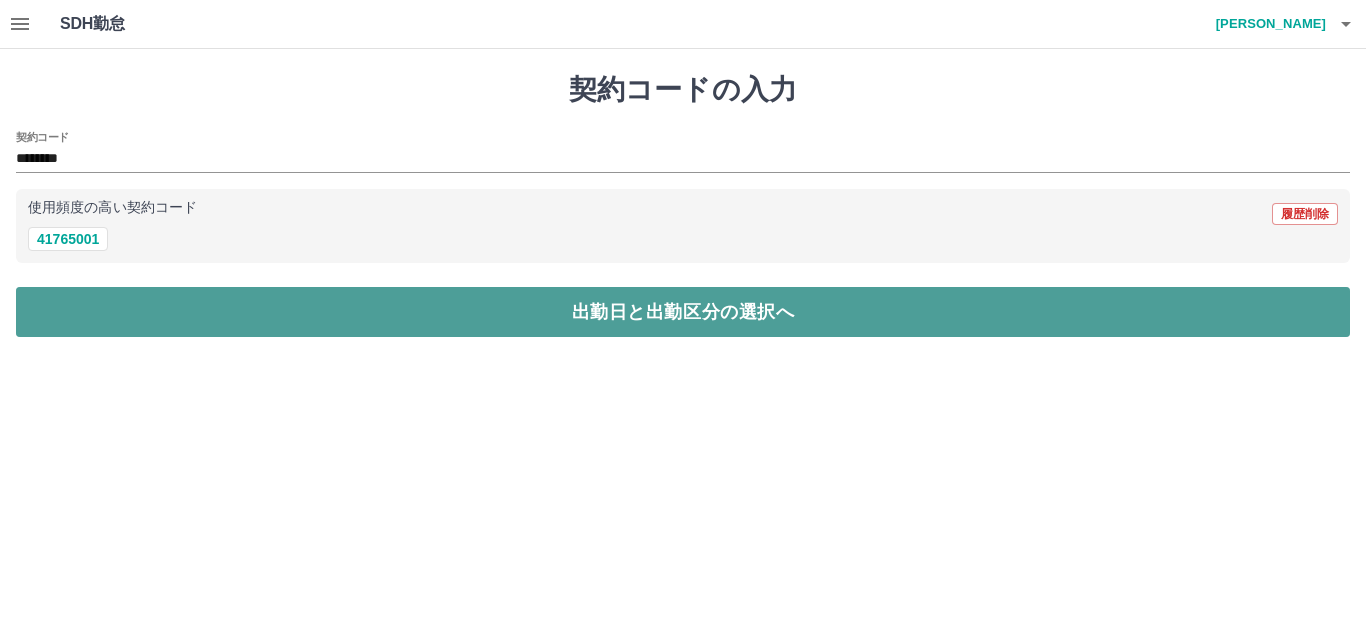click on "出勤日と出勤区分の選択へ" at bounding box center (683, 312) 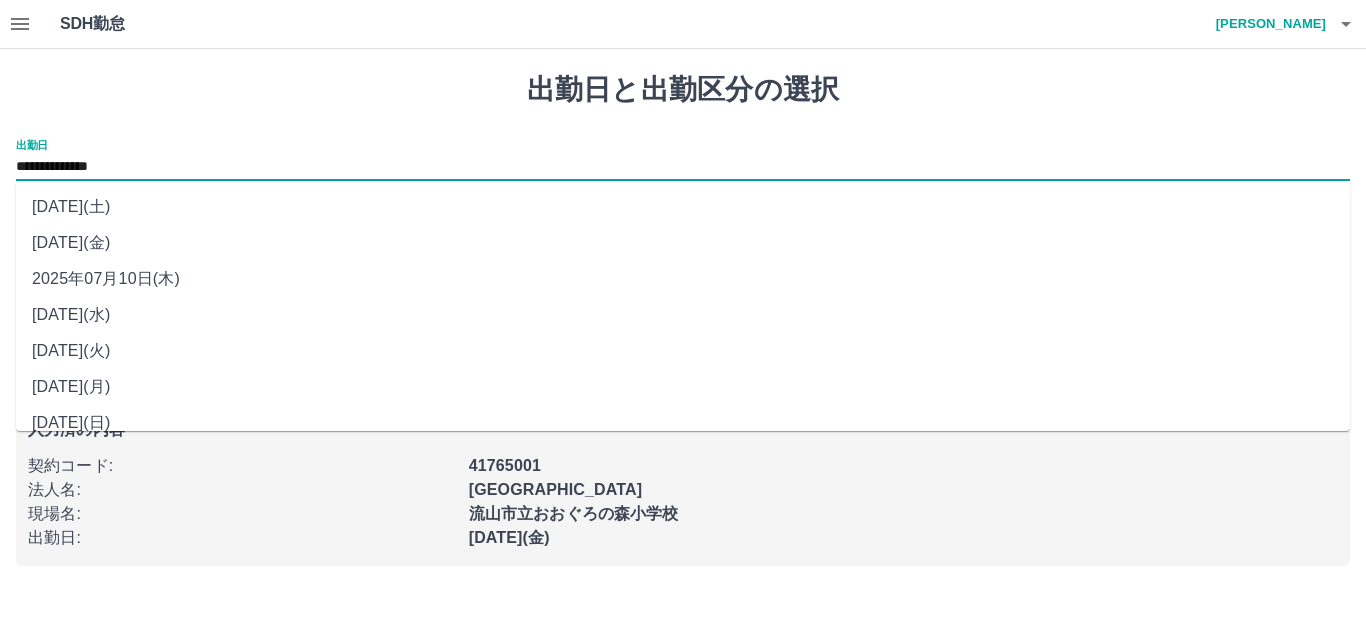 click on "**********" at bounding box center [683, 167] 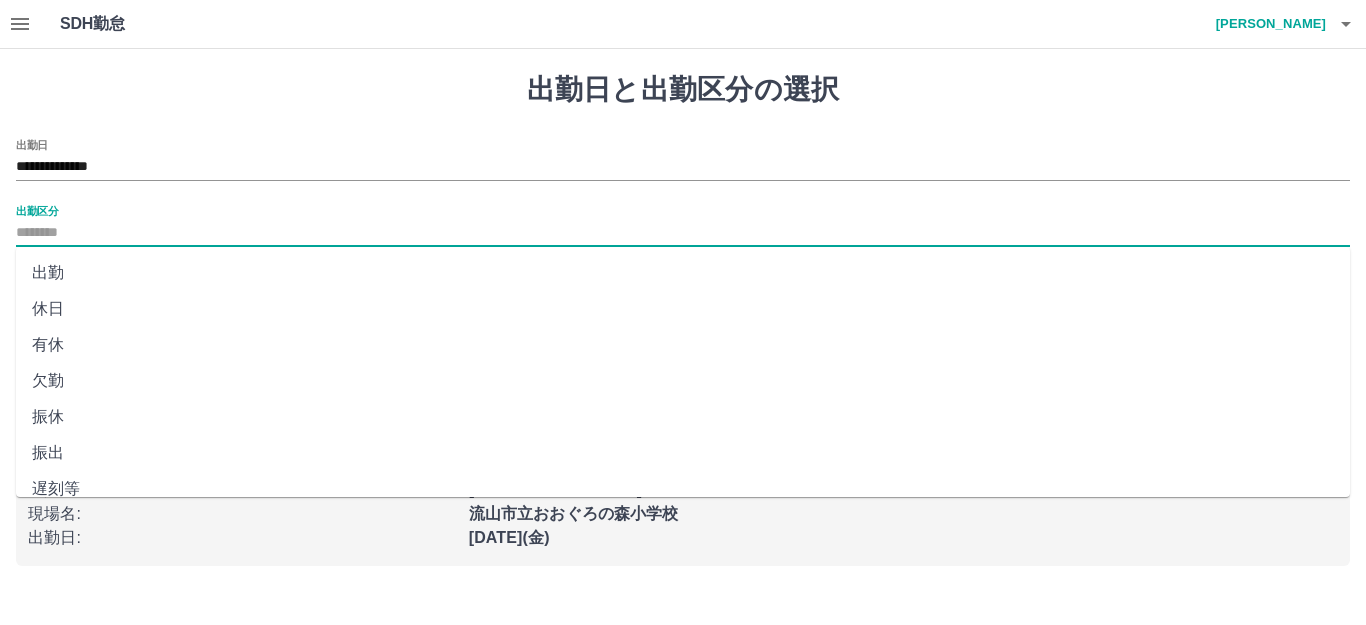 click on "出勤区分" at bounding box center [683, 233] 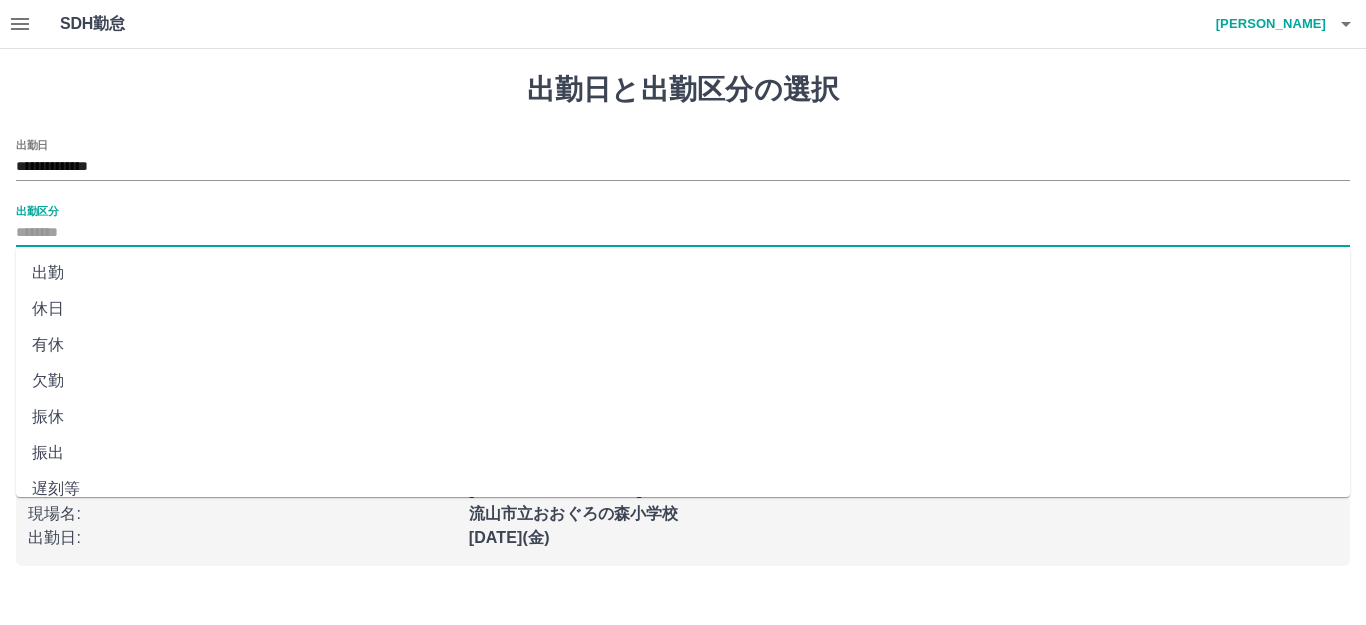 click on "出勤" at bounding box center (683, 273) 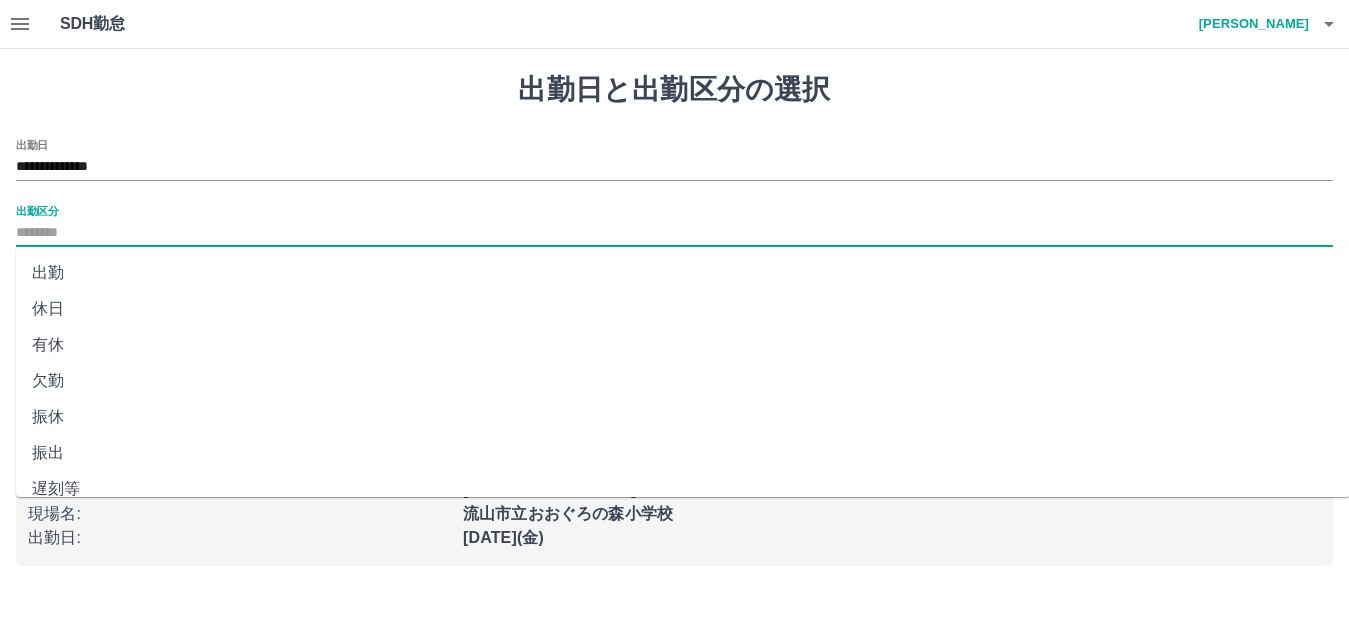 type on "**" 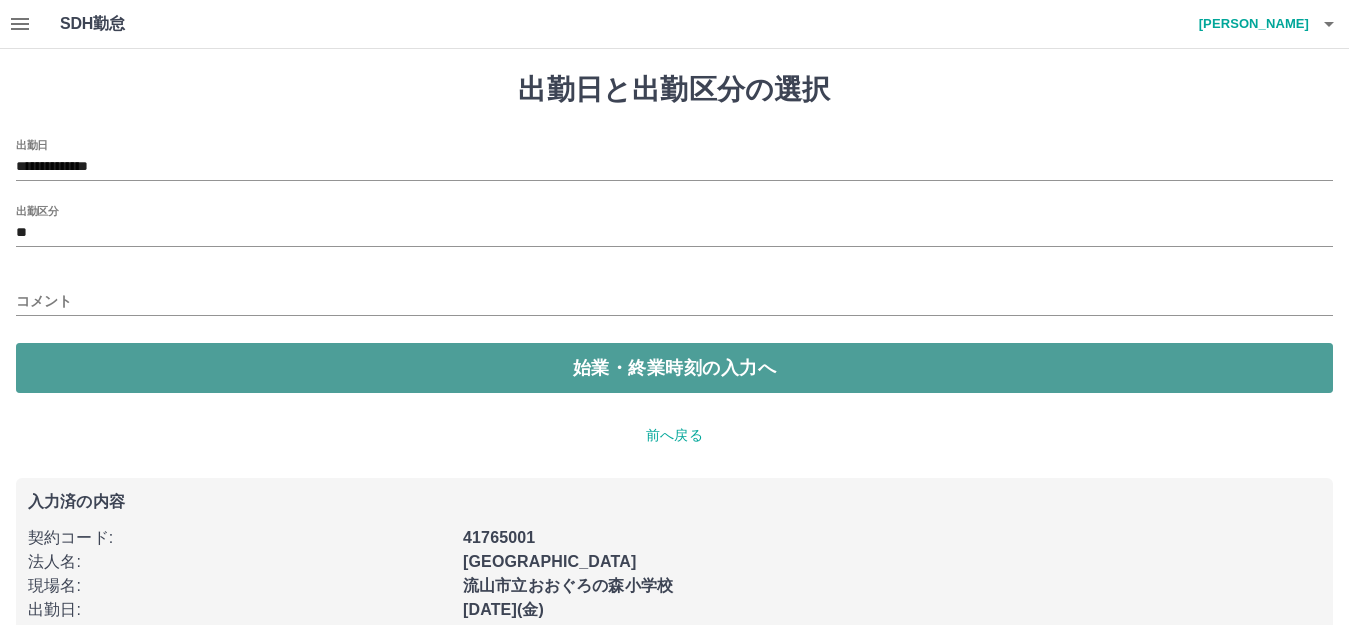 click on "始業・終業時刻の入力へ" at bounding box center (674, 368) 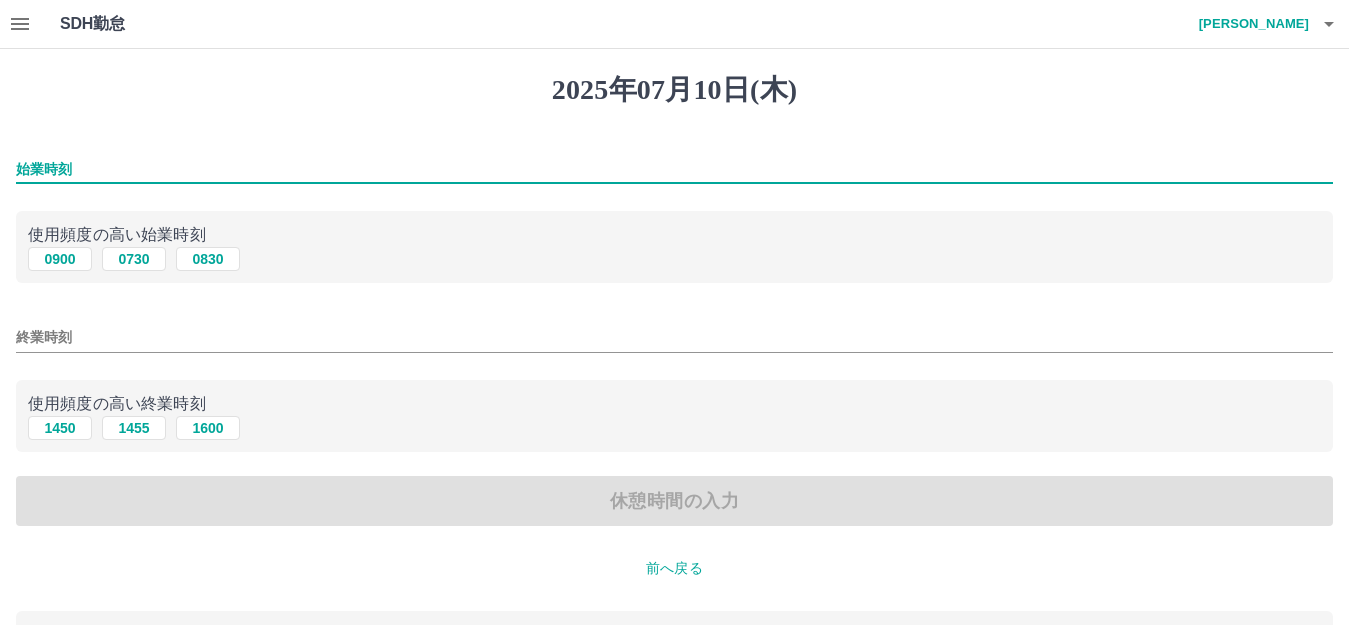 click on "始業時刻" at bounding box center (674, 169) 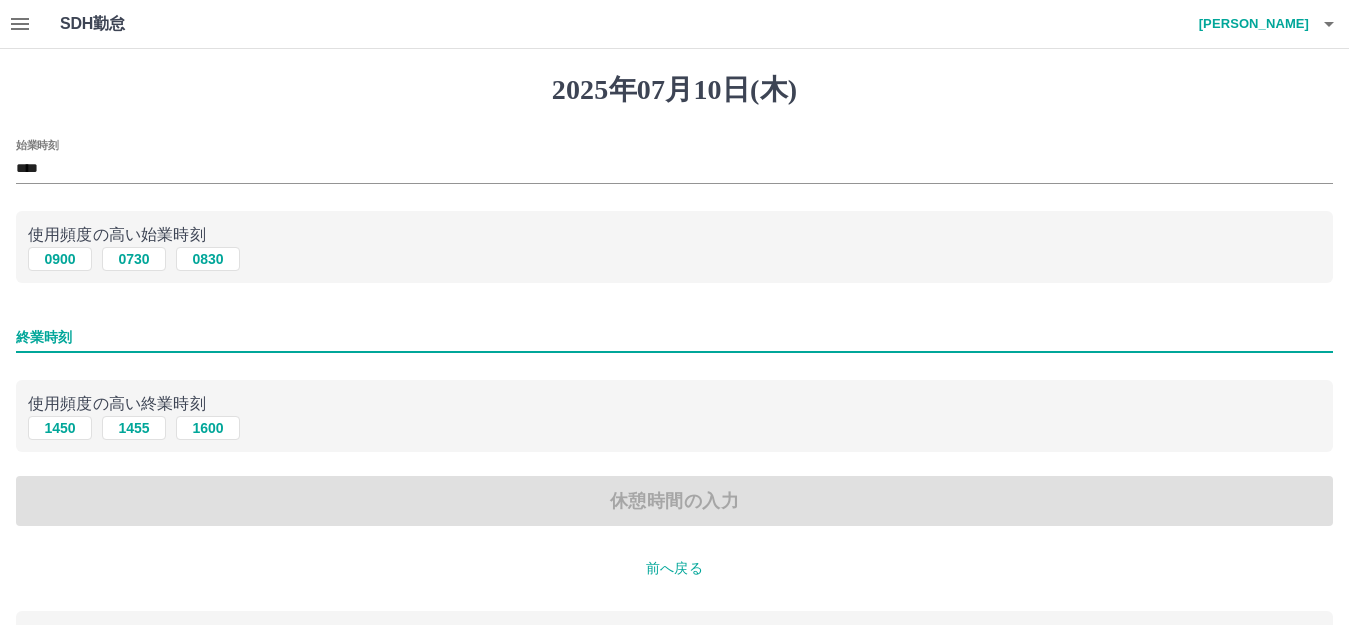 click on "終業時刻" at bounding box center (674, 337) 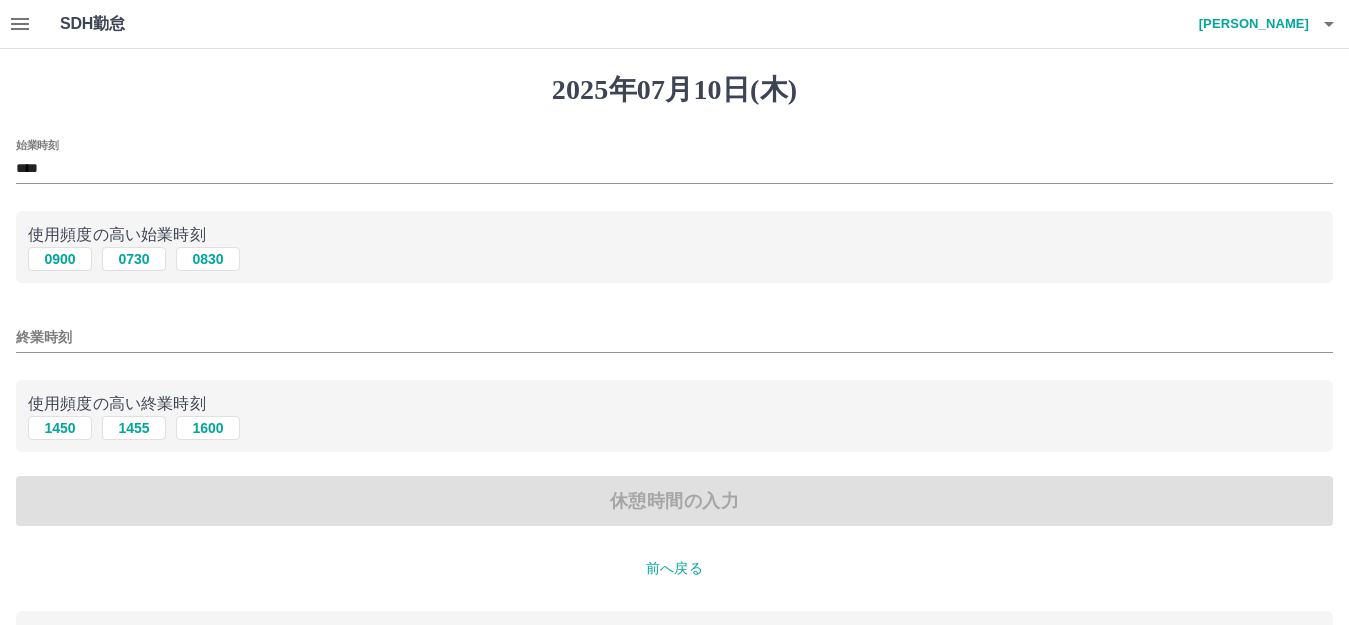 click on "始業時刻 **** 使用頻度の高い始業時刻 0900 0730 0830 終業時刻 使用頻度の高い終業時刻 1450 1455 1600 休憩時間の入力" at bounding box center (674, 333) 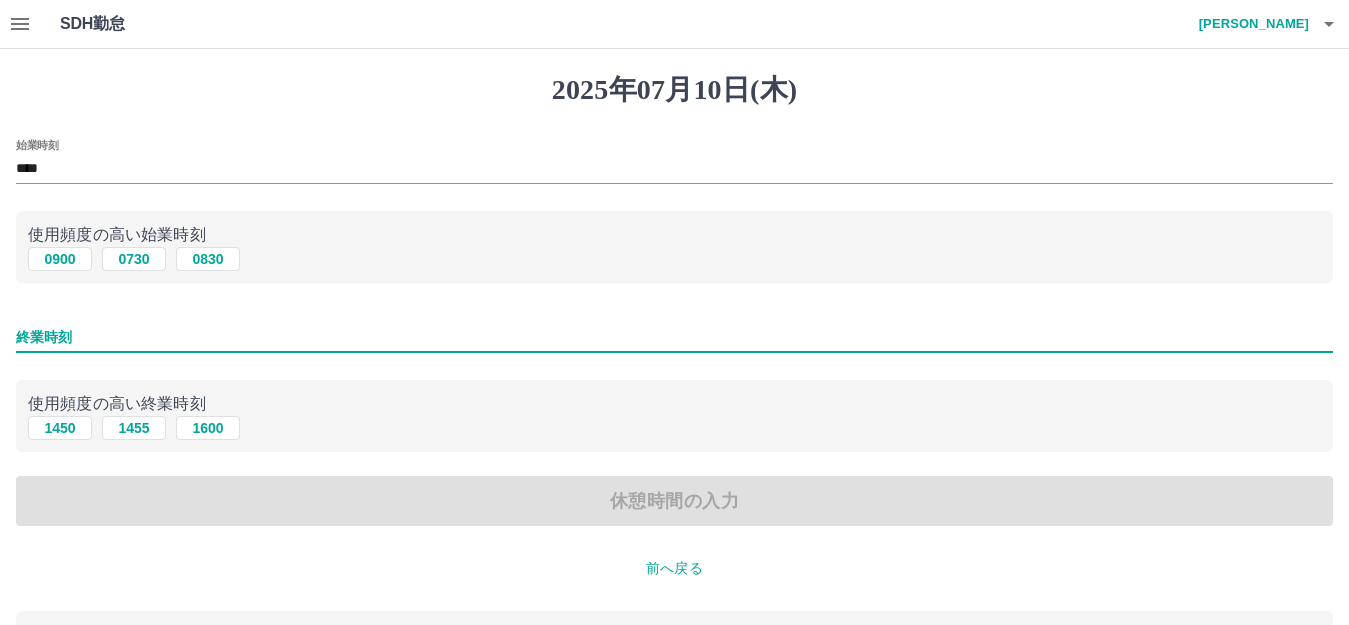 click on "終業時刻" at bounding box center [674, 337] 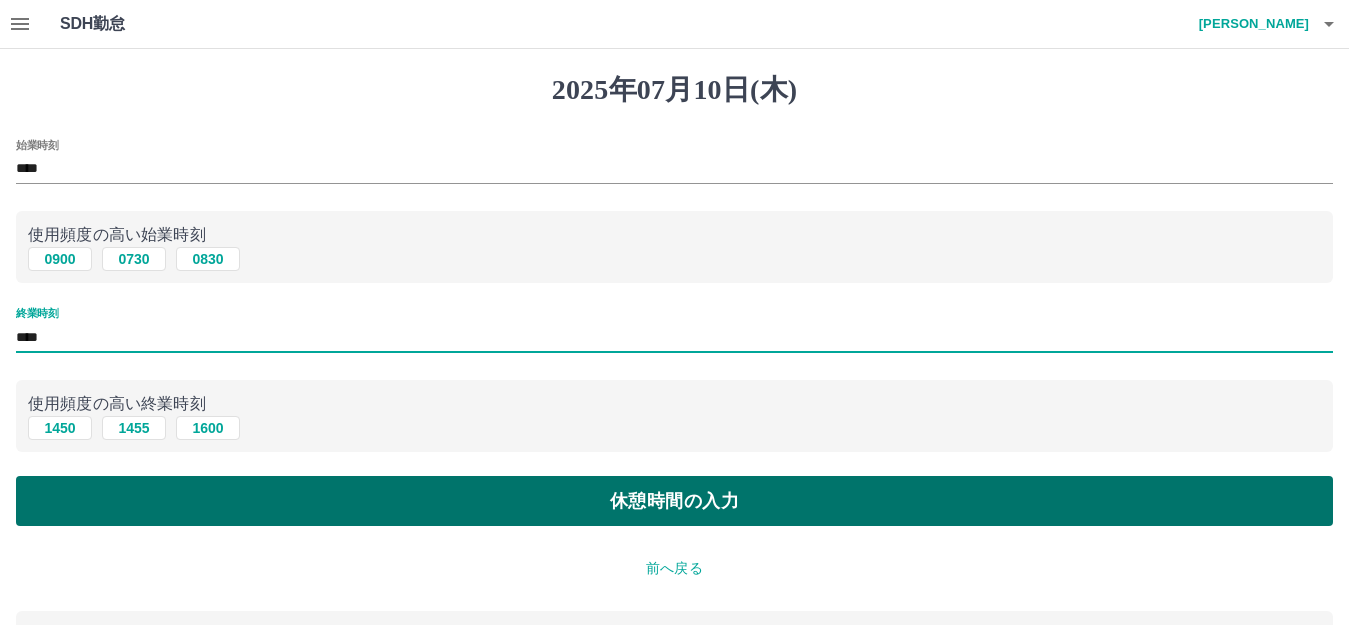type on "****" 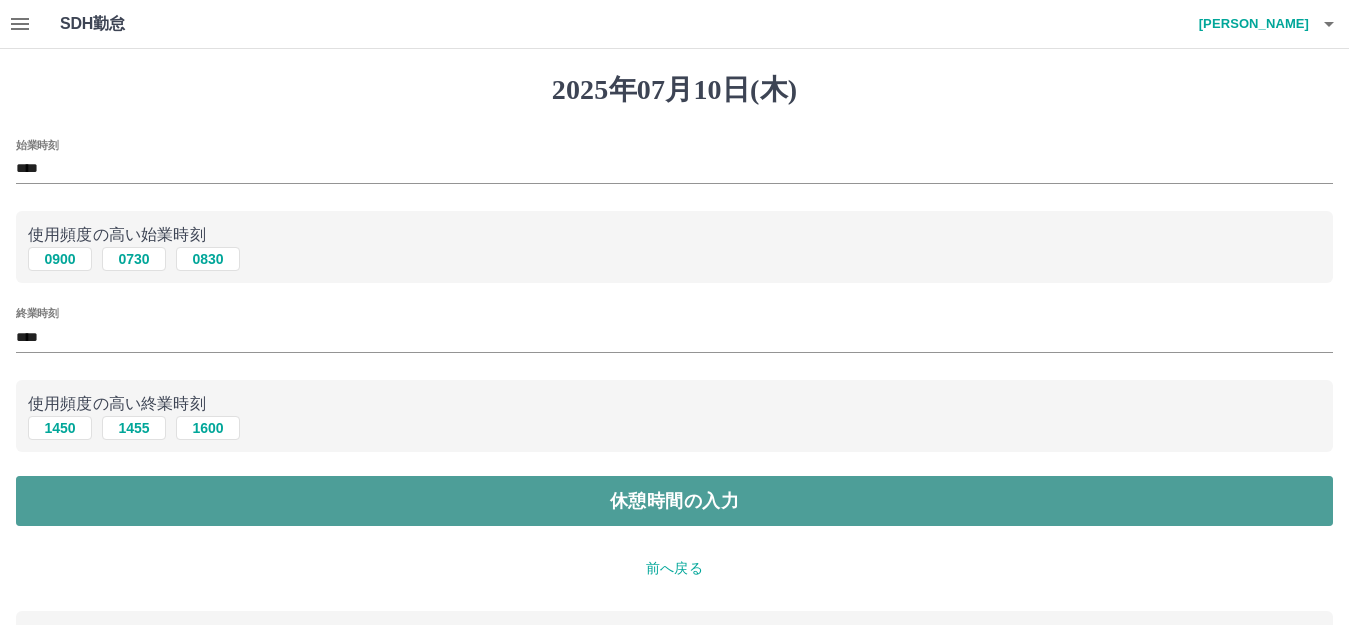 click on "休憩時間の入力" at bounding box center (674, 501) 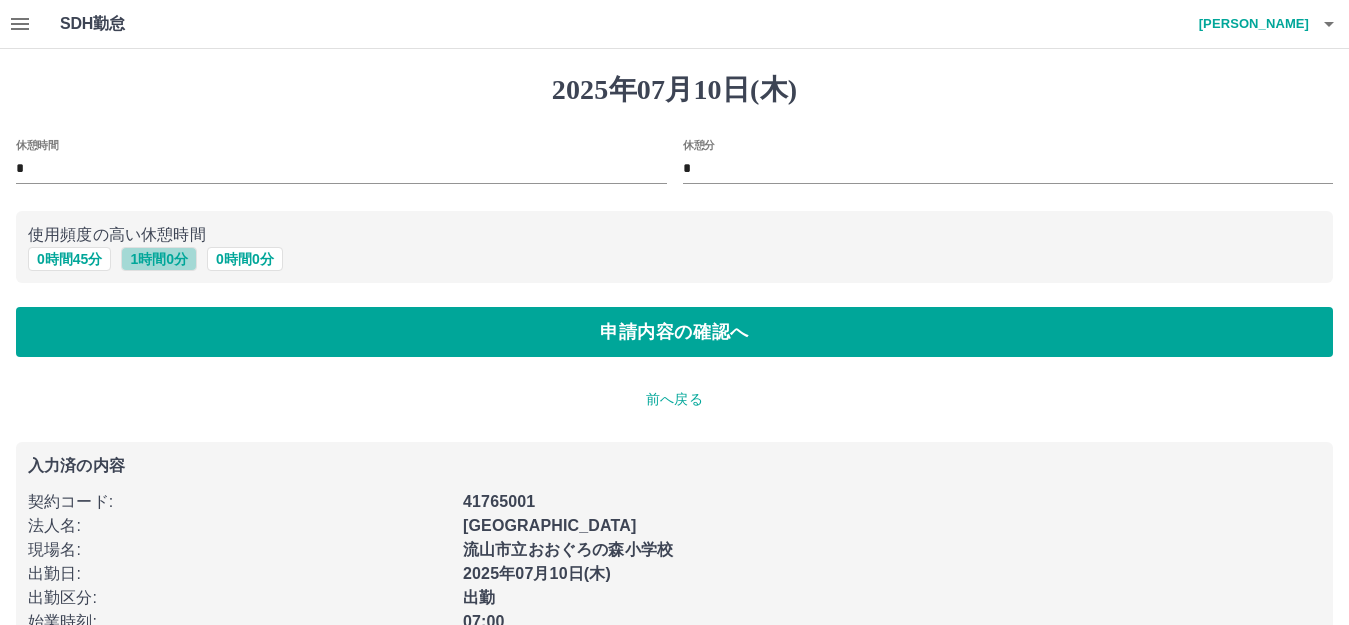 click on "1 時間 0 分" at bounding box center (159, 259) 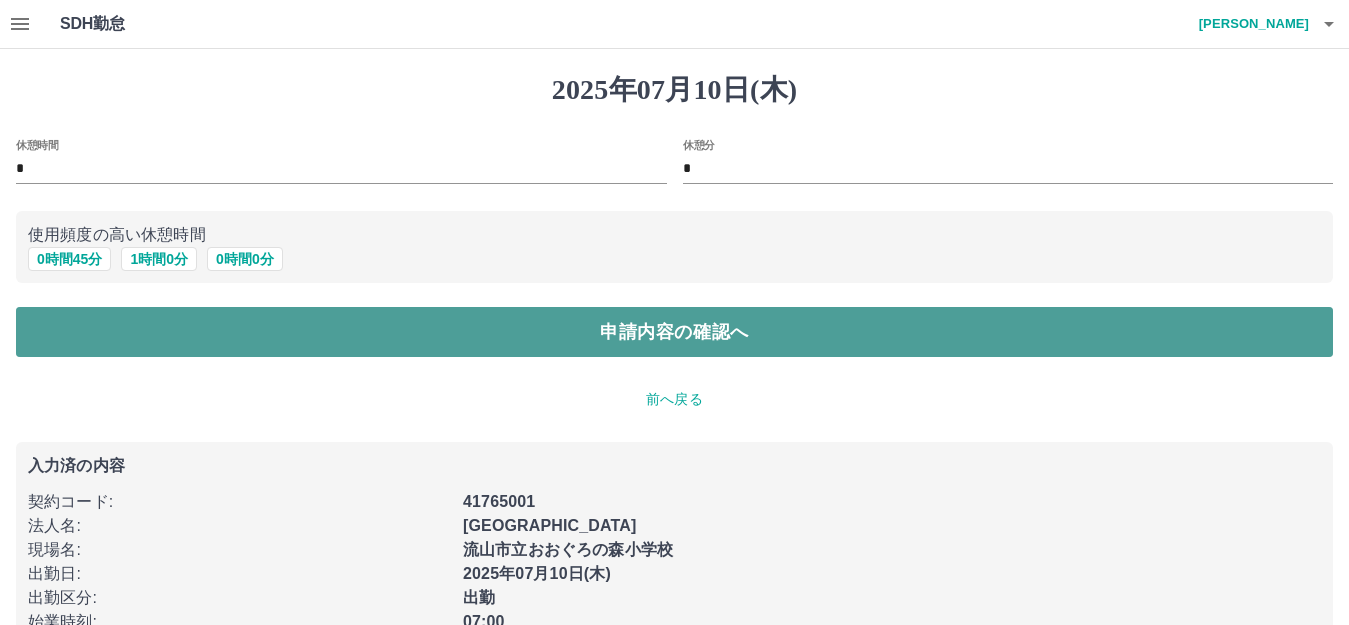 click on "申請内容の確認へ" at bounding box center [674, 332] 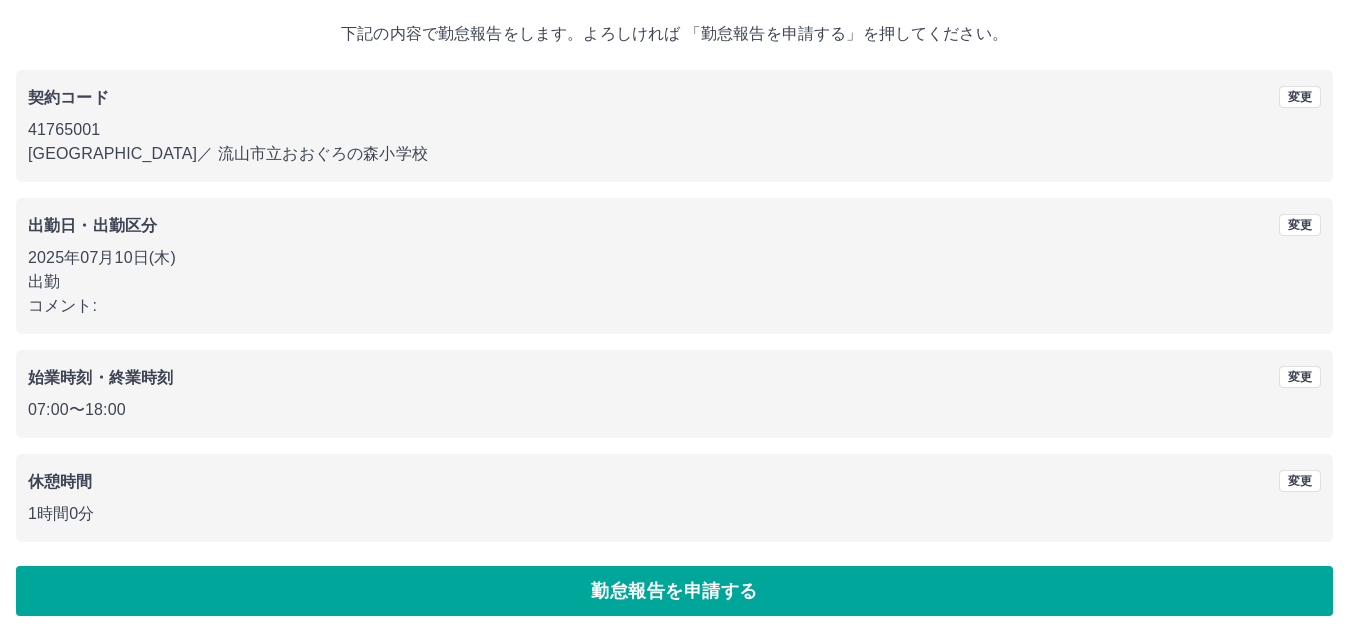 scroll, scrollTop: 124, scrollLeft: 0, axis: vertical 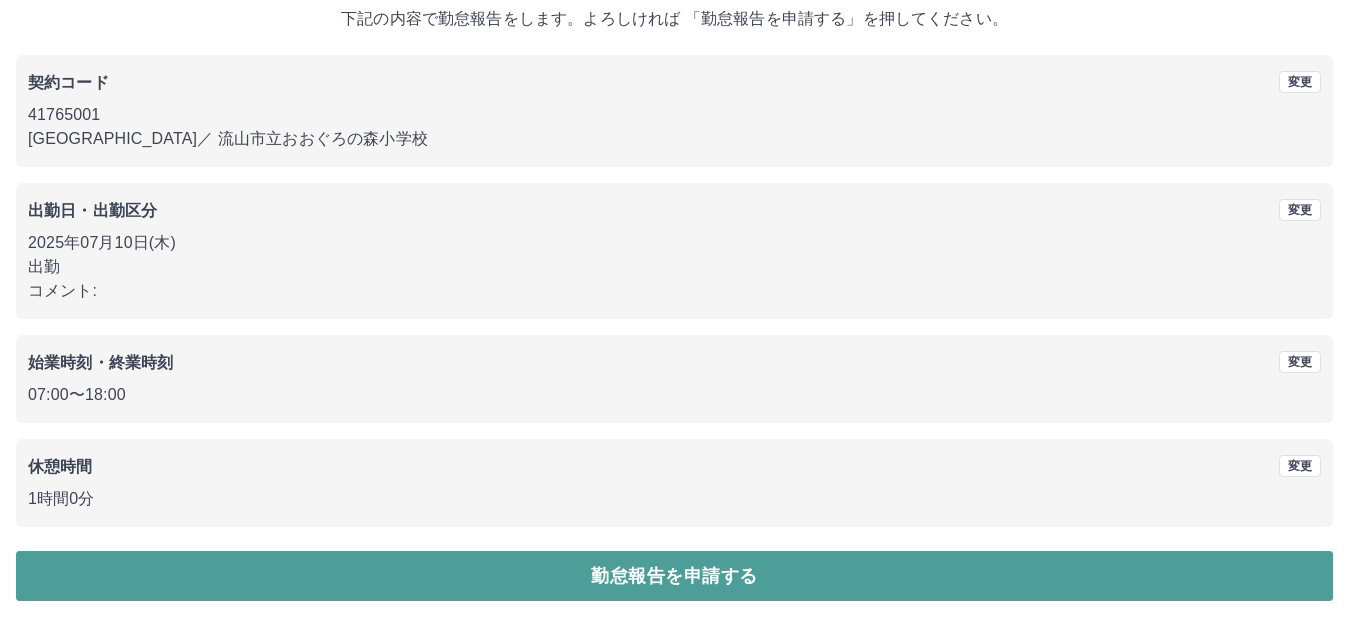 click on "勤怠報告を申請する" at bounding box center (674, 576) 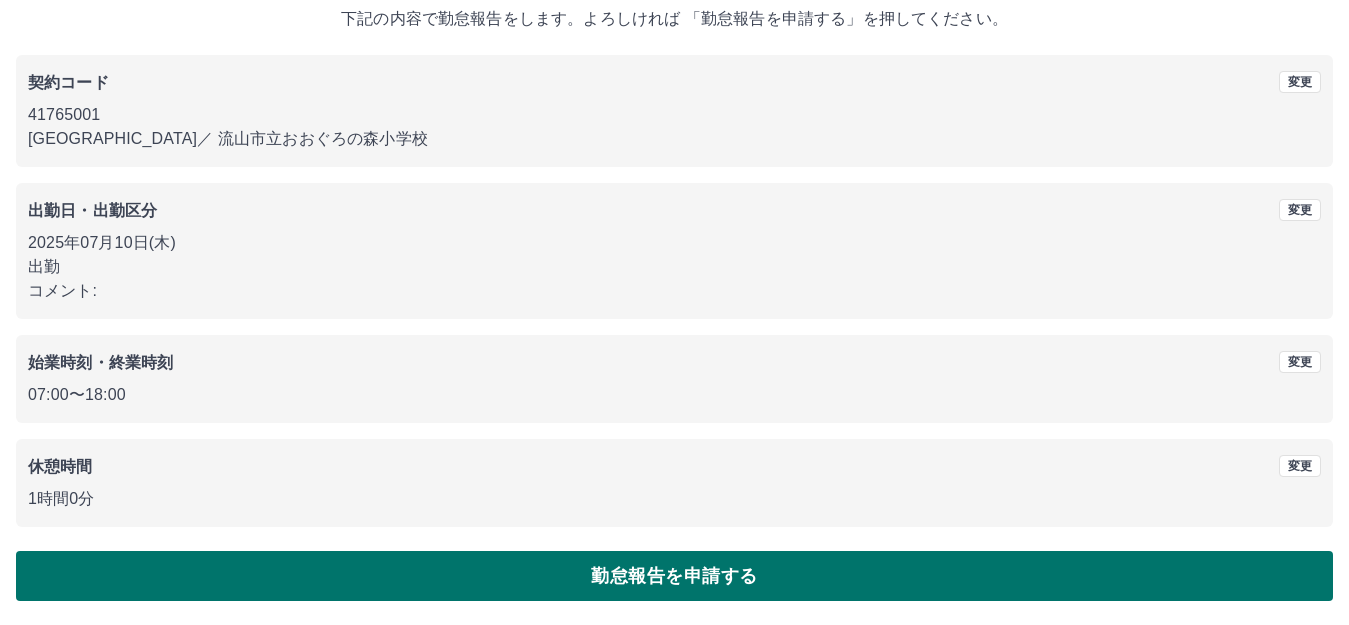 scroll, scrollTop: 0, scrollLeft: 0, axis: both 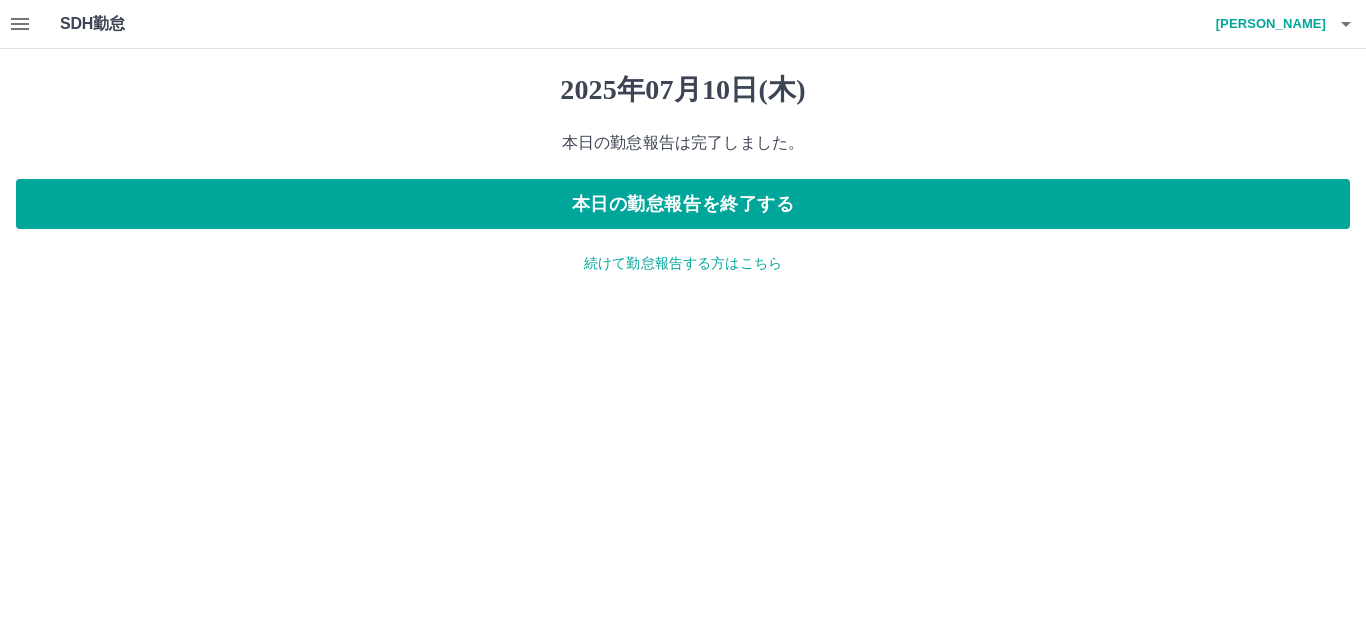 click on "続けて勤怠報告する方はこちら" at bounding box center [683, 263] 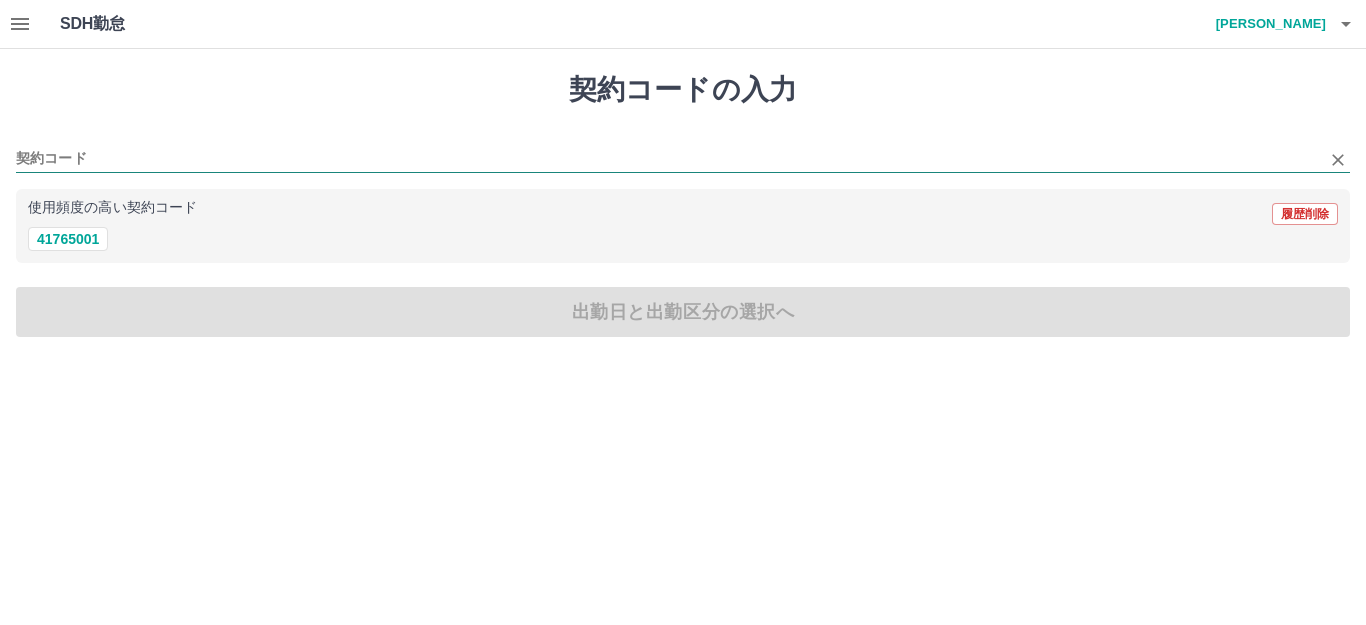 click on "契約コード" at bounding box center [668, 159] 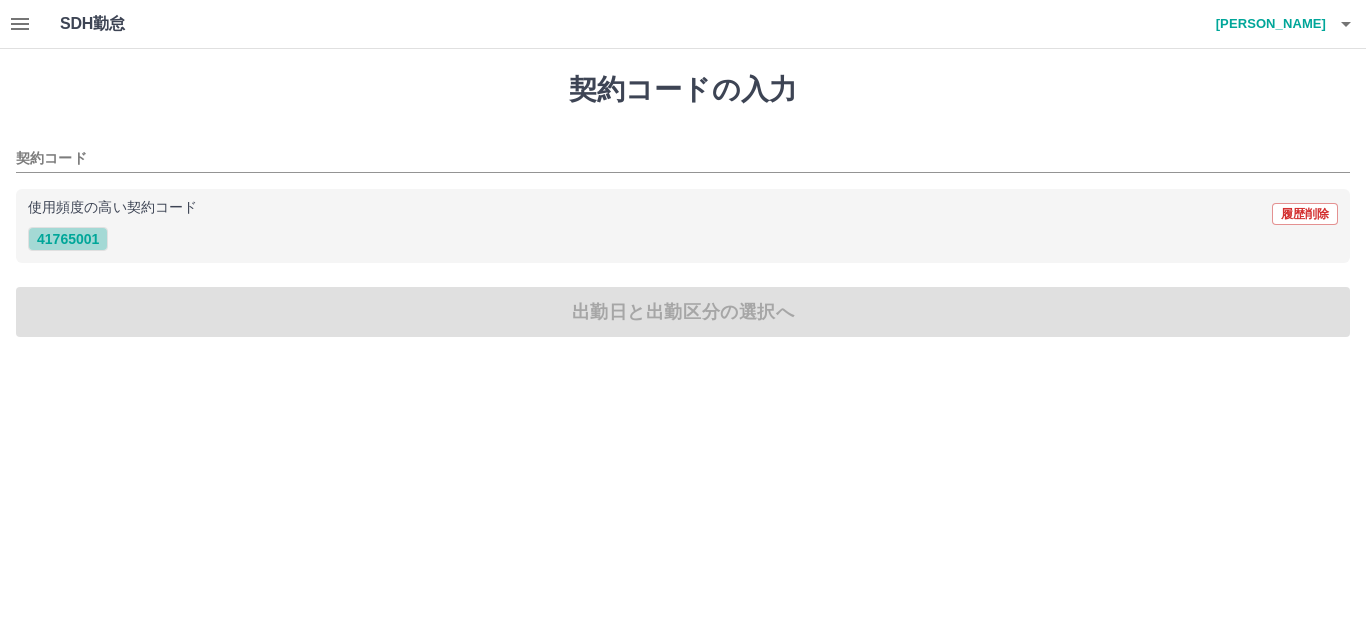 click on "41765001" at bounding box center (68, 239) 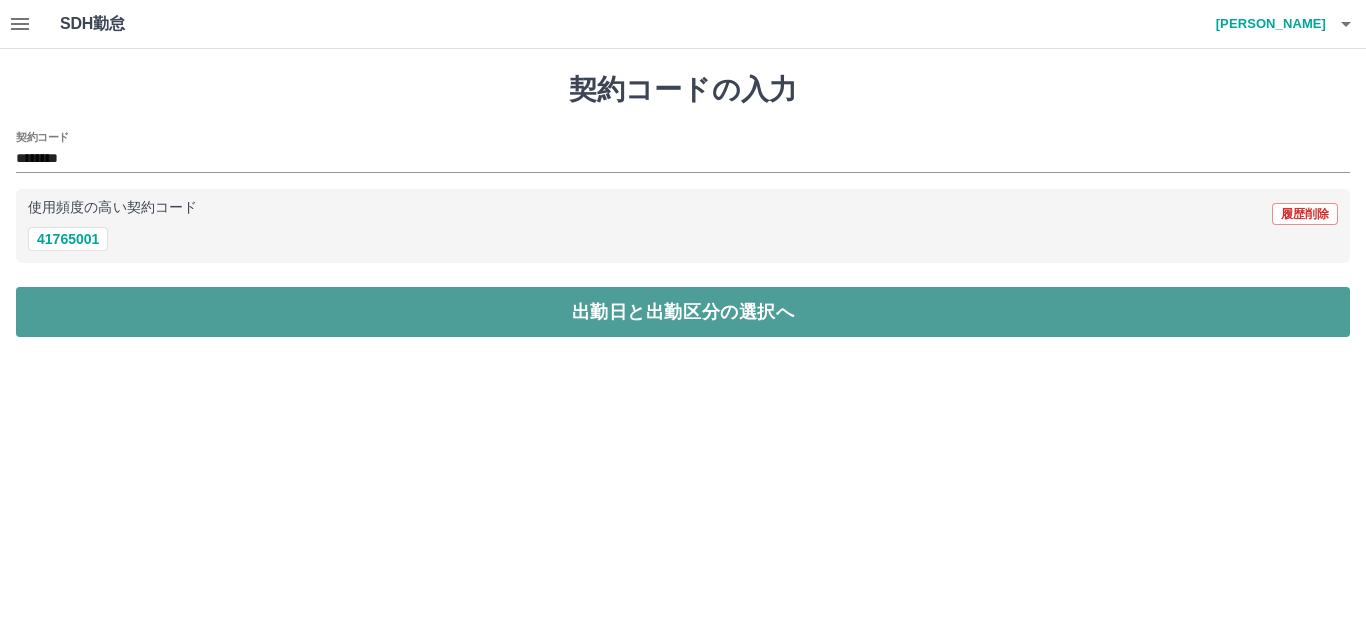 click on "出勤日と出勤区分の選択へ" at bounding box center (683, 312) 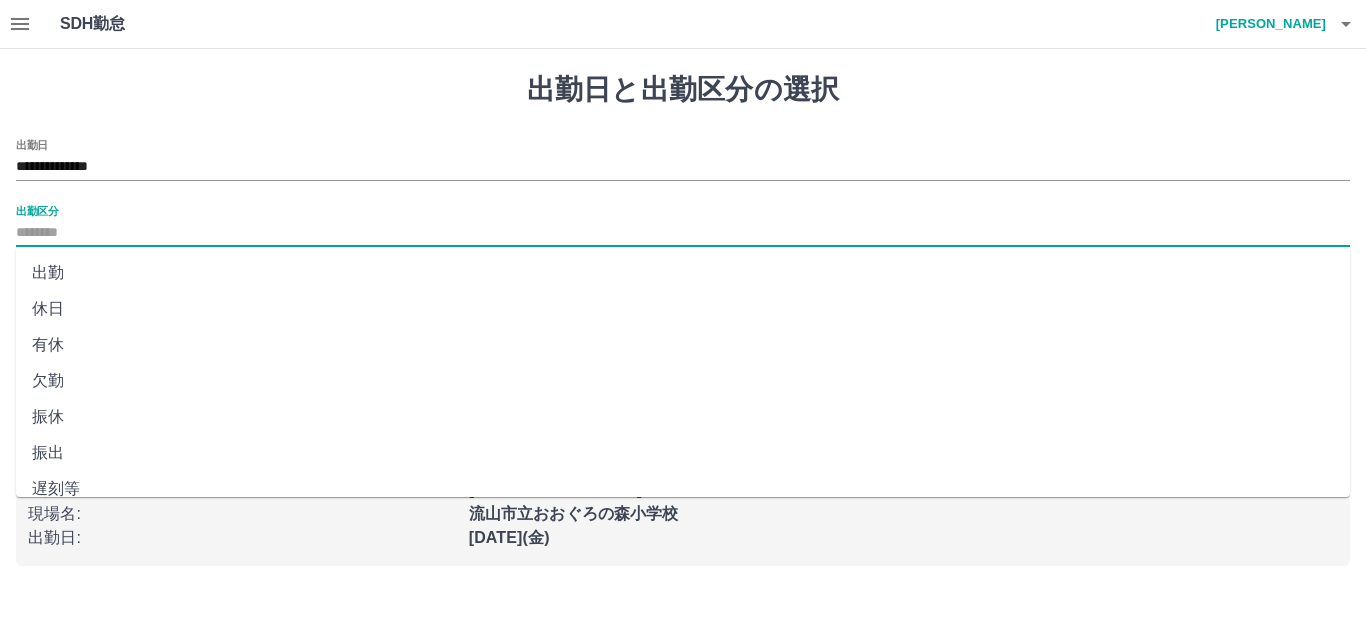 click on "出勤区分" at bounding box center (683, 233) 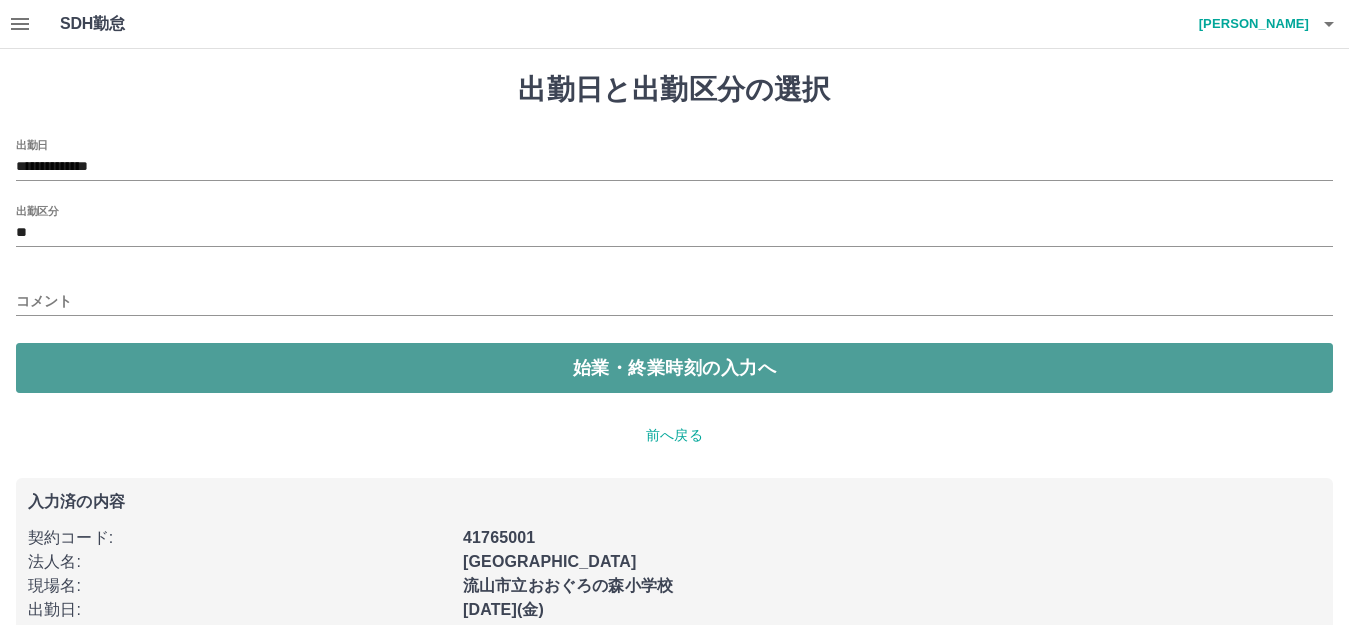 click on "始業・終業時刻の入力へ" at bounding box center [674, 368] 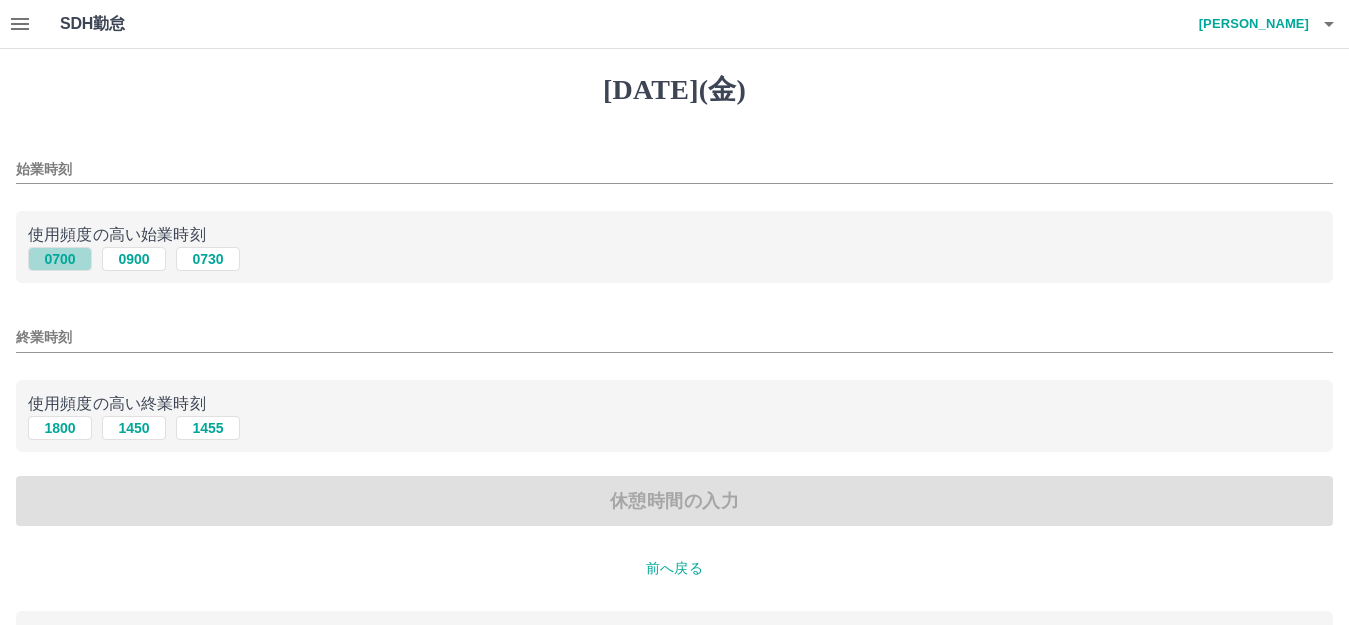 click on "0700" at bounding box center (60, 259) 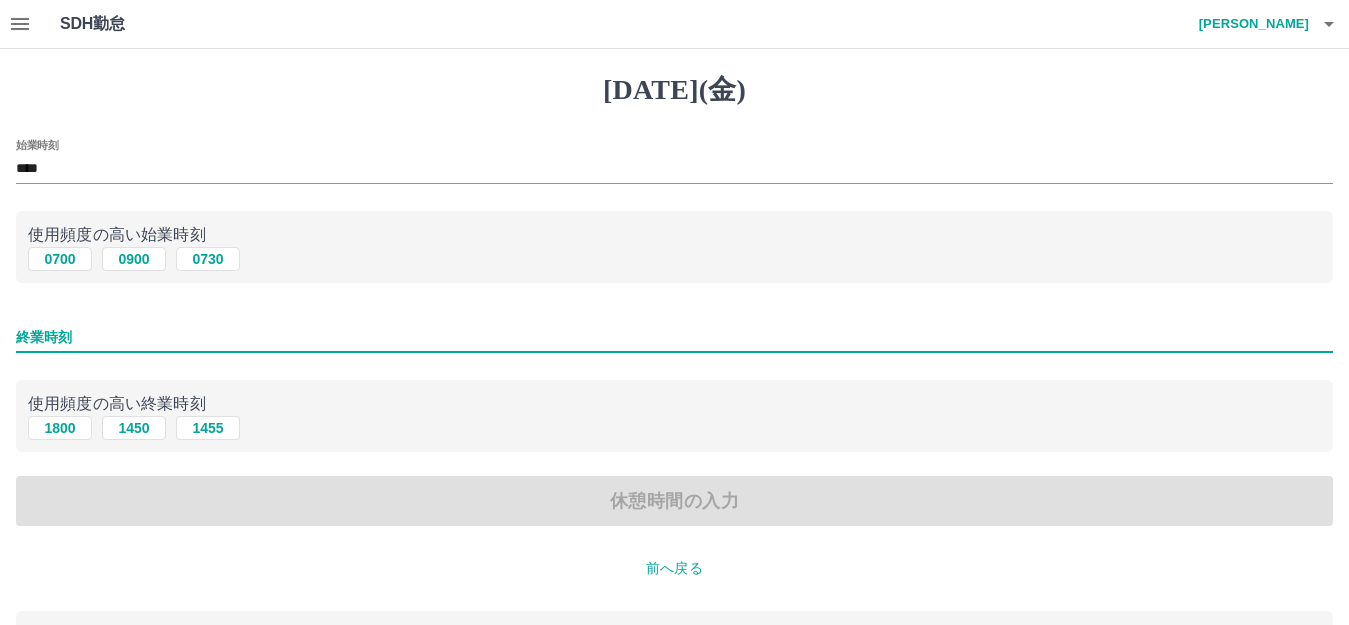click on "終業時刻" at bounding box center (674, 337) 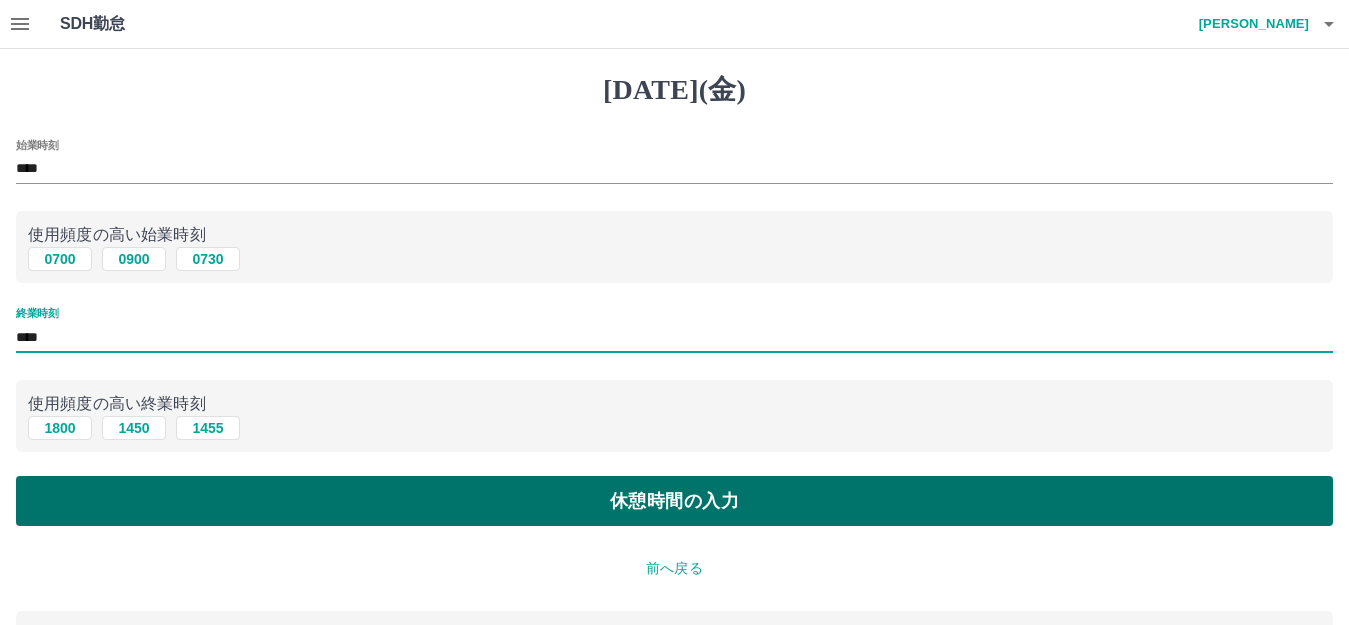 type on "****" 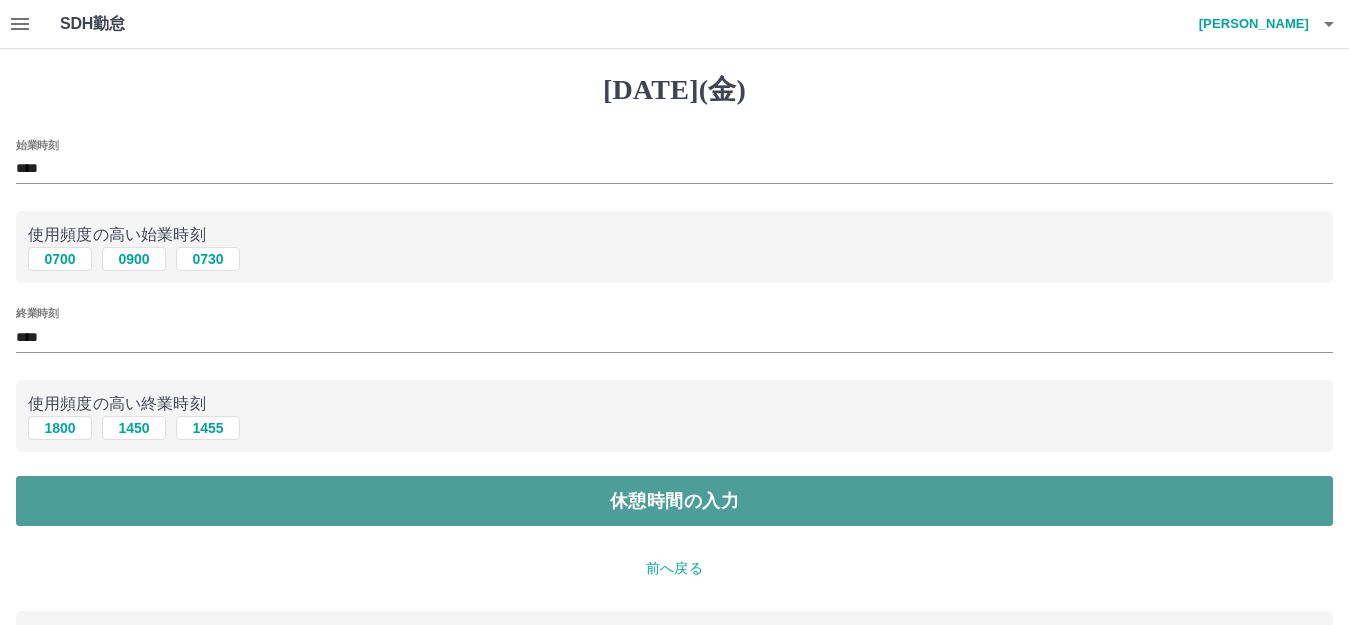 click on "休憩時間の入力" at bounding box center (674, 501) 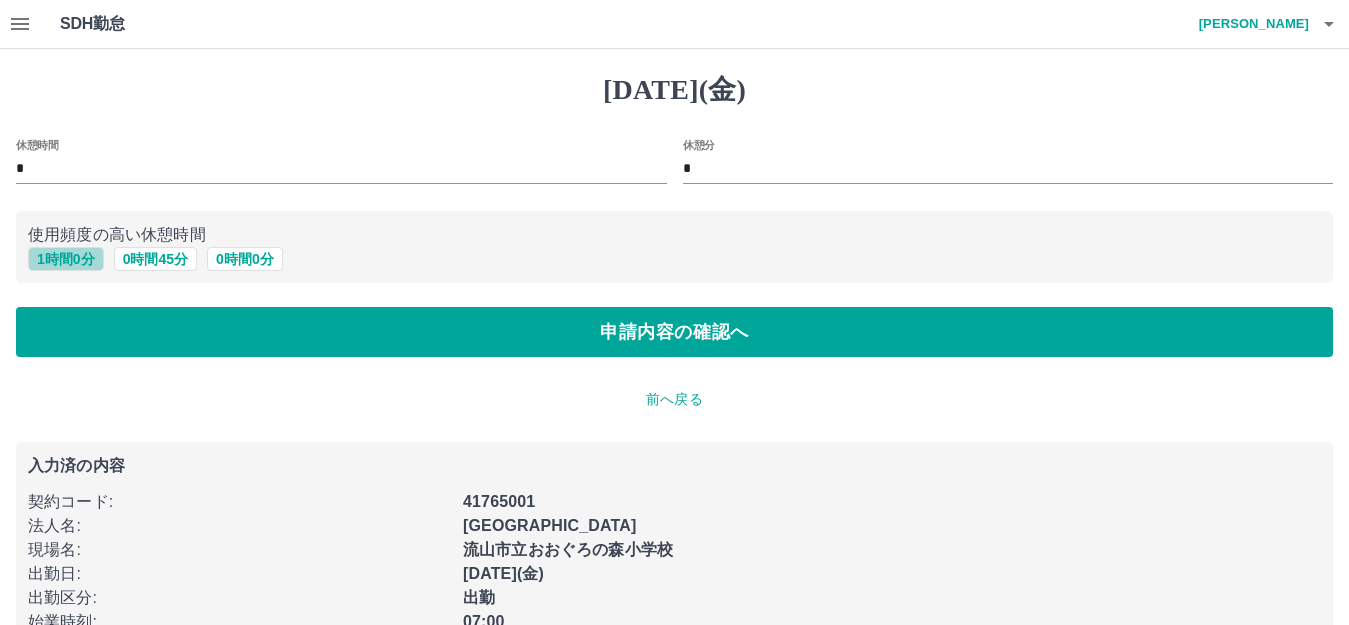 click on "1 時間 0 分" at bounding box center [66, 259] 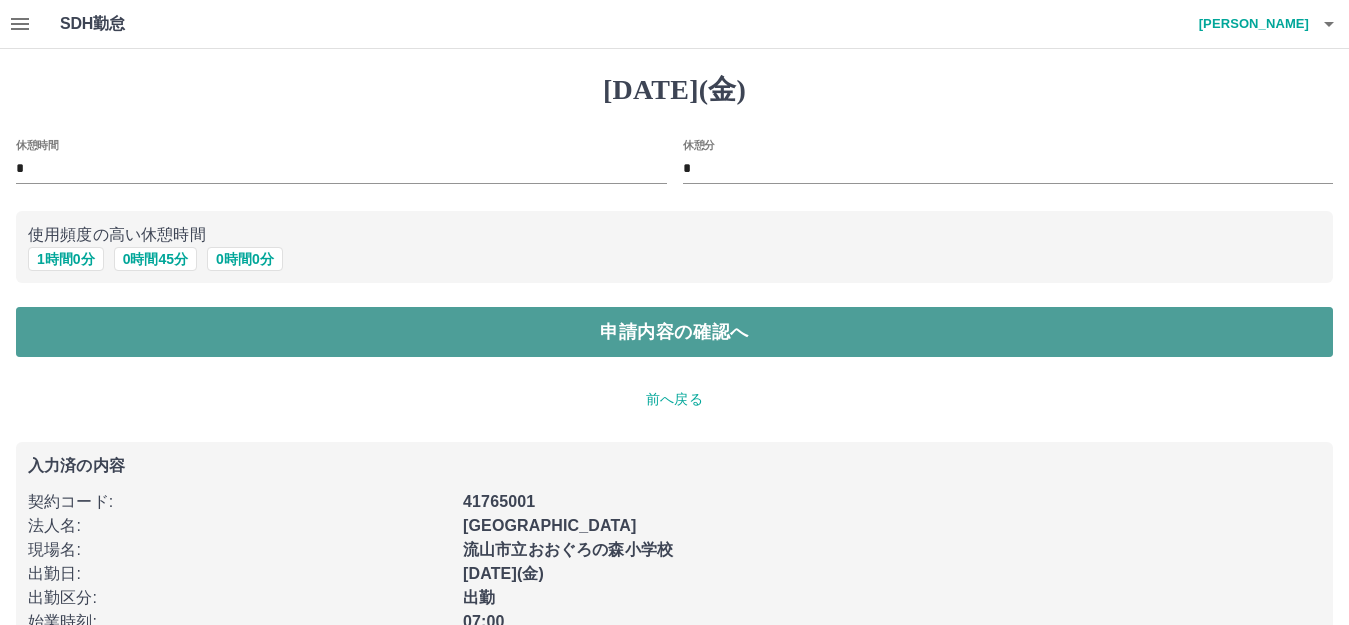 click on "申請内容の確認へ" at bounding box center (674, 332) 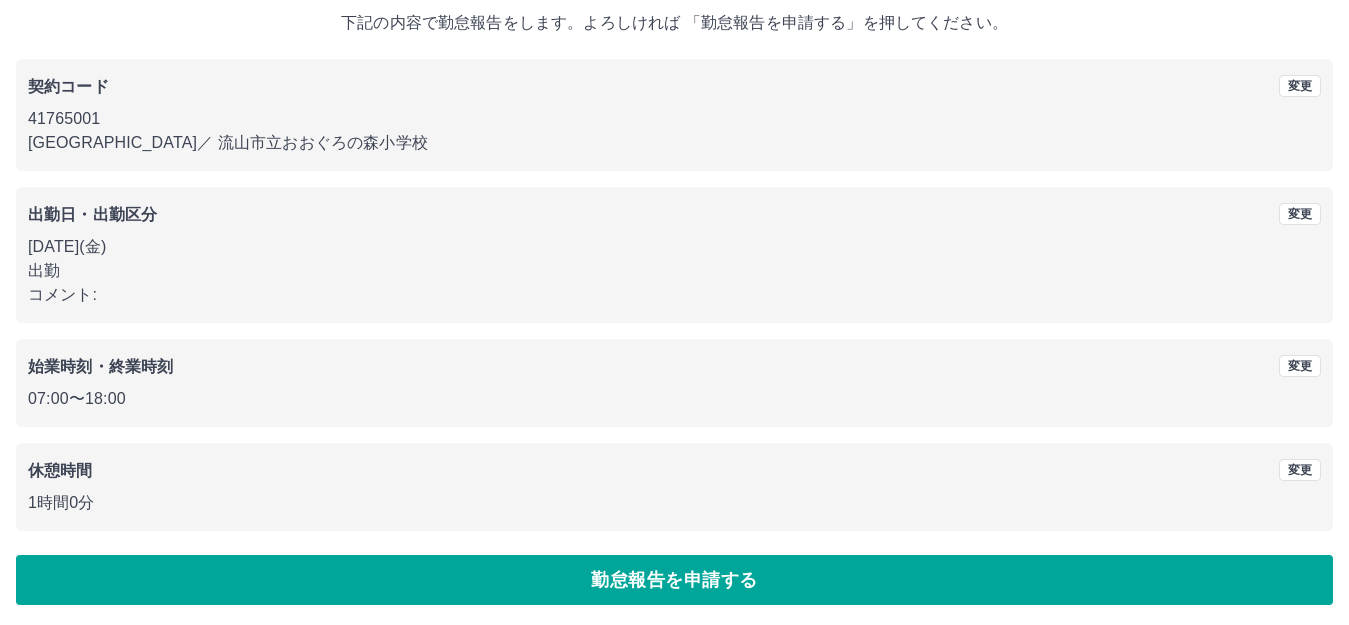 scroll, scrollTop: 124, scrollLeft: 0, axis: vertical 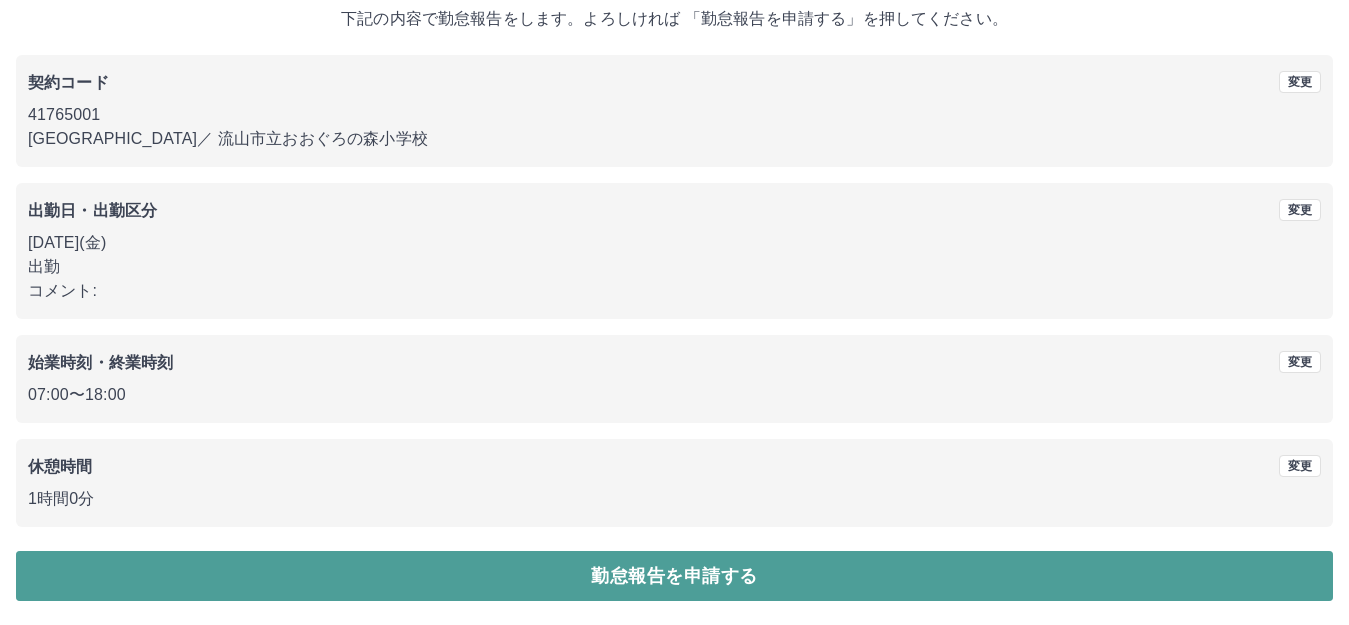 click on "勤怠報告を申請する" at bounding box center (674, 576) 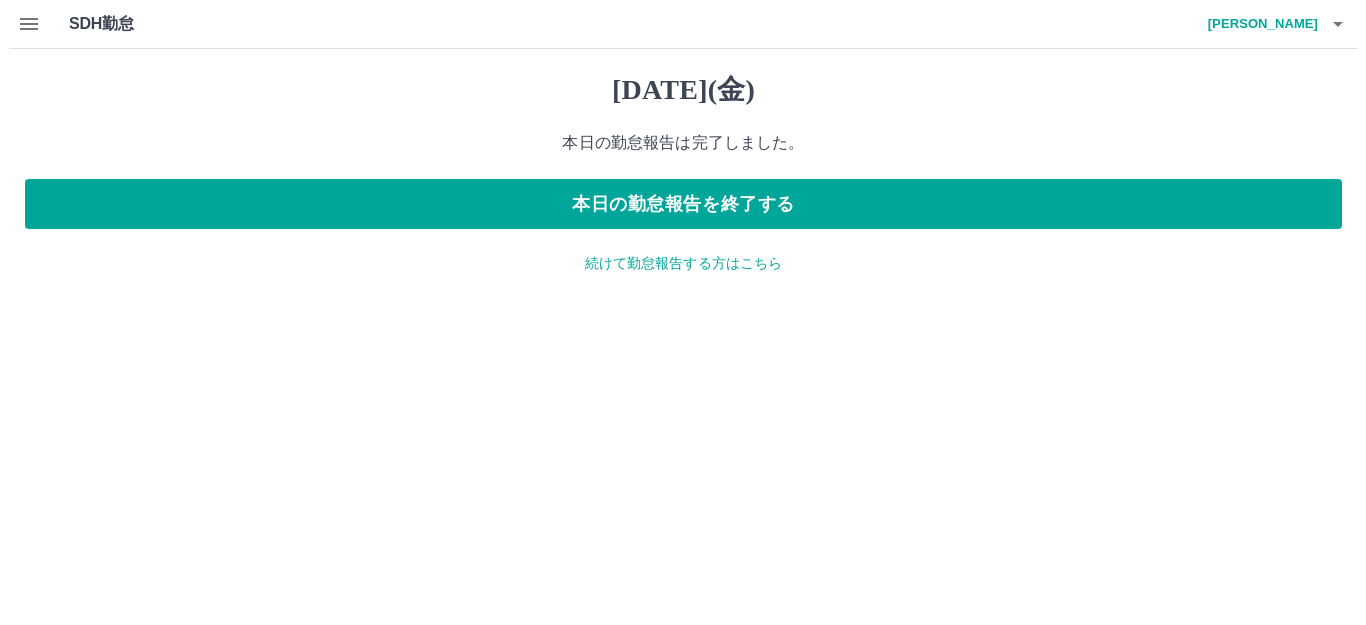 scroll, scrollTop: 0, scrollLeft: 0, axis: both 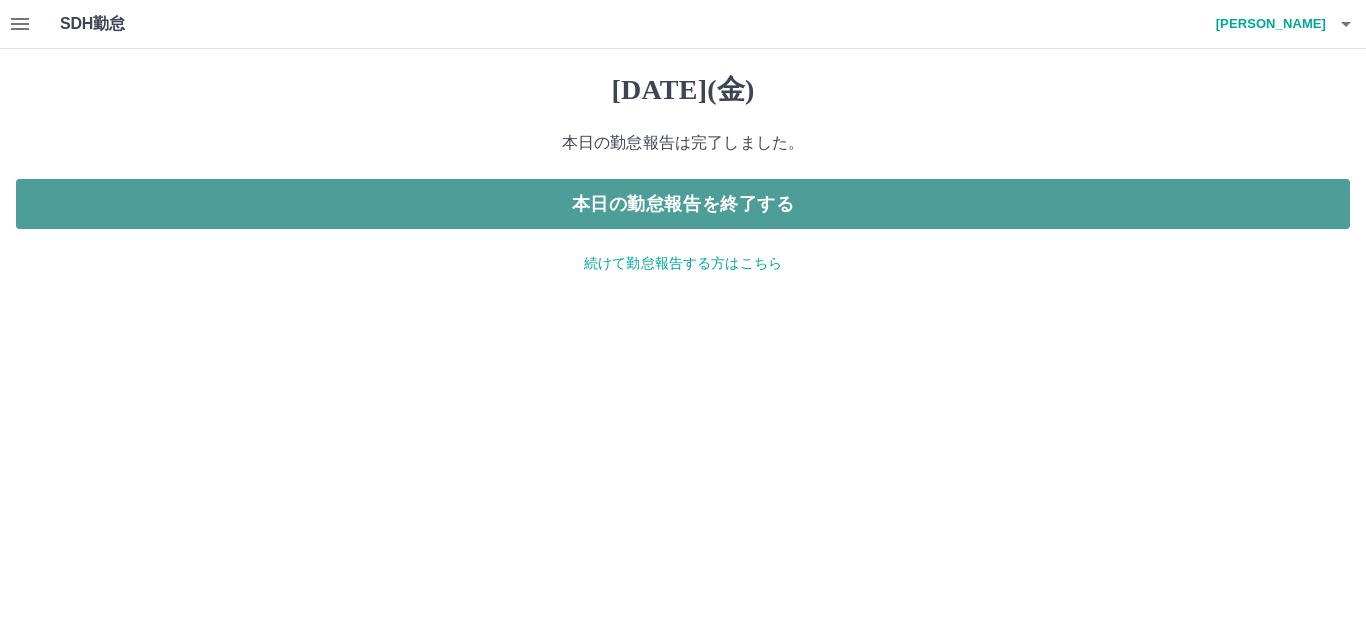 click on "本日の勤怠報告を終了する" at bounding box center [683, 204] 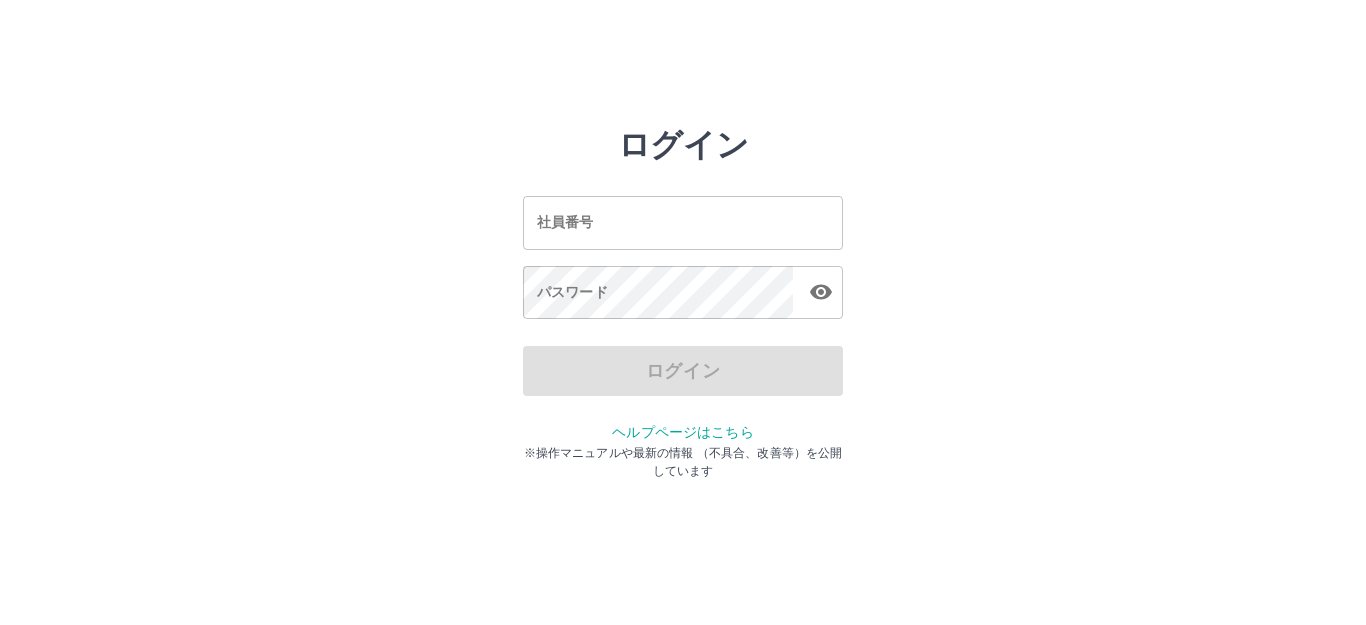scroll, scrollTop: 0, scrollLeft: 0, axis: both 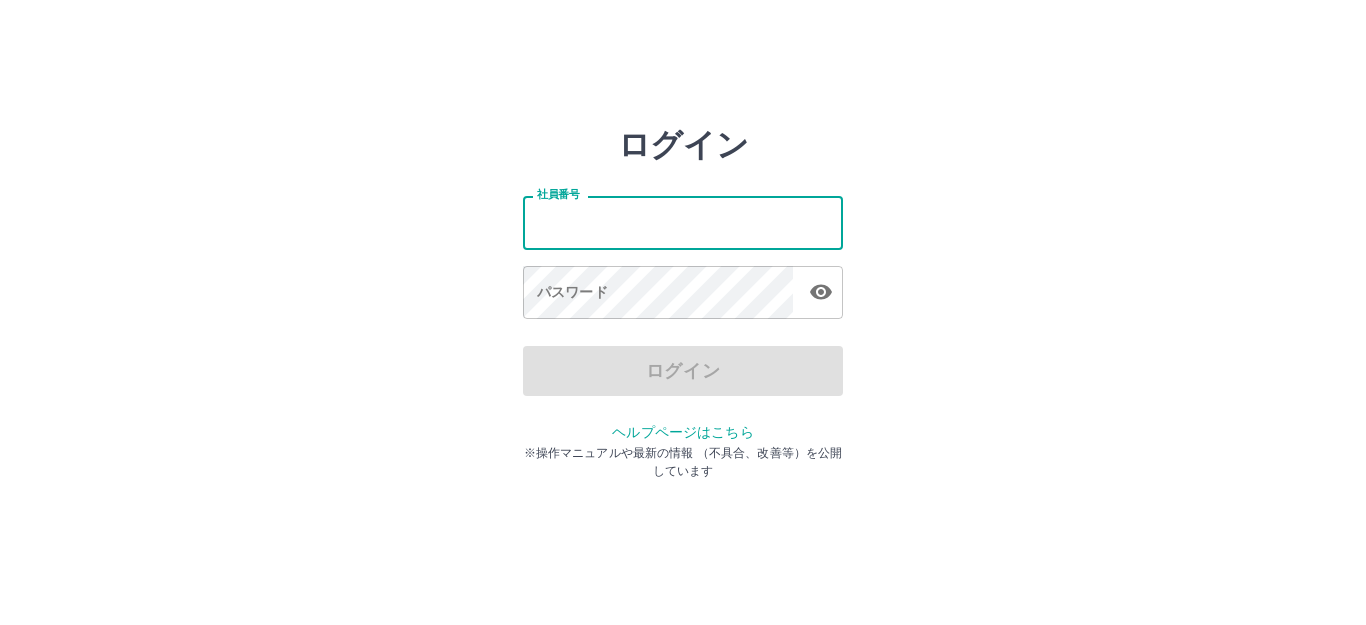 click on "社員番号" at bounding box center (683, 222) 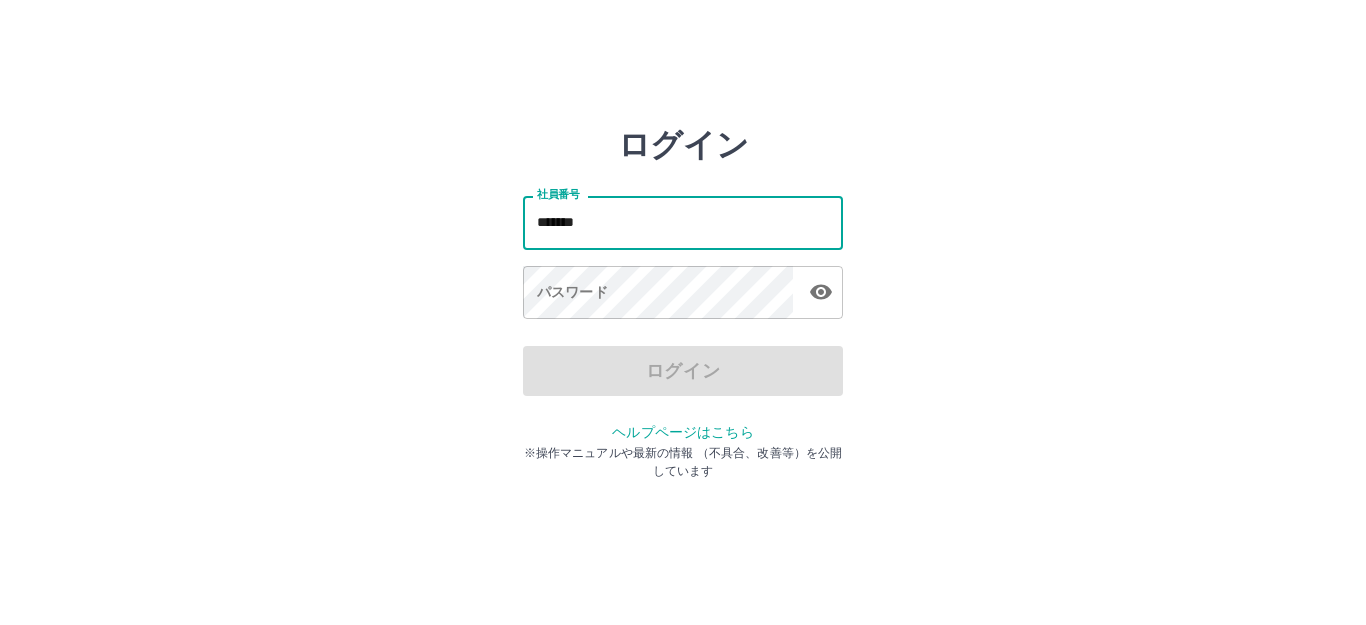 type on "*******" 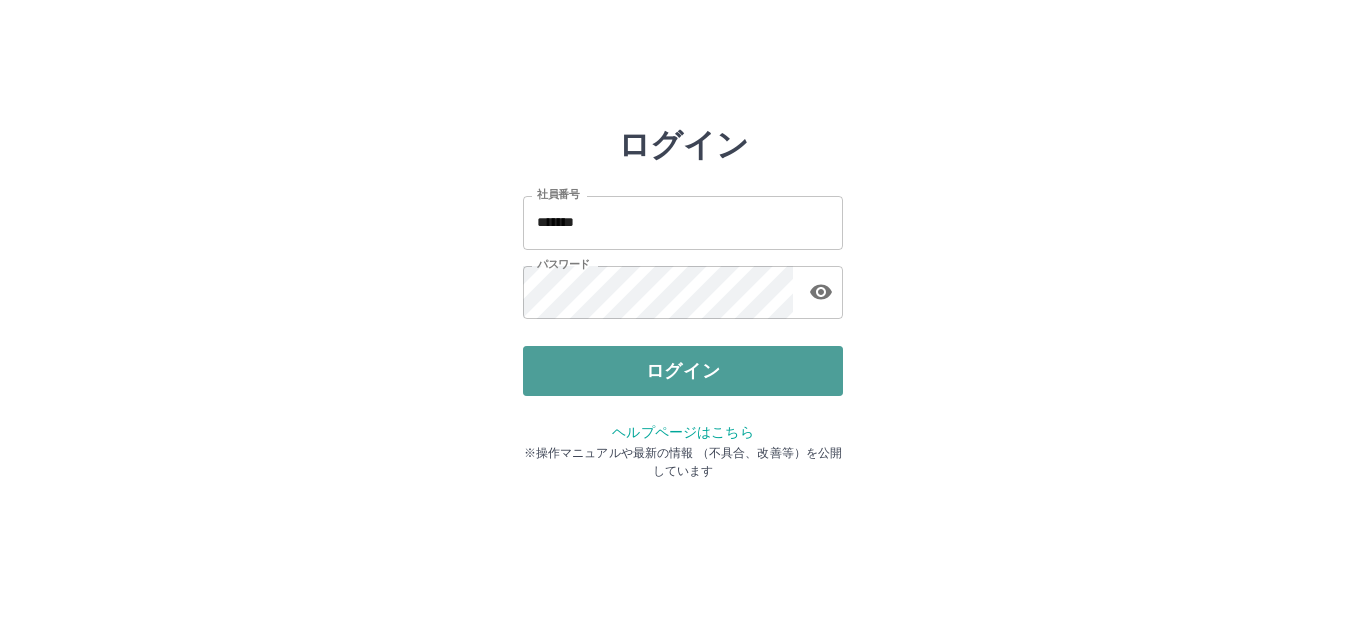 click on "ログイン" at bounding box center [683, 371] 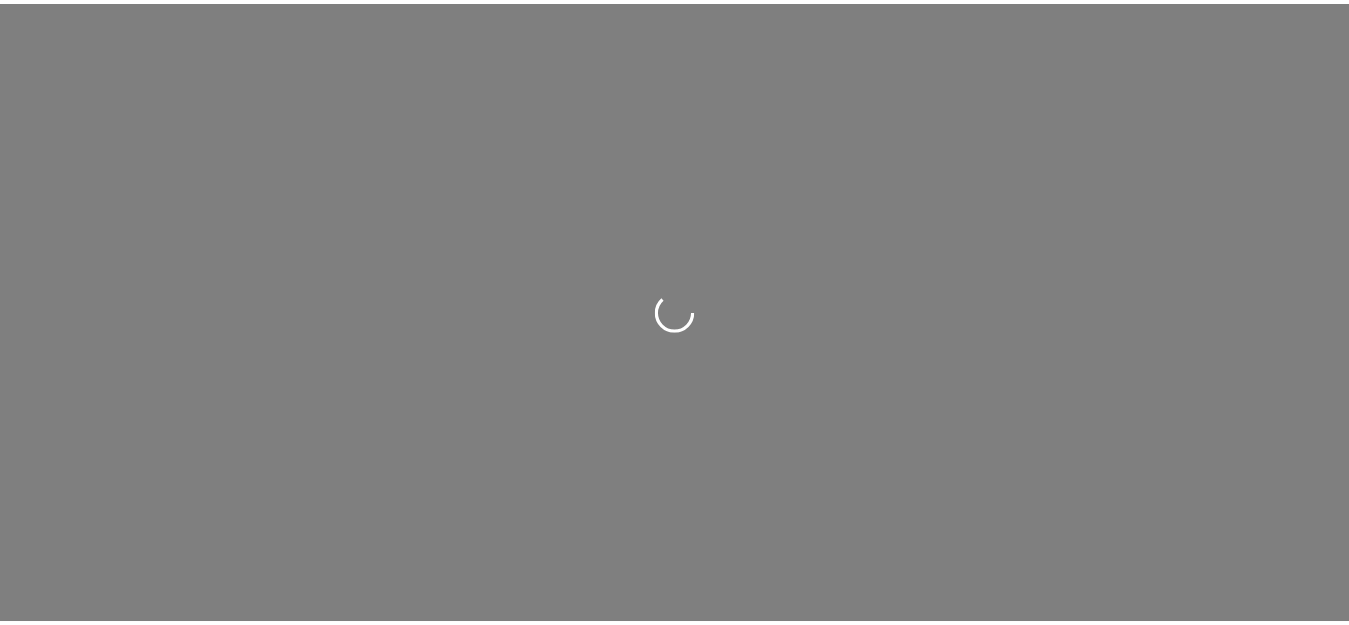 scroll, scrollTop: 0, scrollLeft: 0, axis: both 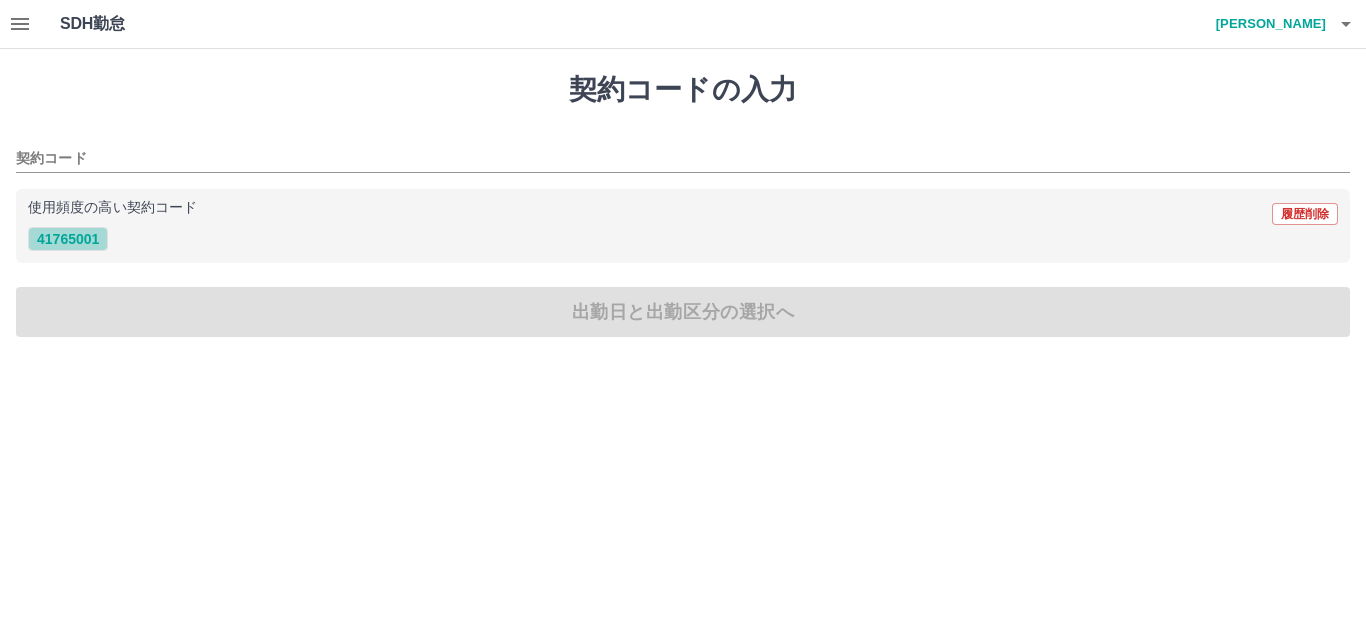 click on "41765001" at bounding box center (68, 239) 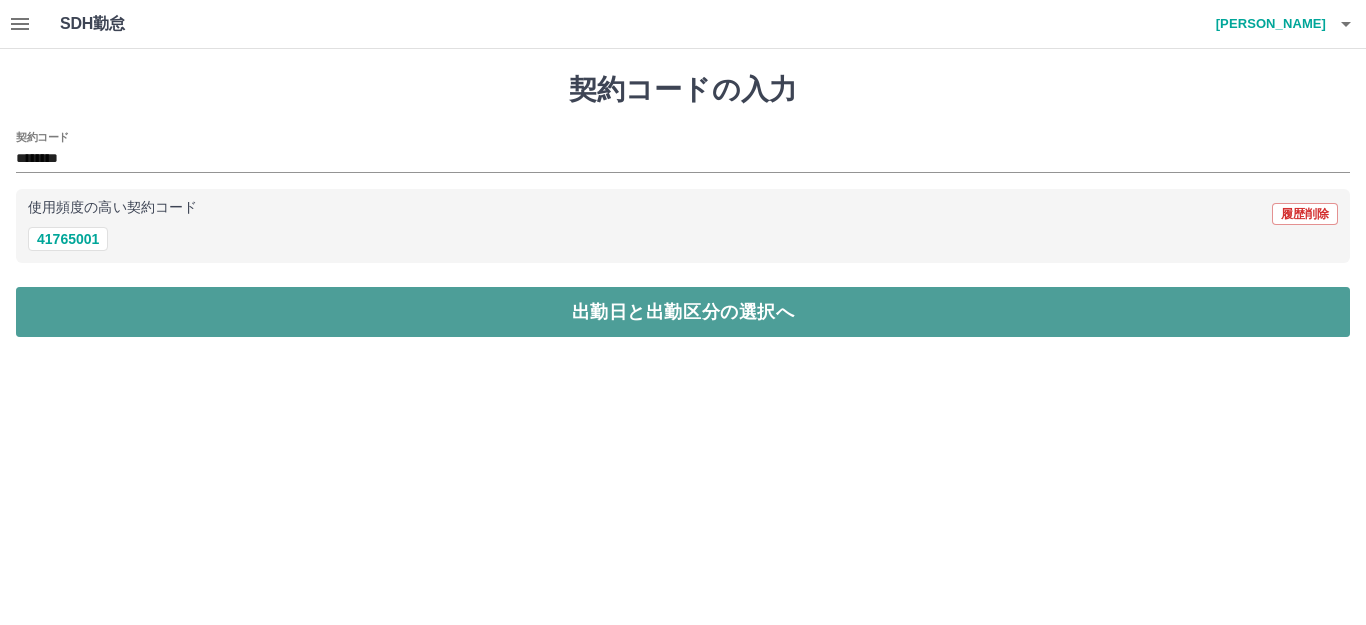 click on "出勤日と出勤区分の選択へ" at bounding box center (683, 312) 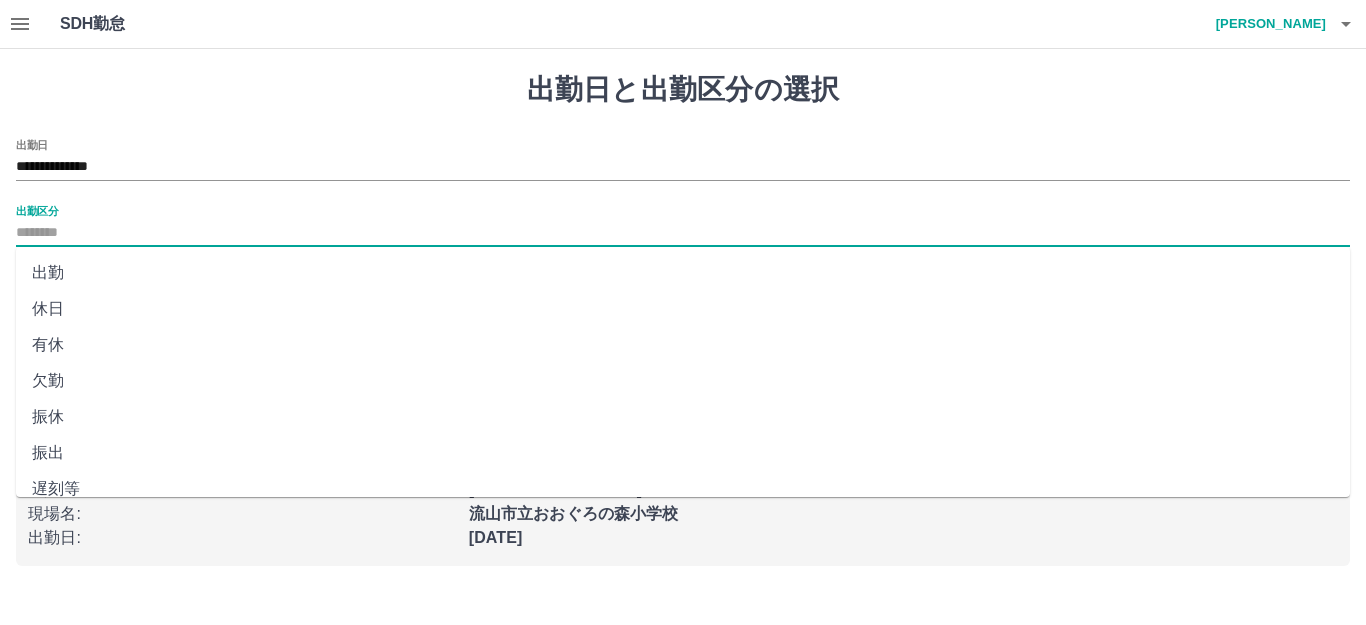 click on "出勤区分" at bounding box center (683, 233) 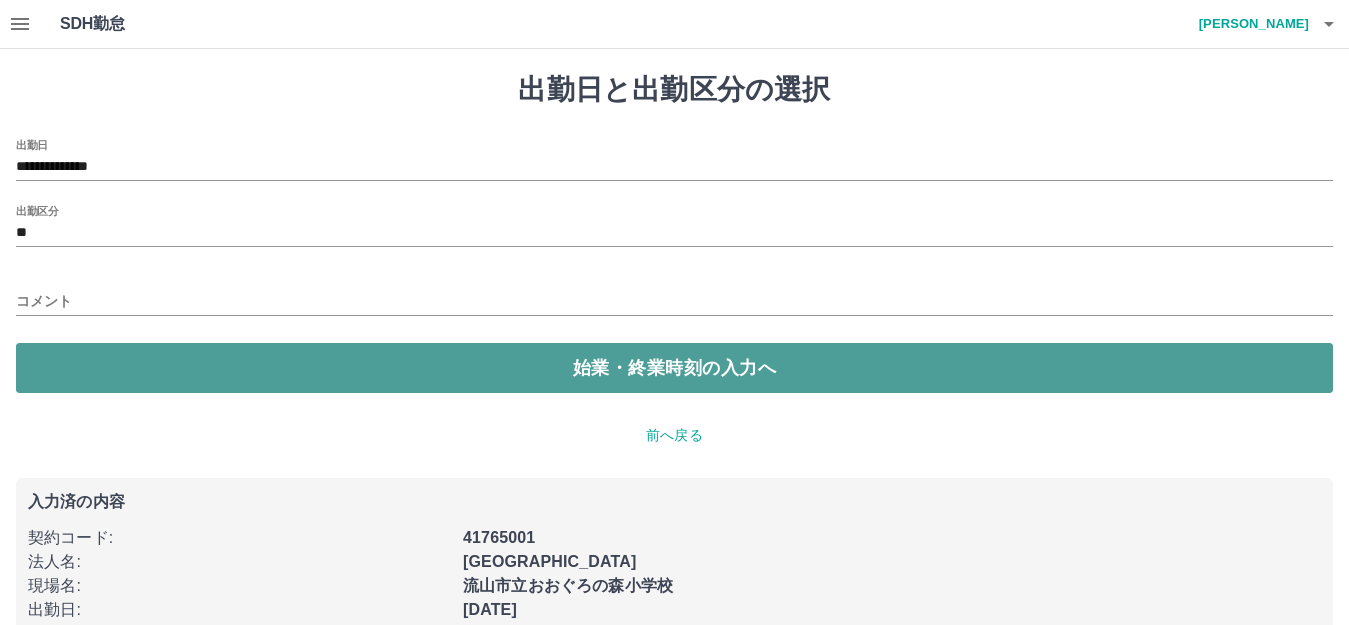 click on "始業・終業時刻の入力へ" at bounding box center (674, 368) 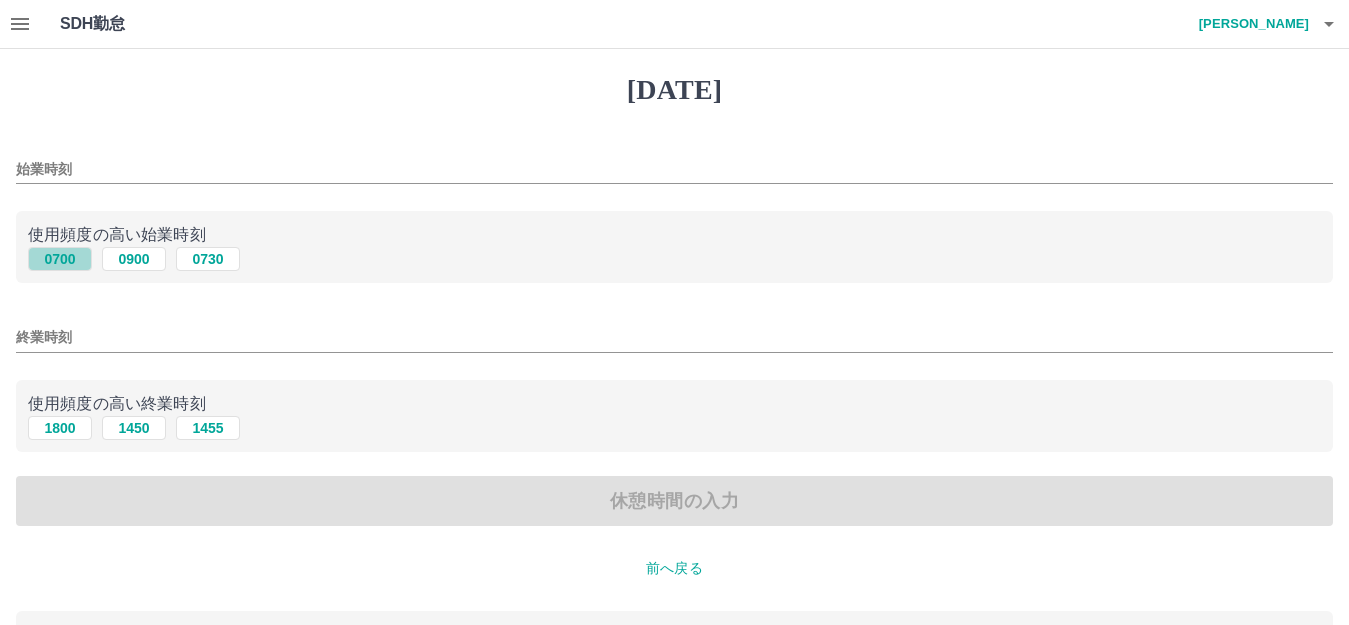 click on "0700" at bounding box center [60, 259] 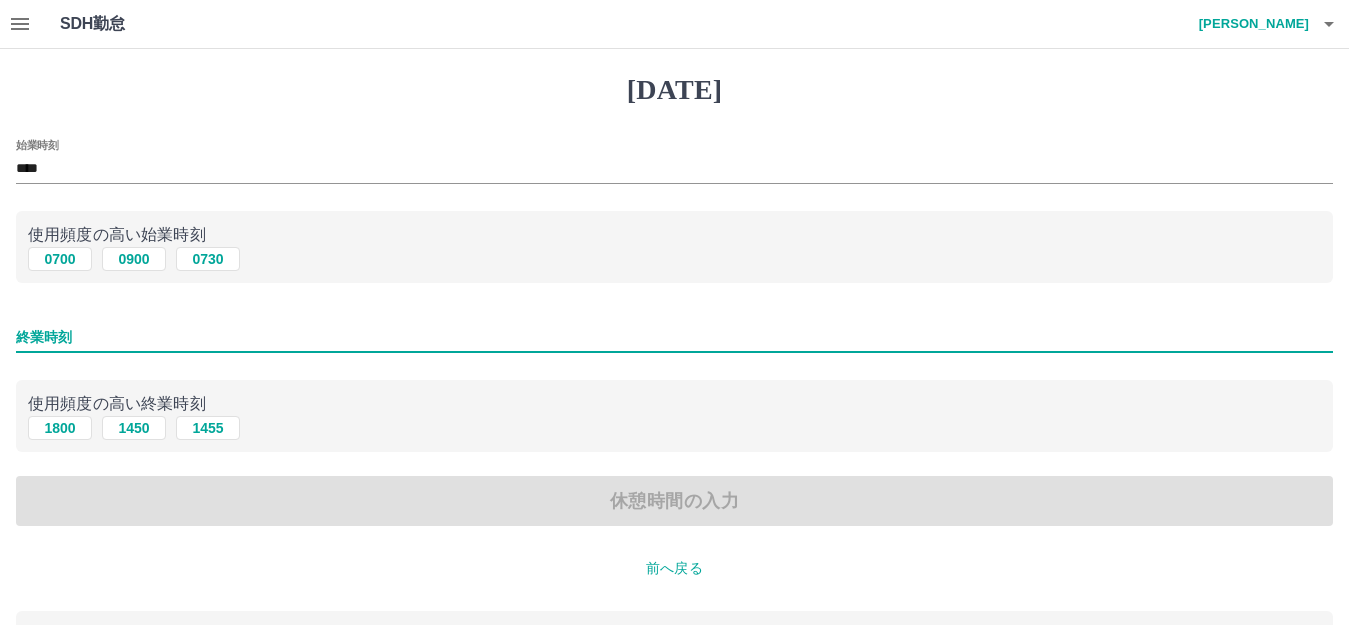 click on "終業時刻" at bounding box center [674, 337] 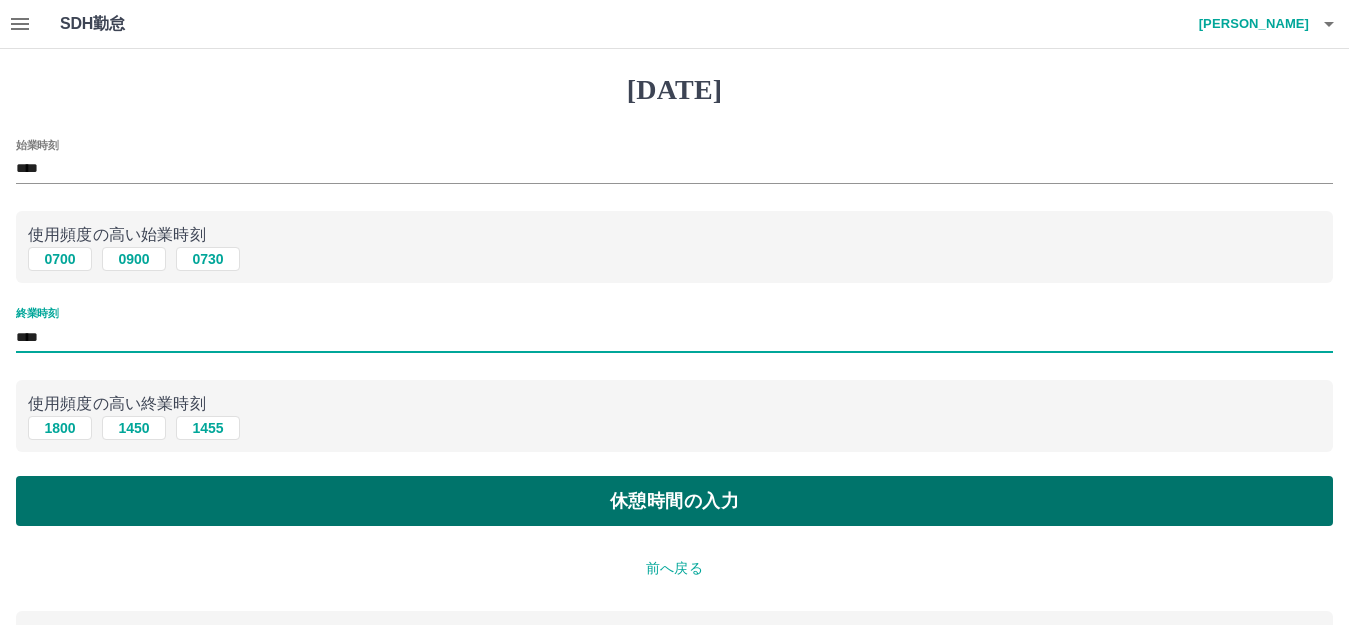 type on "****" 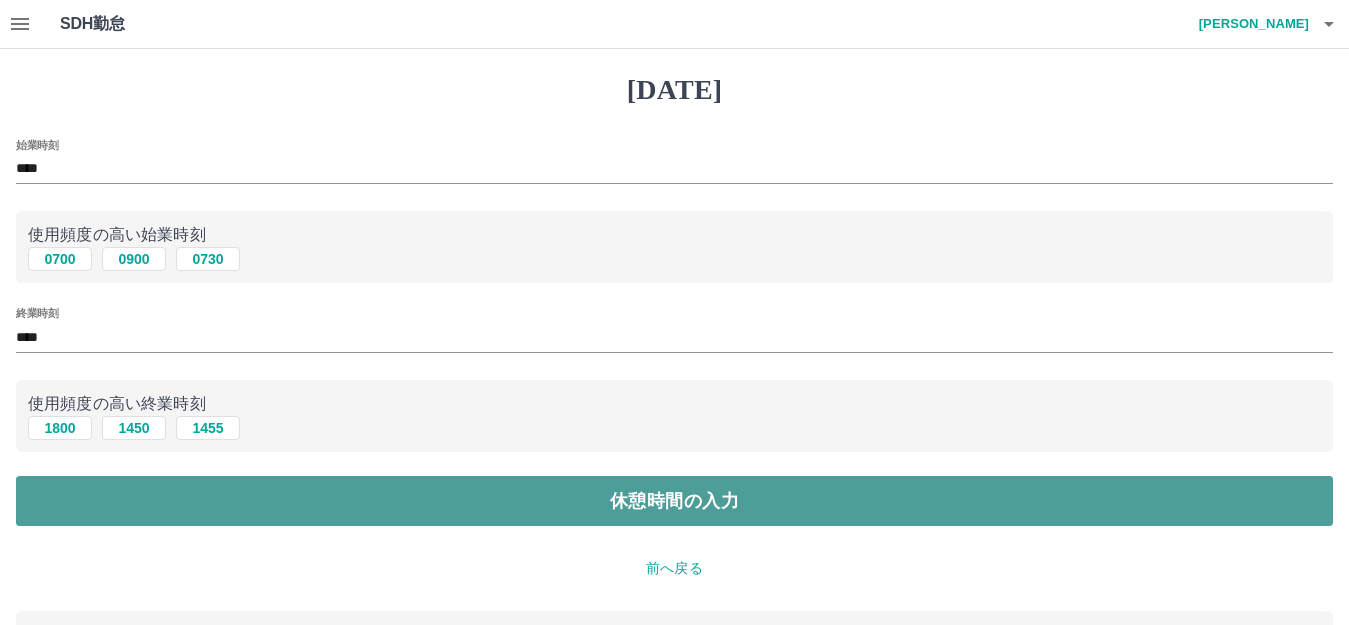 click on "休憩時間の入力" at bounding box center [674, 501] 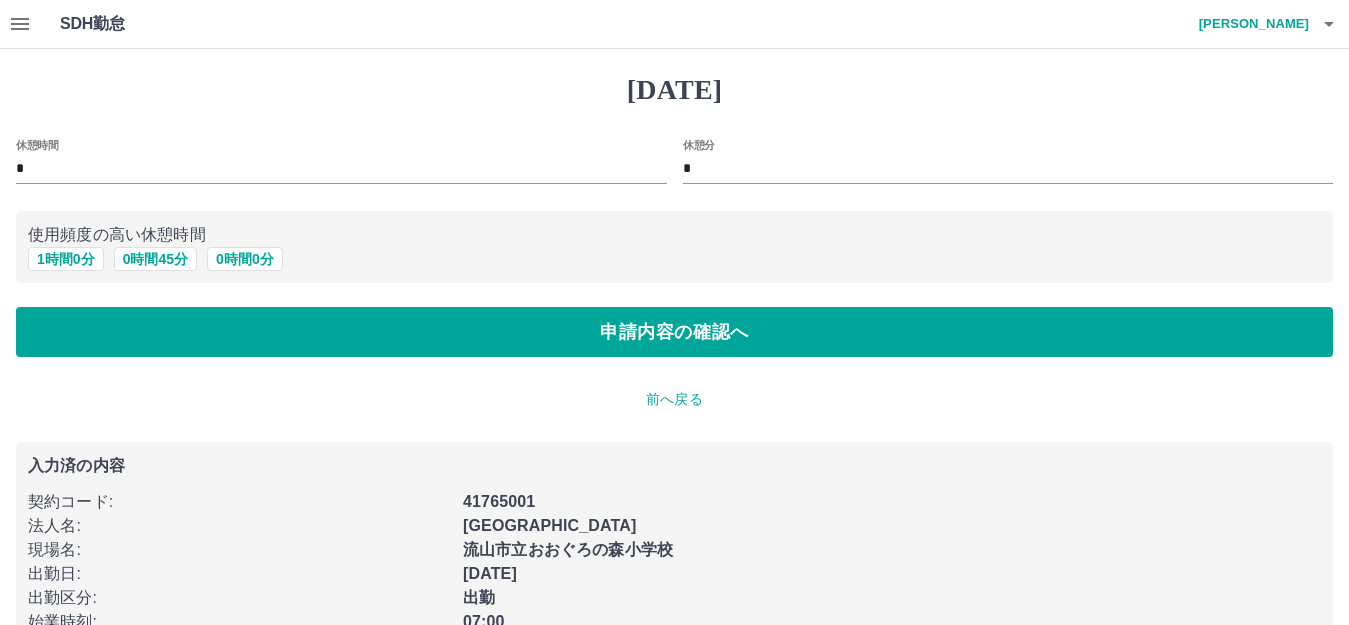 click on "契約コード :" at bounding box center [239, 502] 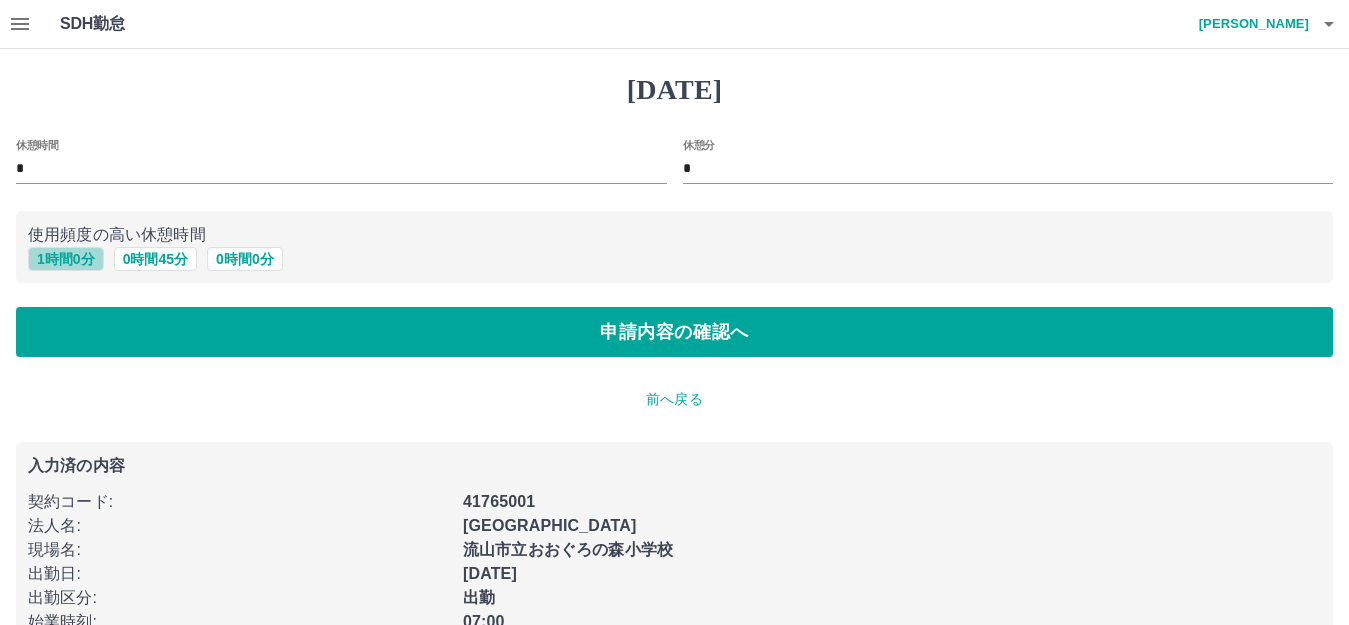 click on "1 時間 0 分" at bounding box center (66, 259) 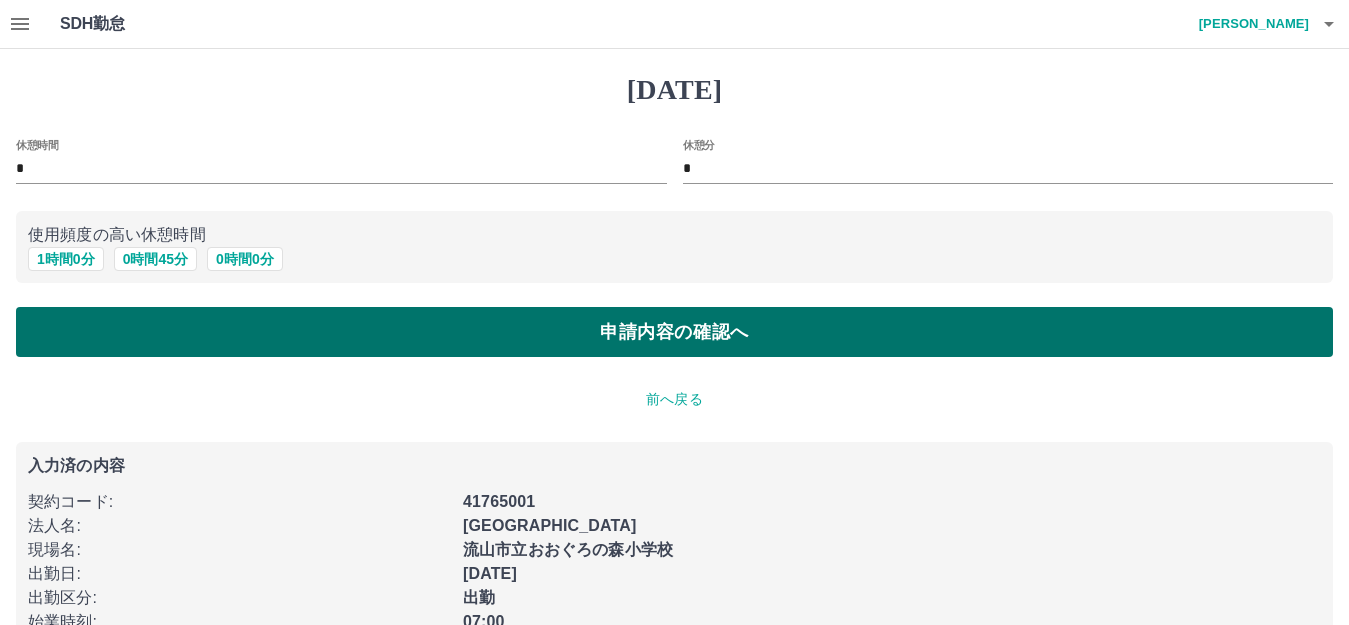 click on "申請内容の確認へ" at bounding box center (674, 332) 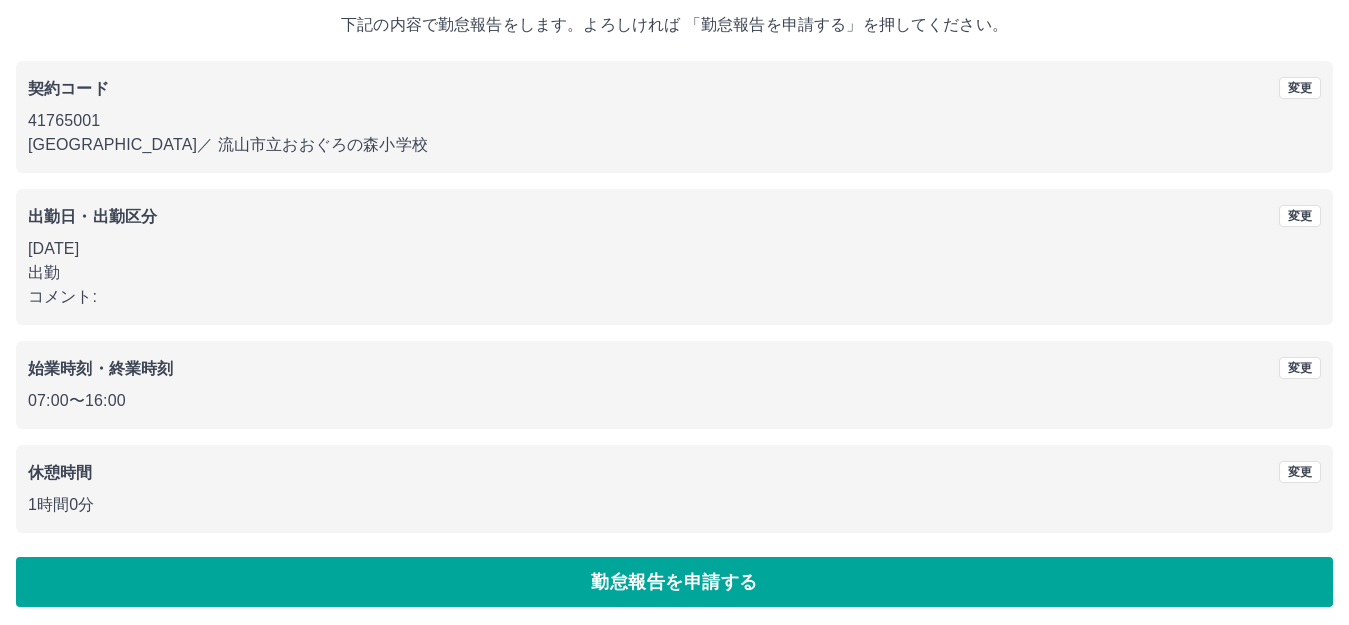 scroll, scrollTop: 124, scrollLeft: 0, axis: vertical 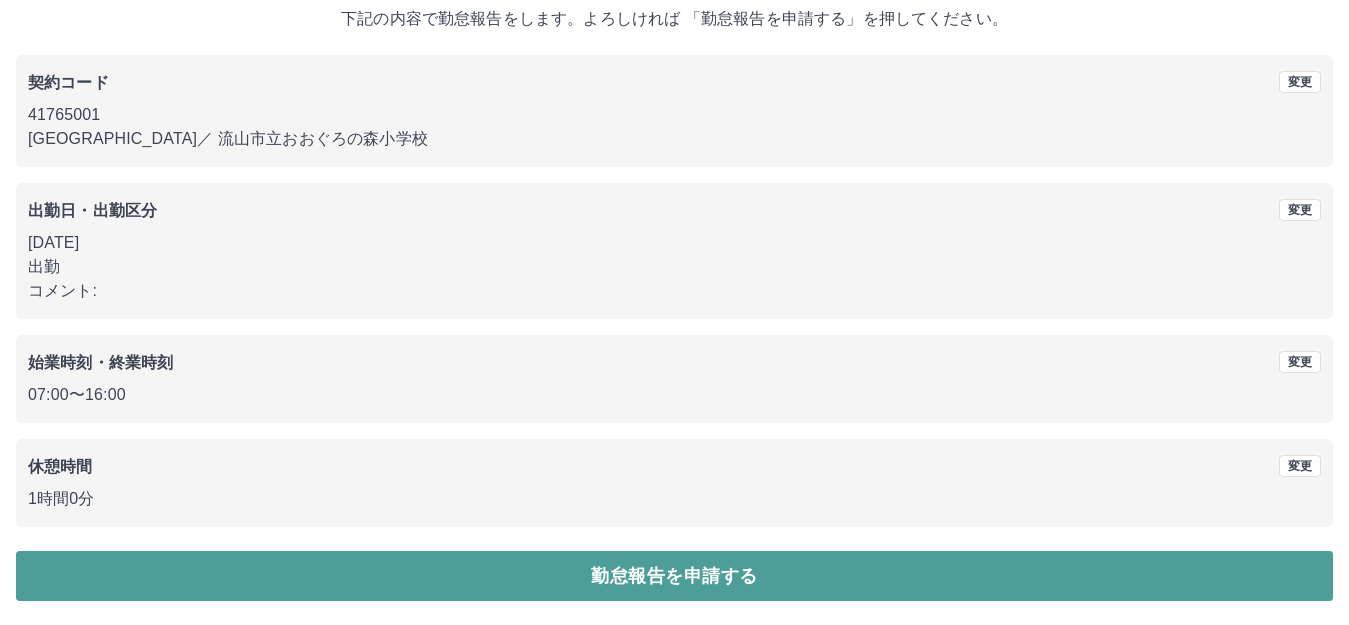 click on "勤怠報告を申請する" at bounding box center (674, 576) 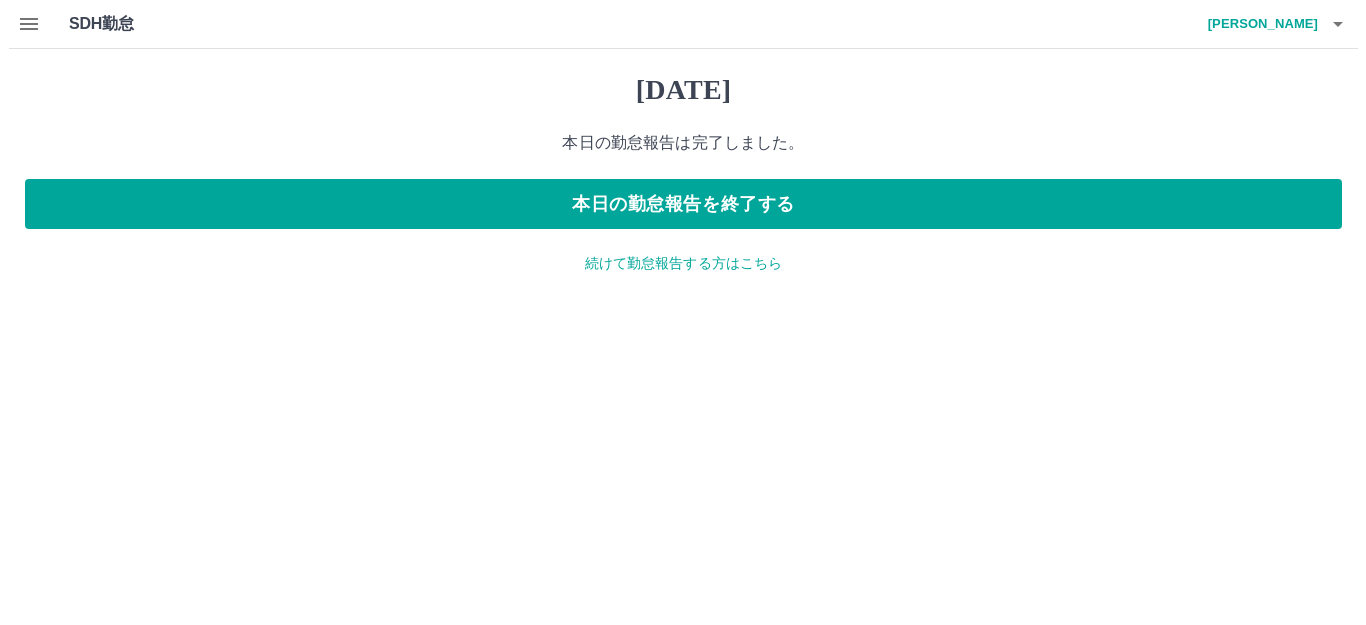 scroll, scrollTop: 0, scrollLeft: 0, axis: both 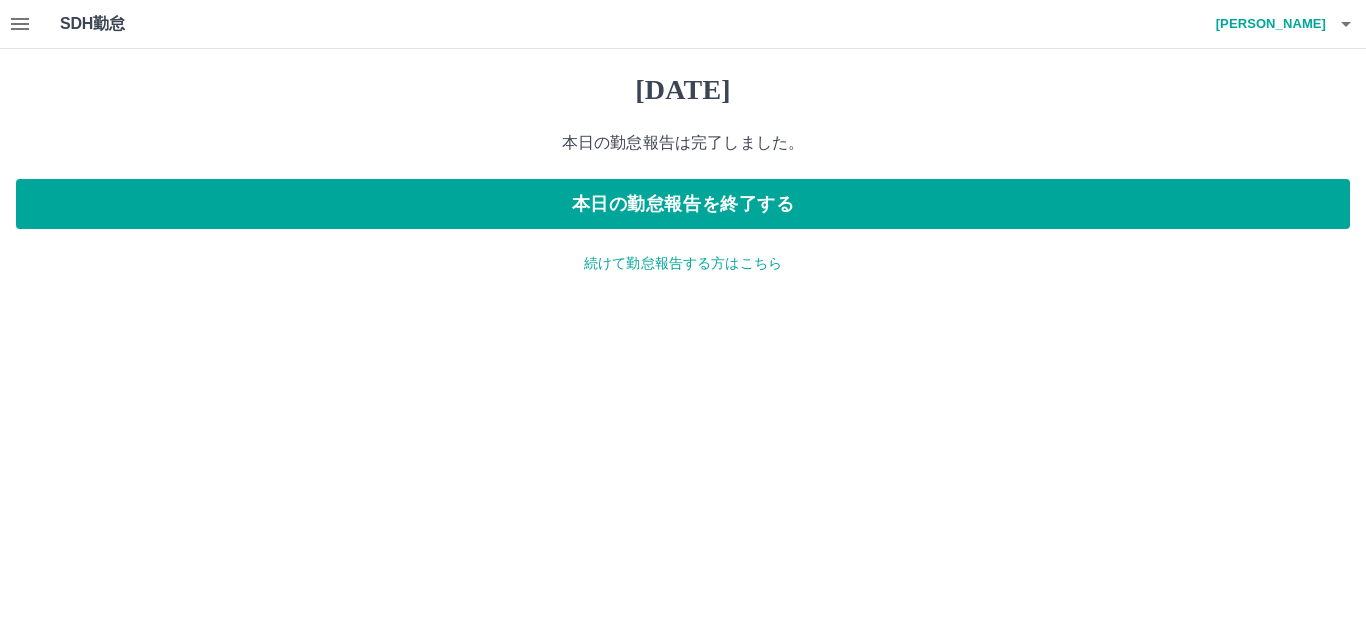 click on "続けて勤怠報告する方はこちら" at bounding box center [683, 263] 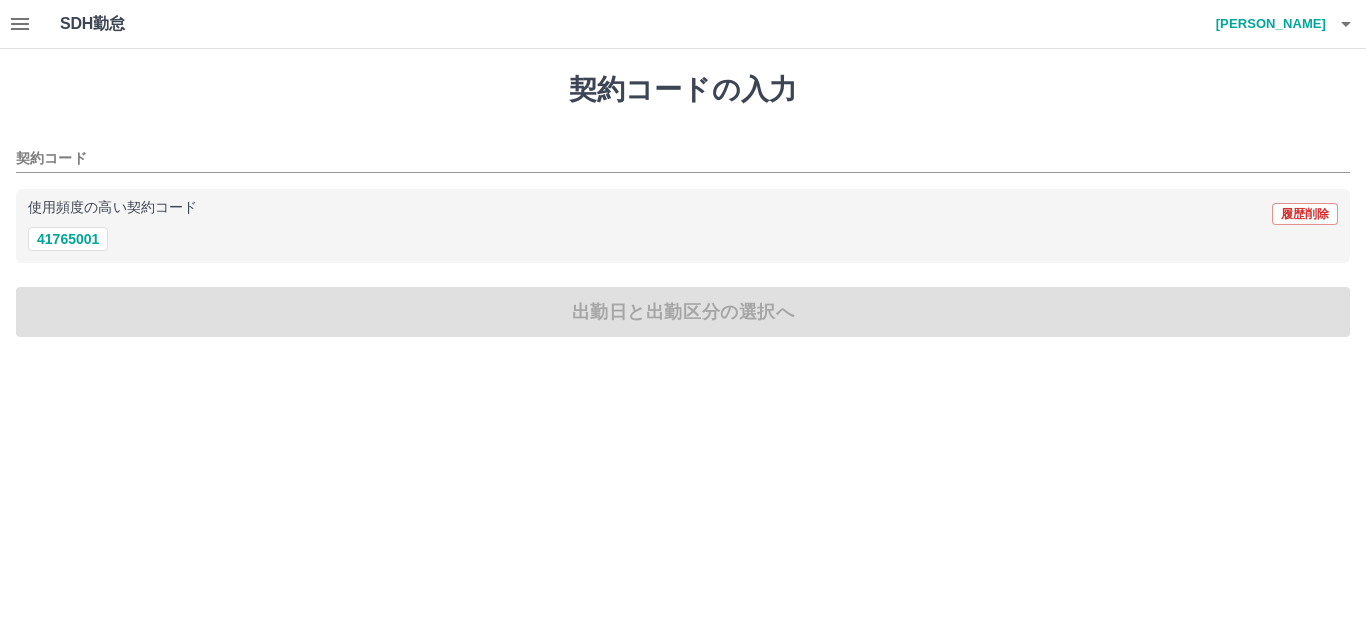 click on "使用頻度の高い契約コード 履歴削除" at bounding box center [683, 214] 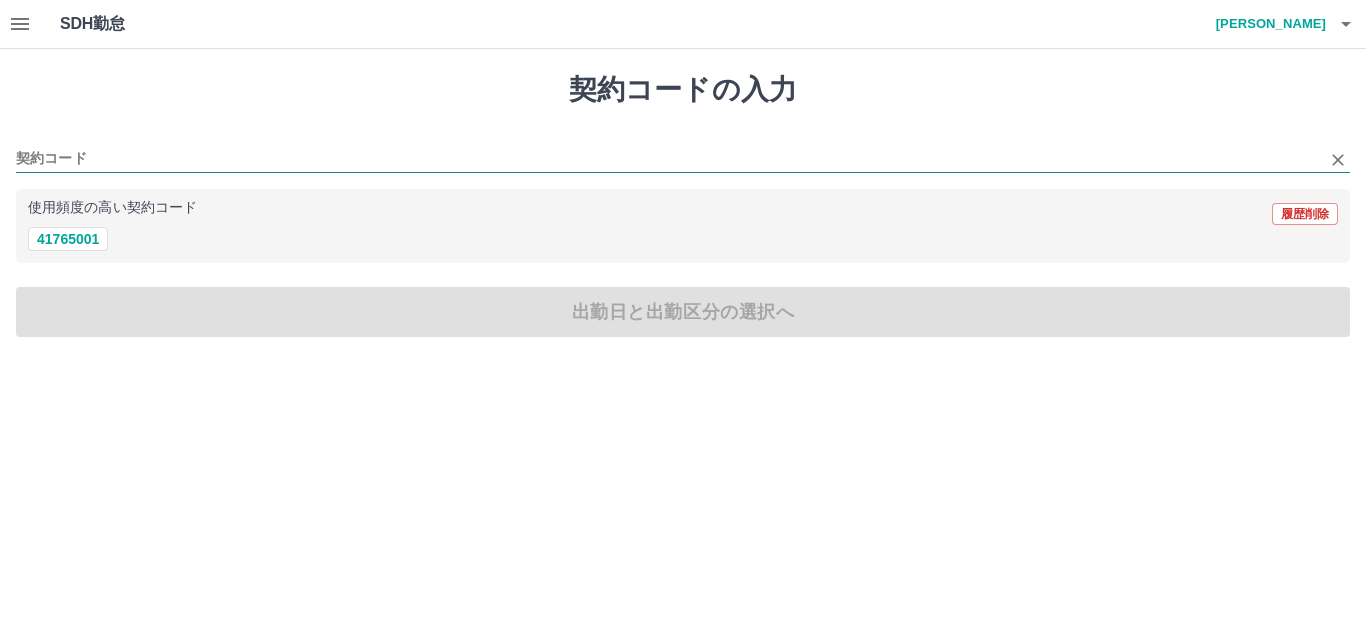 click on "契約コード" at bounding box center (668, 159) 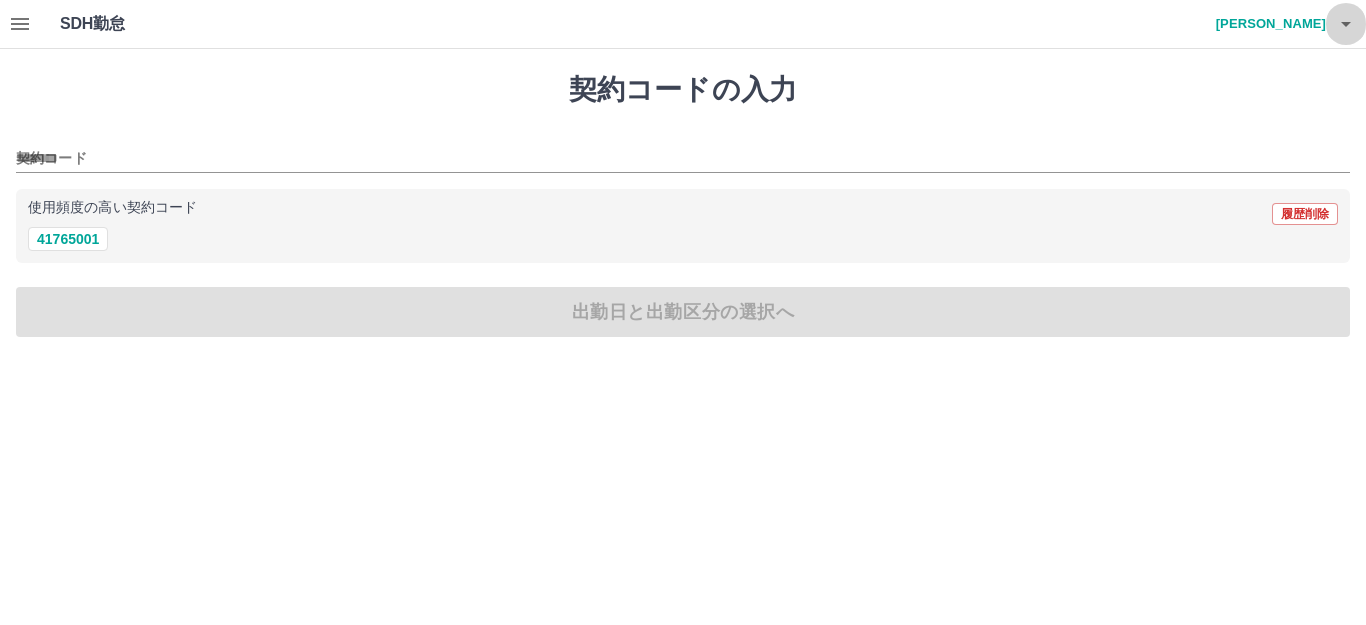 click 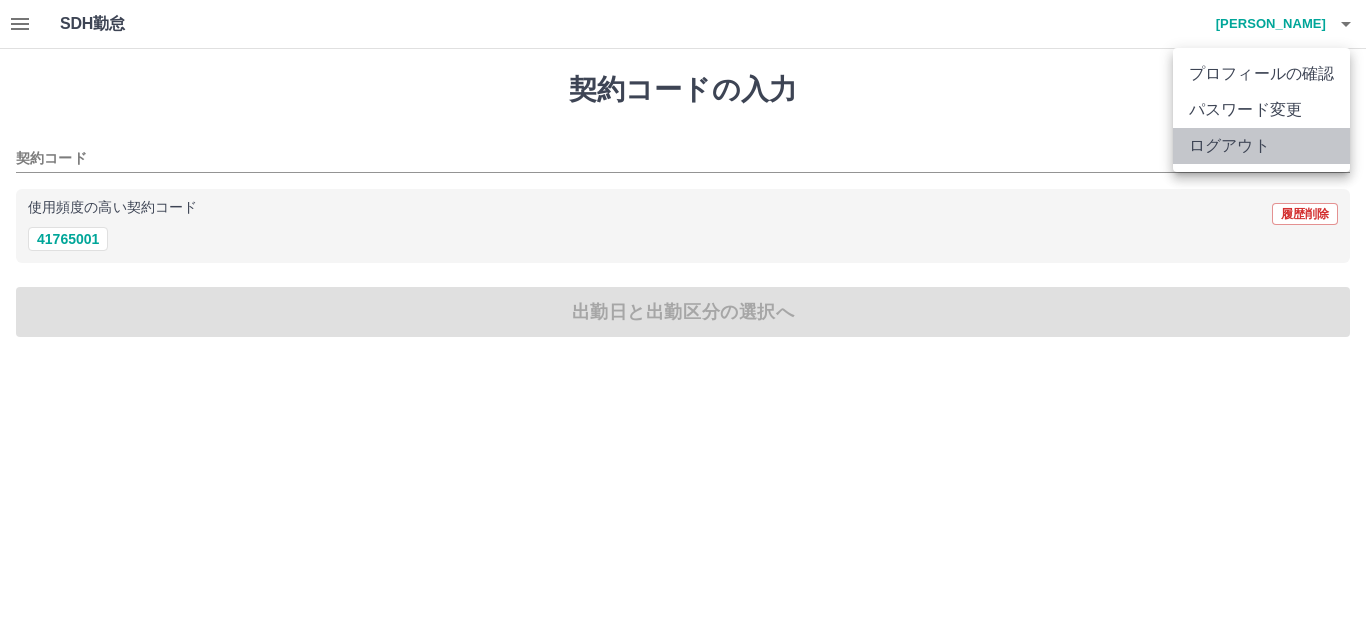 click on "ログアウト" at bounding box center (1261, 146) 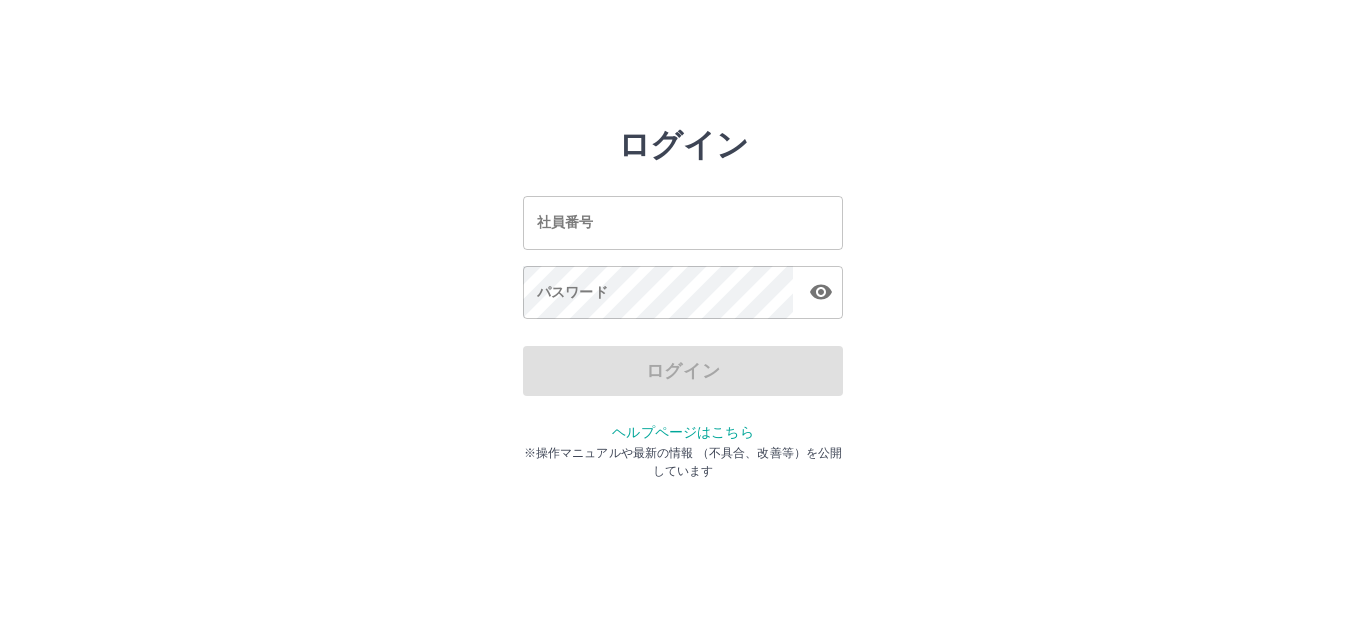 scroll, scrollTop: 0, scrollLeft: 0, axis: both 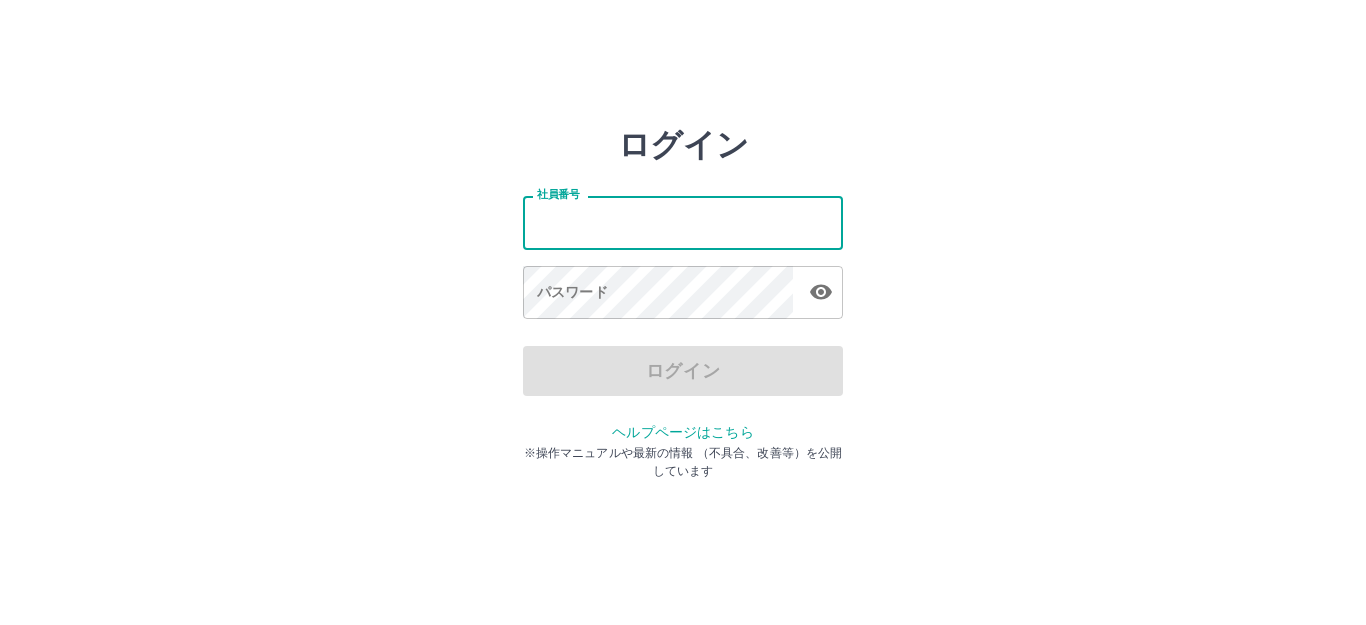 click on "社員番号" at bounding box center [683, 222] 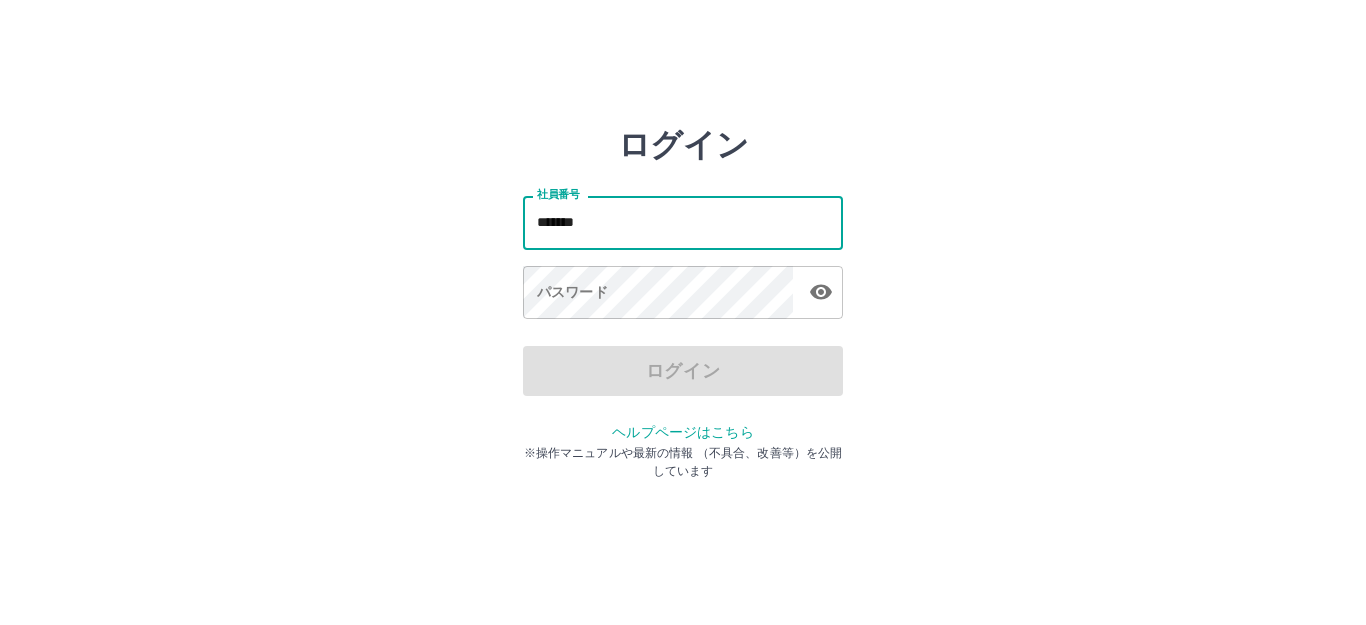 type on "*******" 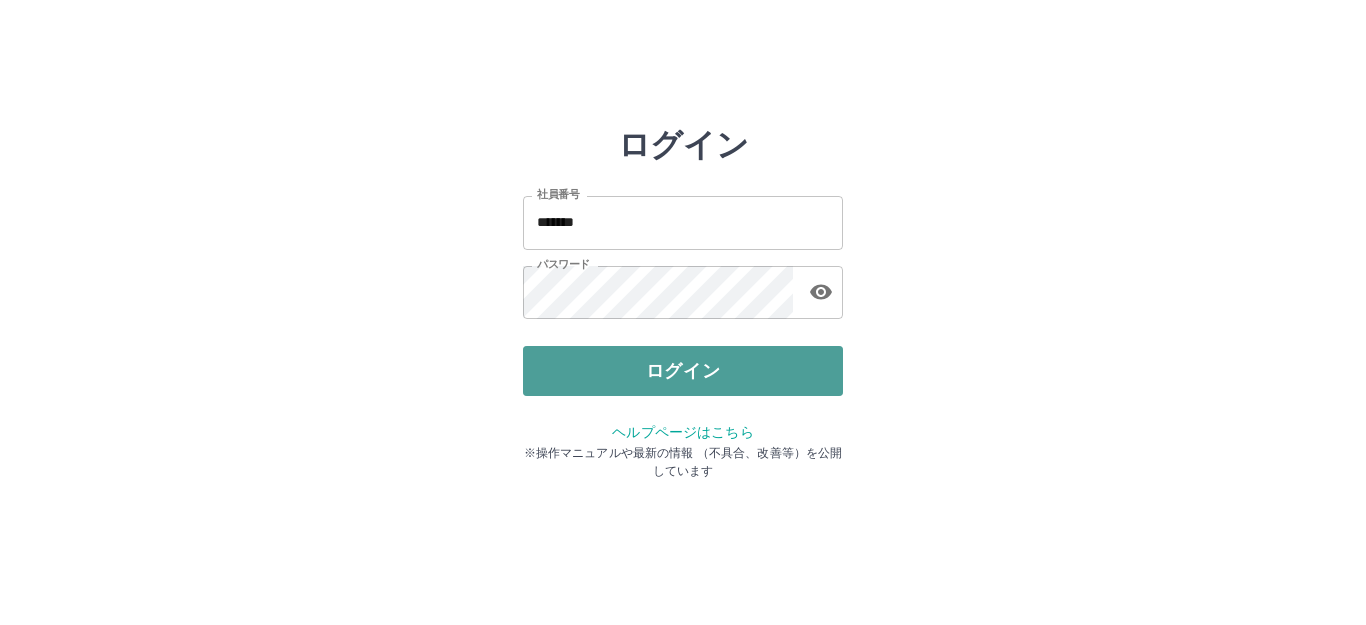 click on "ログイン" at bounding box center [683, 371] 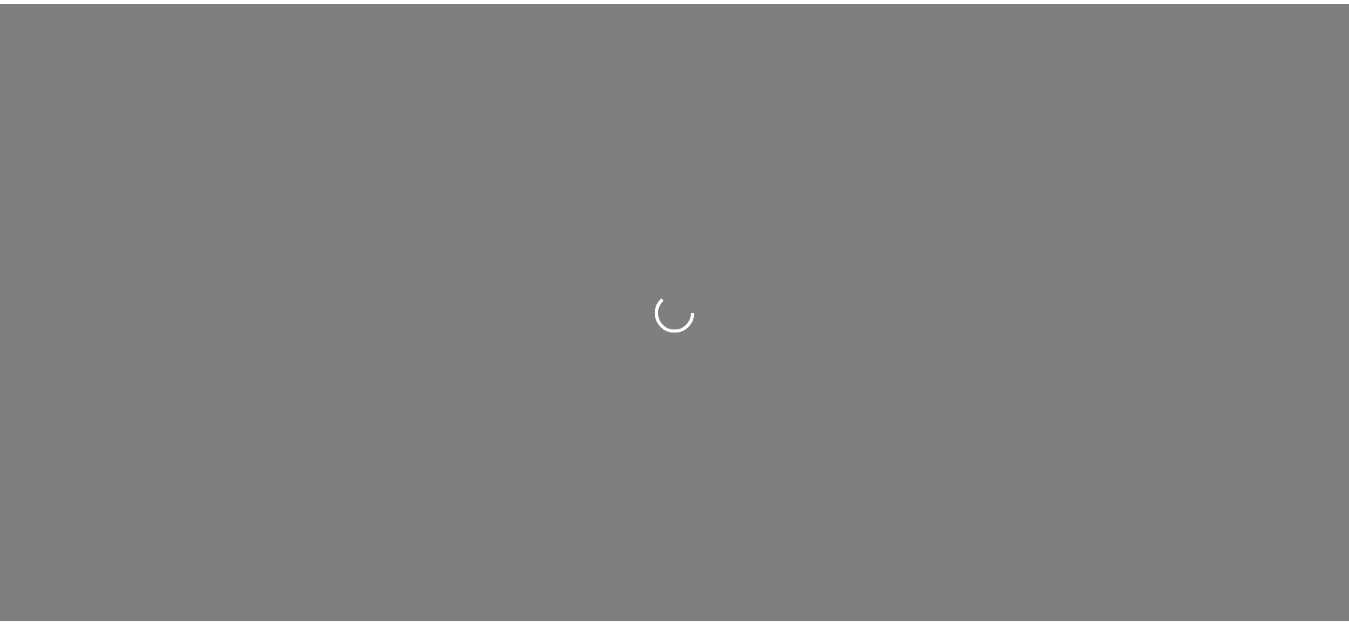 scroll, scrollTop: 0, scrollLeft: 0, axis: both 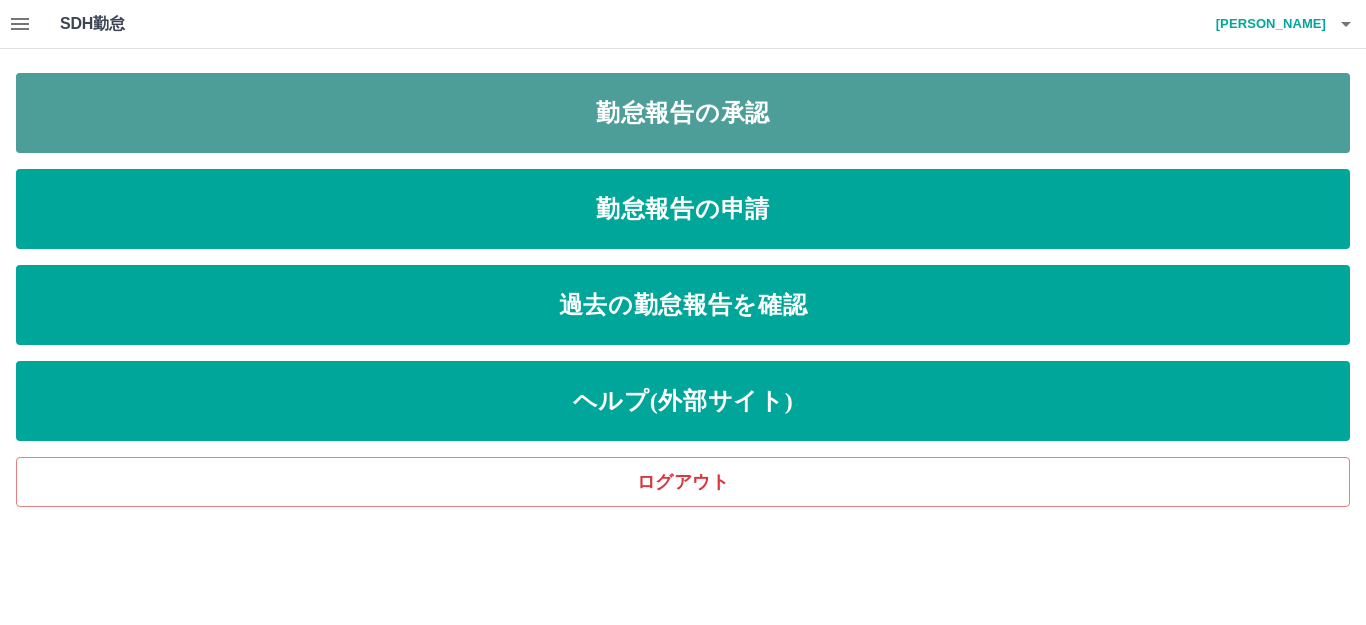 click on "勤怠報告の承認" at bounding box center (683, 113) 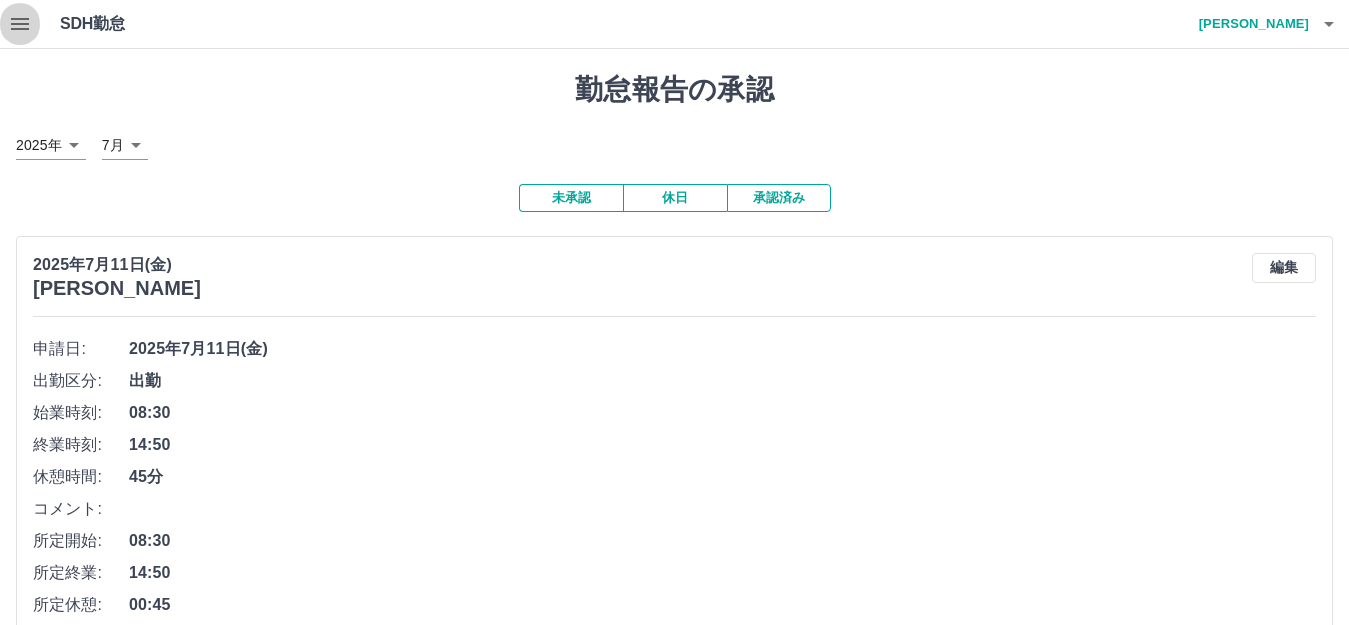 click 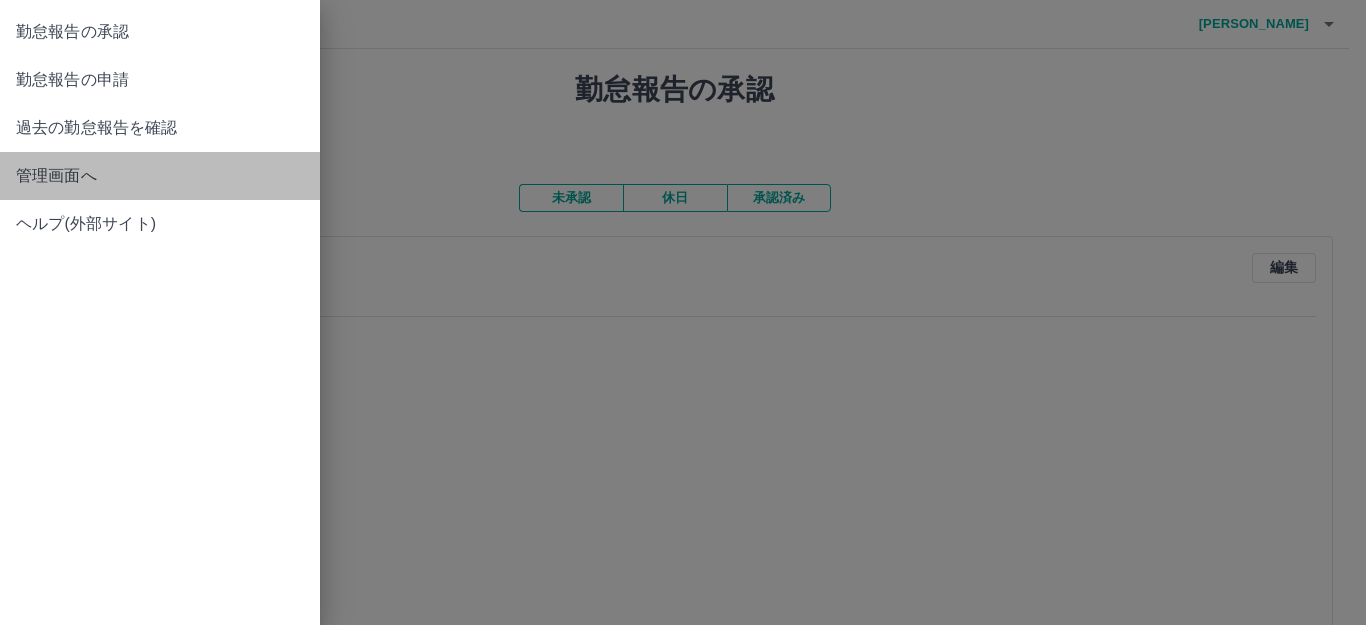 click on "管理画面へ" at bounding box center (160, 176) 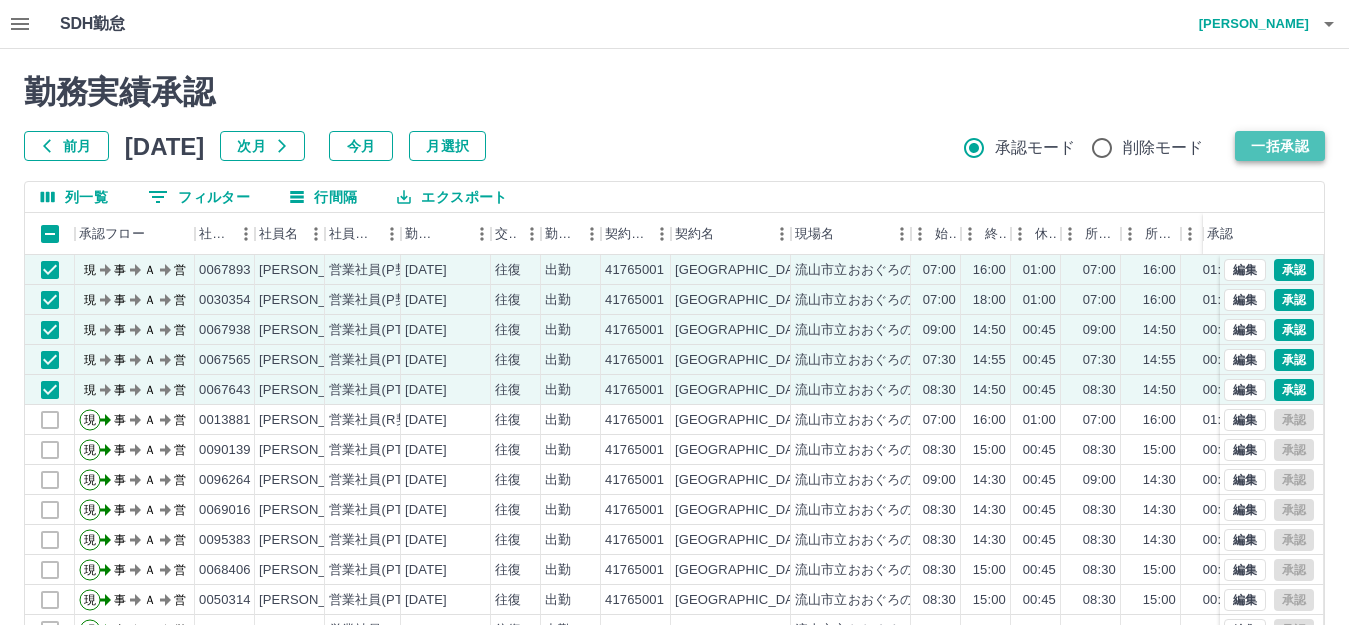 click on "一括承認" at bounding box center (1280, 146) 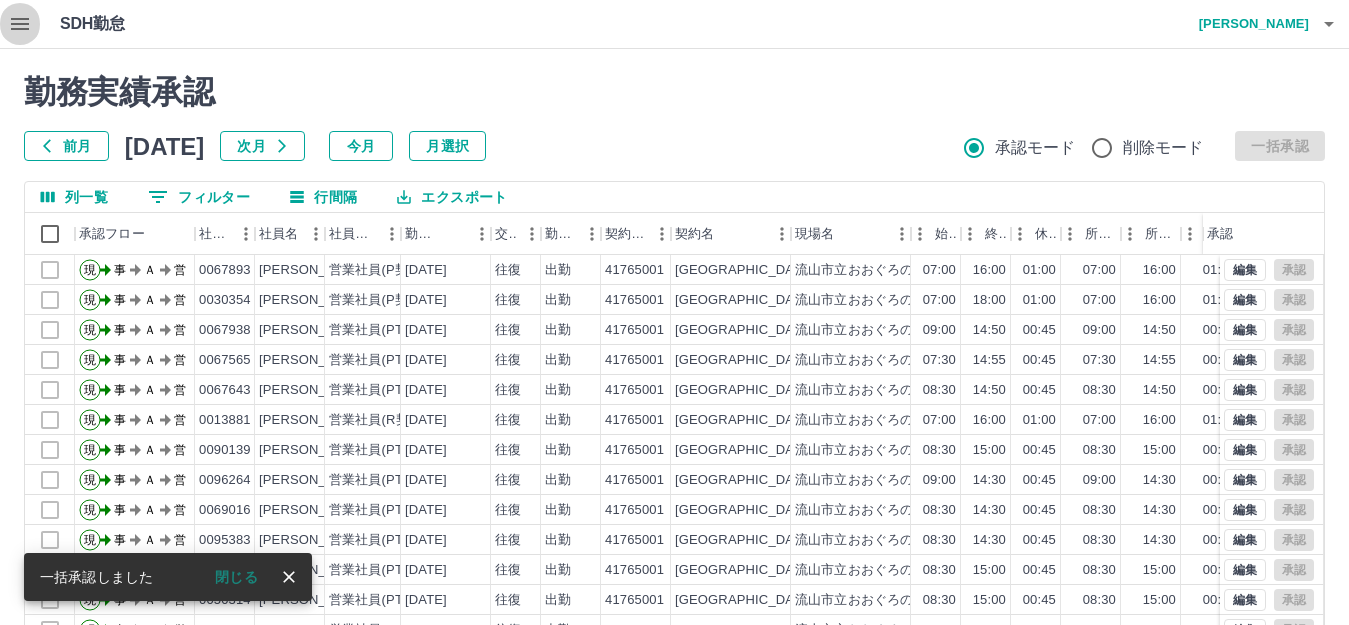 click 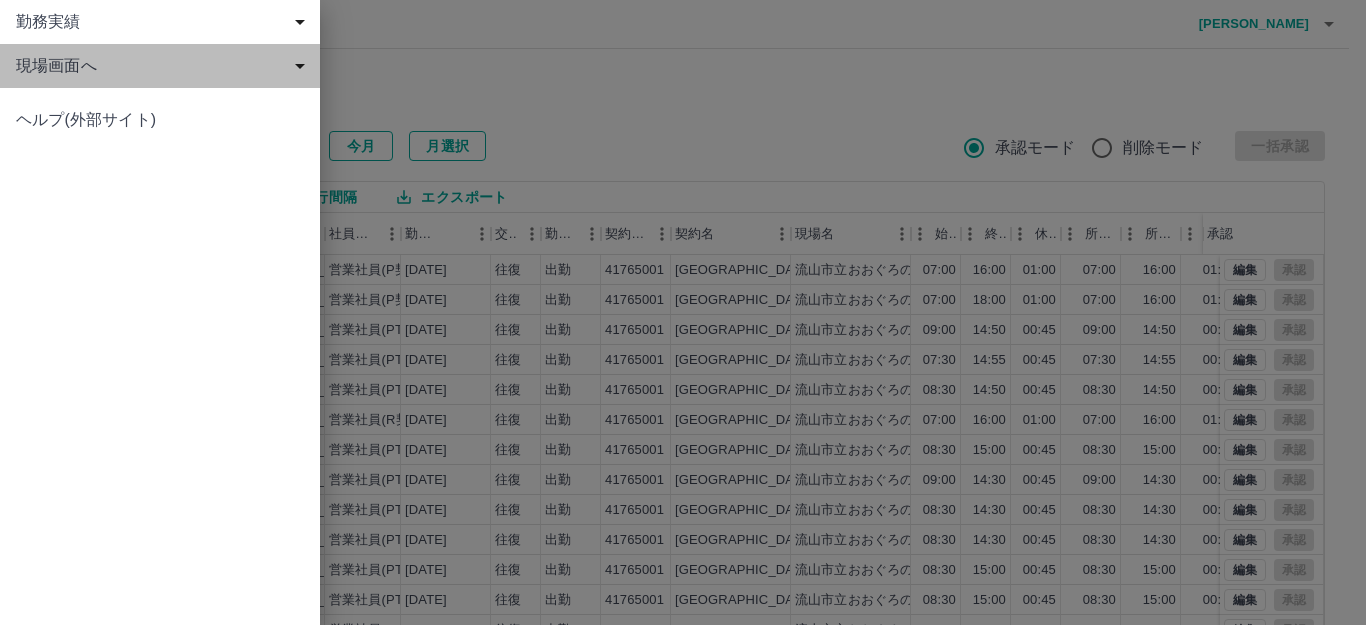 click on "現場画面へ" at bounding box center [164, 66] 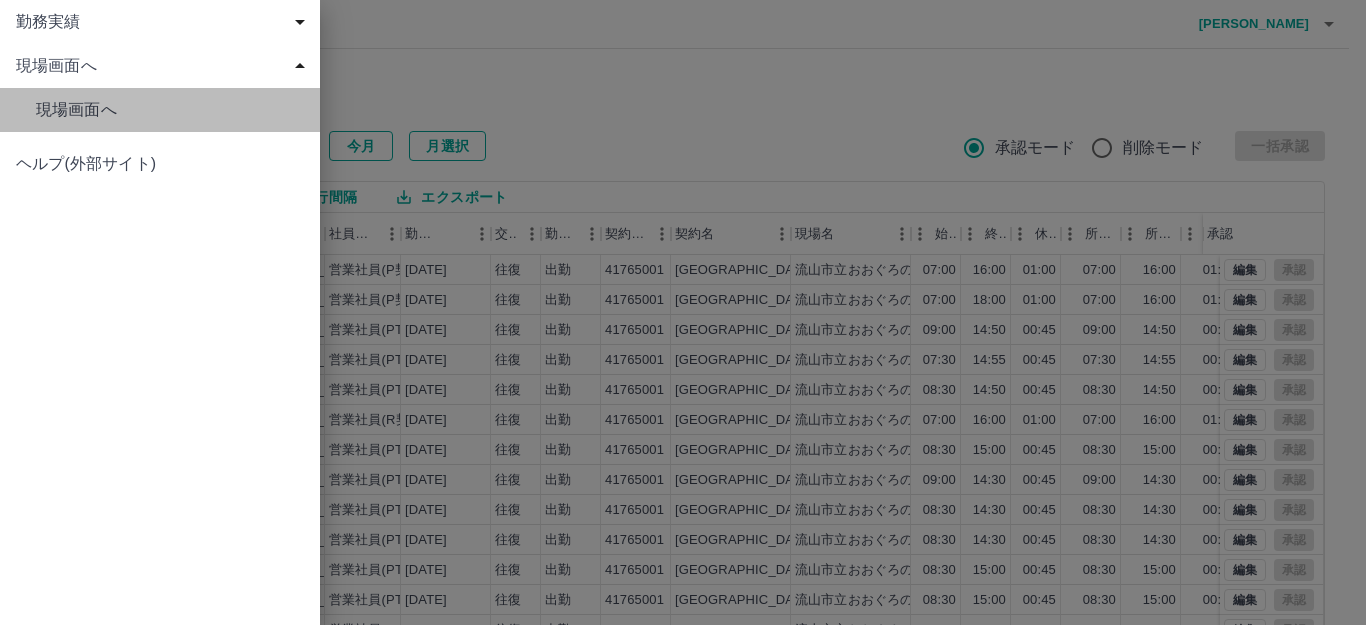 click on "現場画面へ" at bounding box center (170, 110) 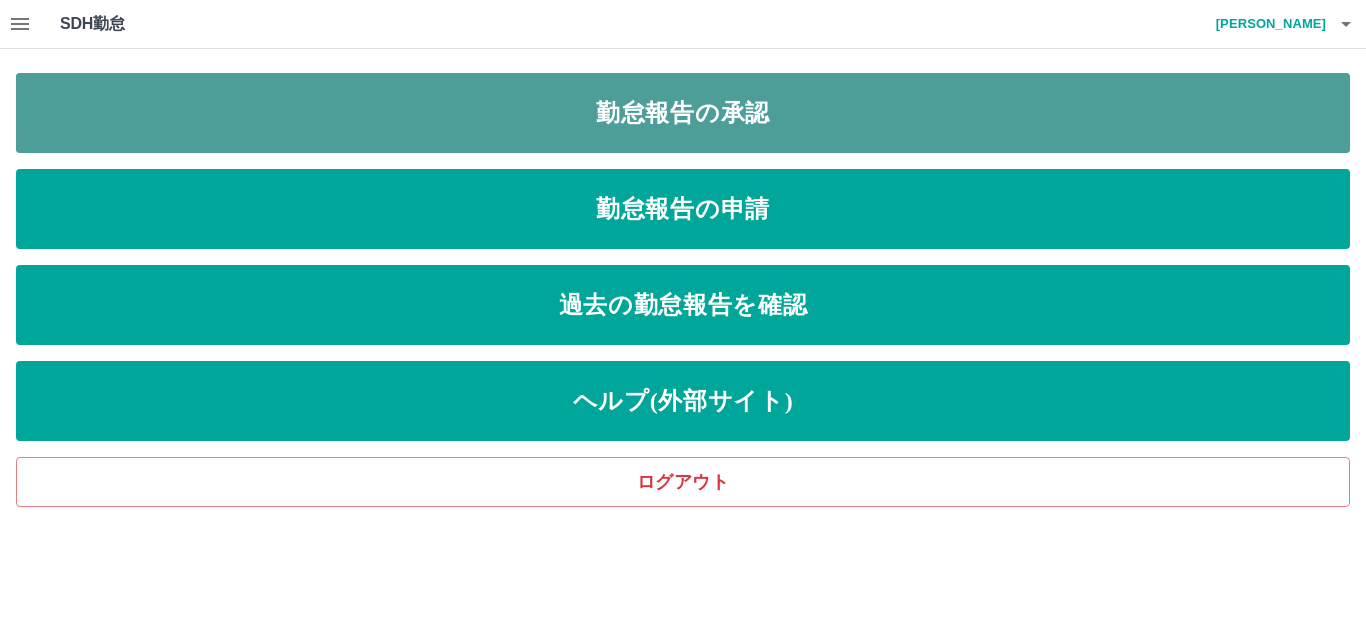 click on "勤怠報告の承認" at bounding box center [683, 113] 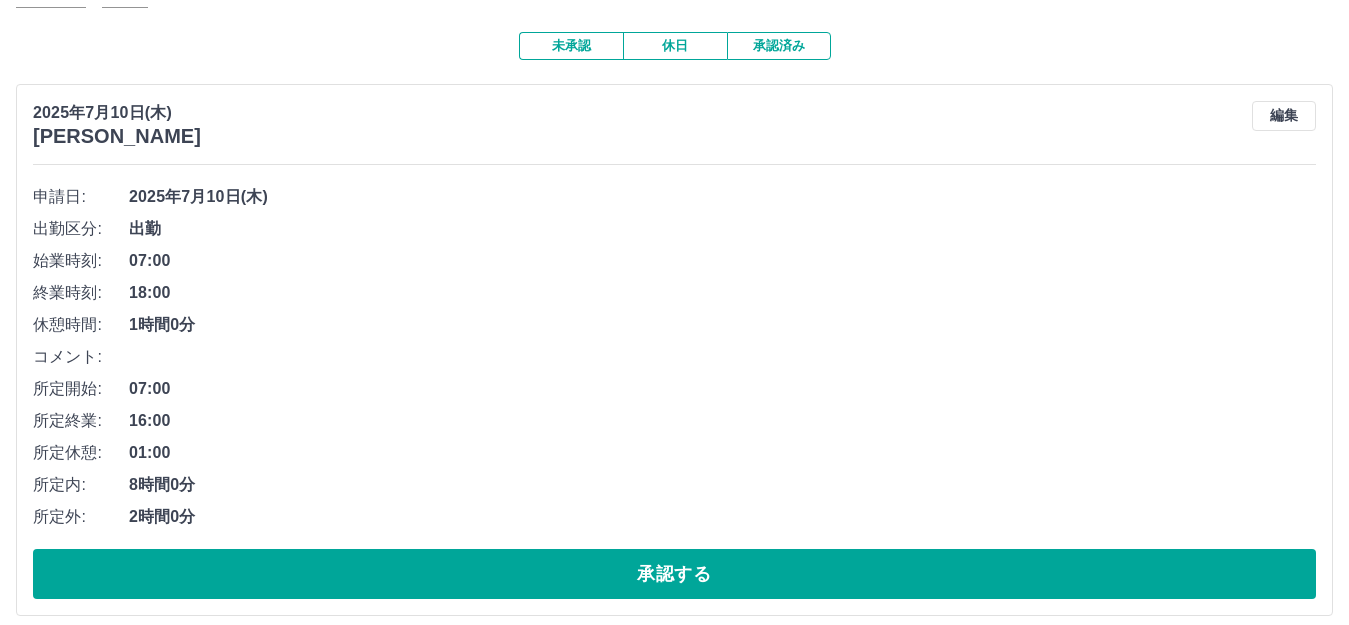 scroll, scrollTop: 160, scrollLeft: 0, axis: vertical 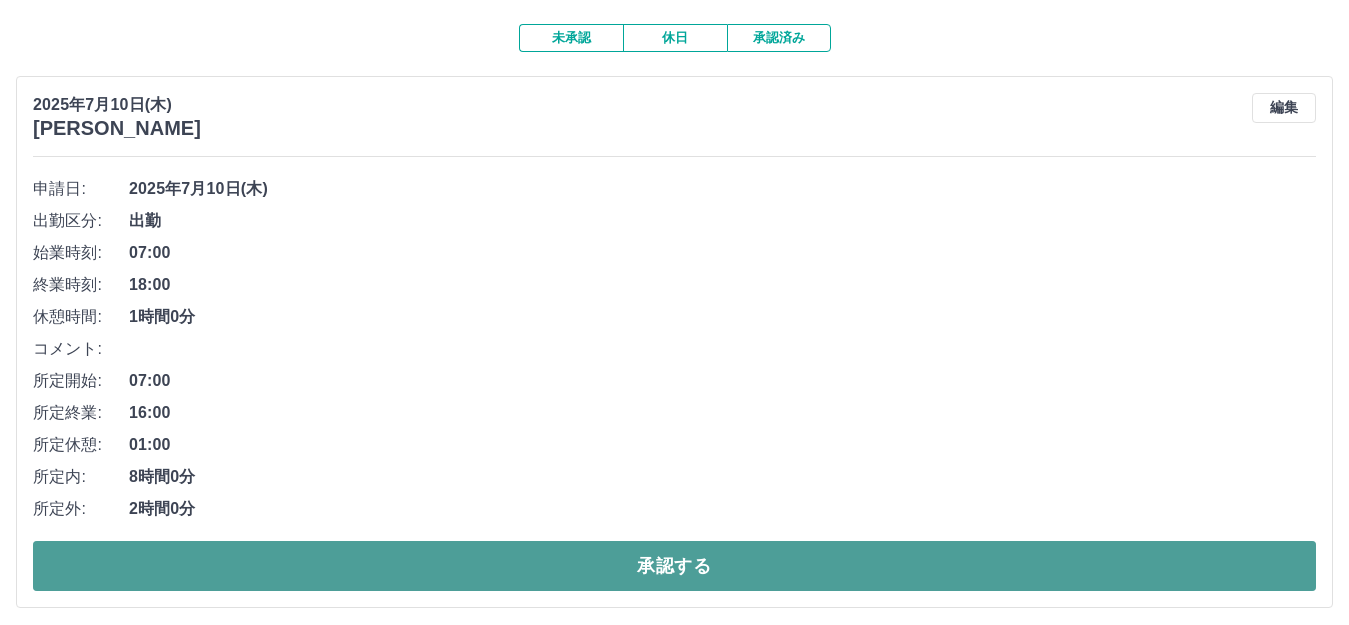 click on "承認する" at bounding box center [674, 566] 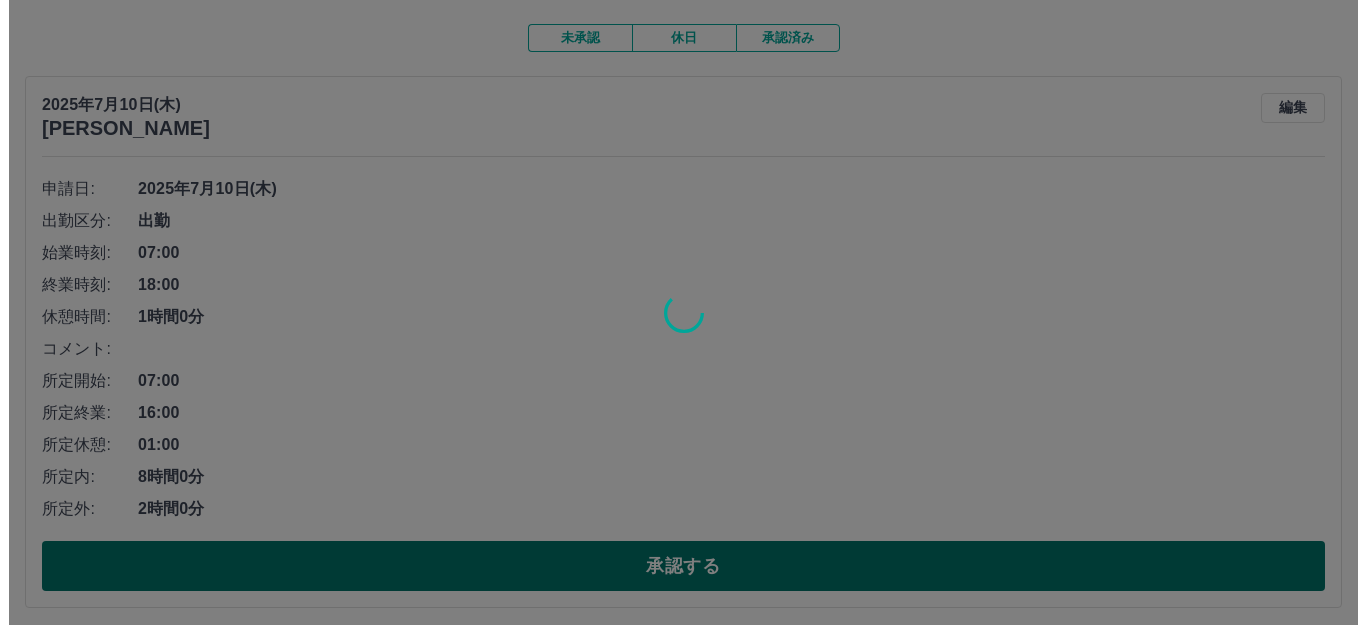 scroll, scrollTop: 0, scrollLeft: 0, axis: both 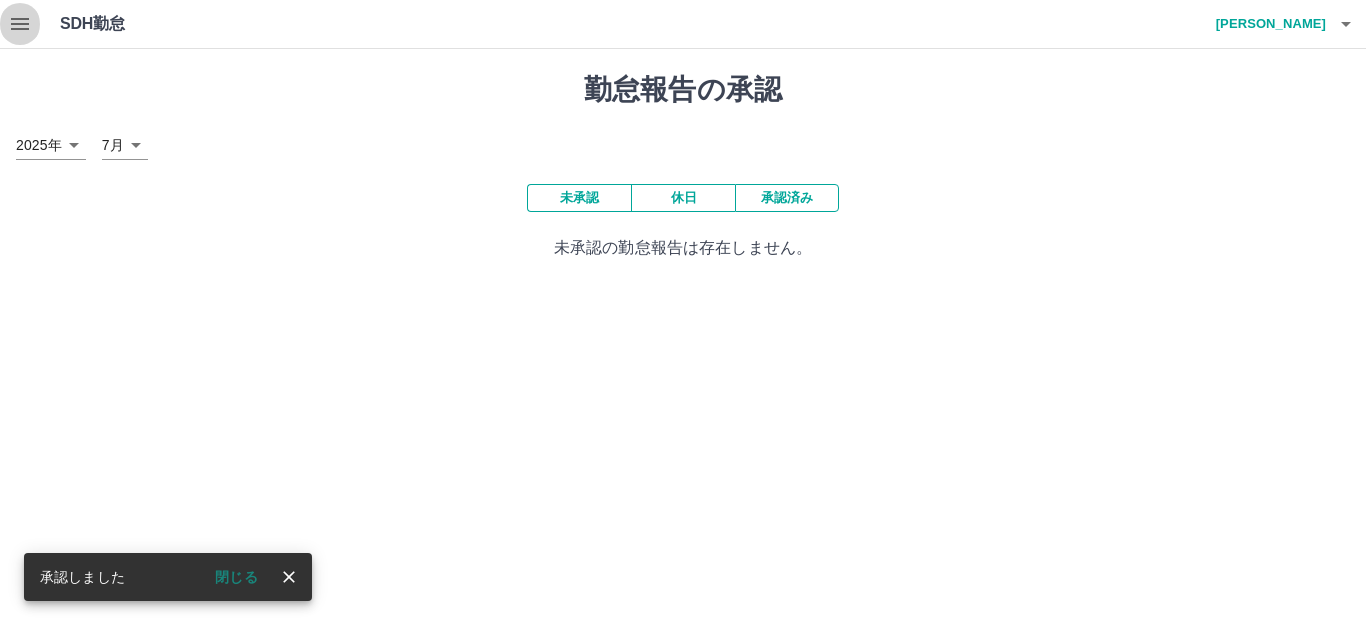 click 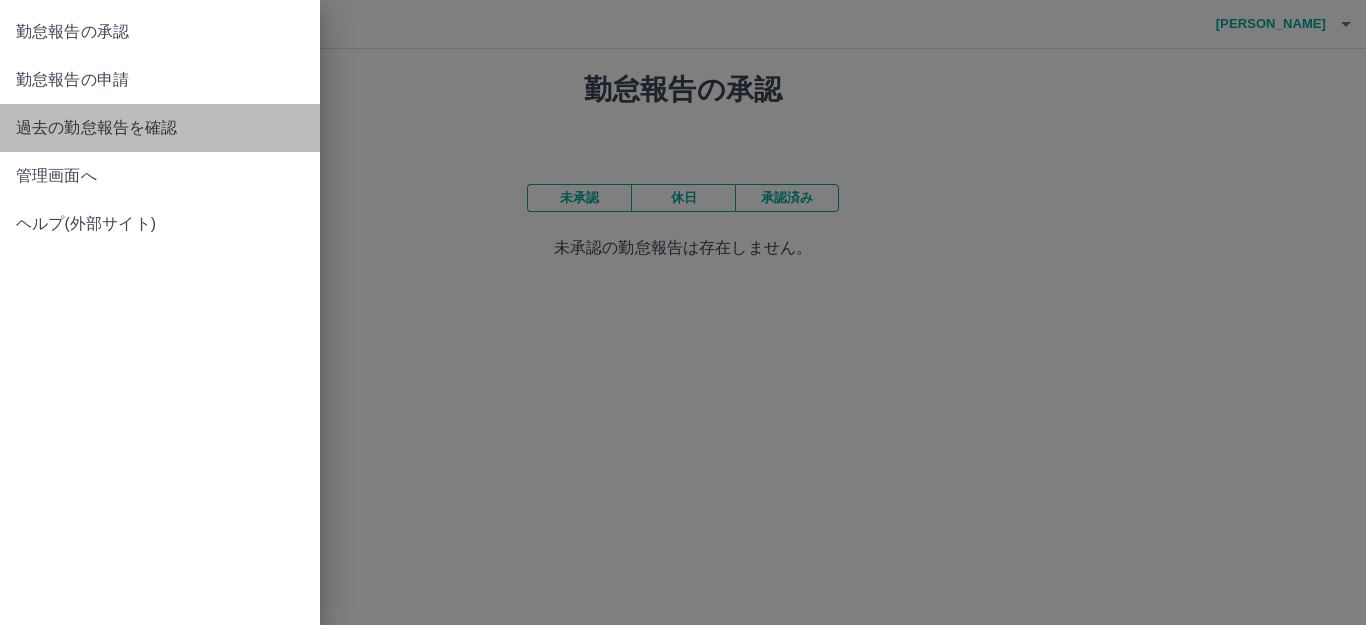 click on "過去の勤怠報告を確認" at bounding box center (160, 128) 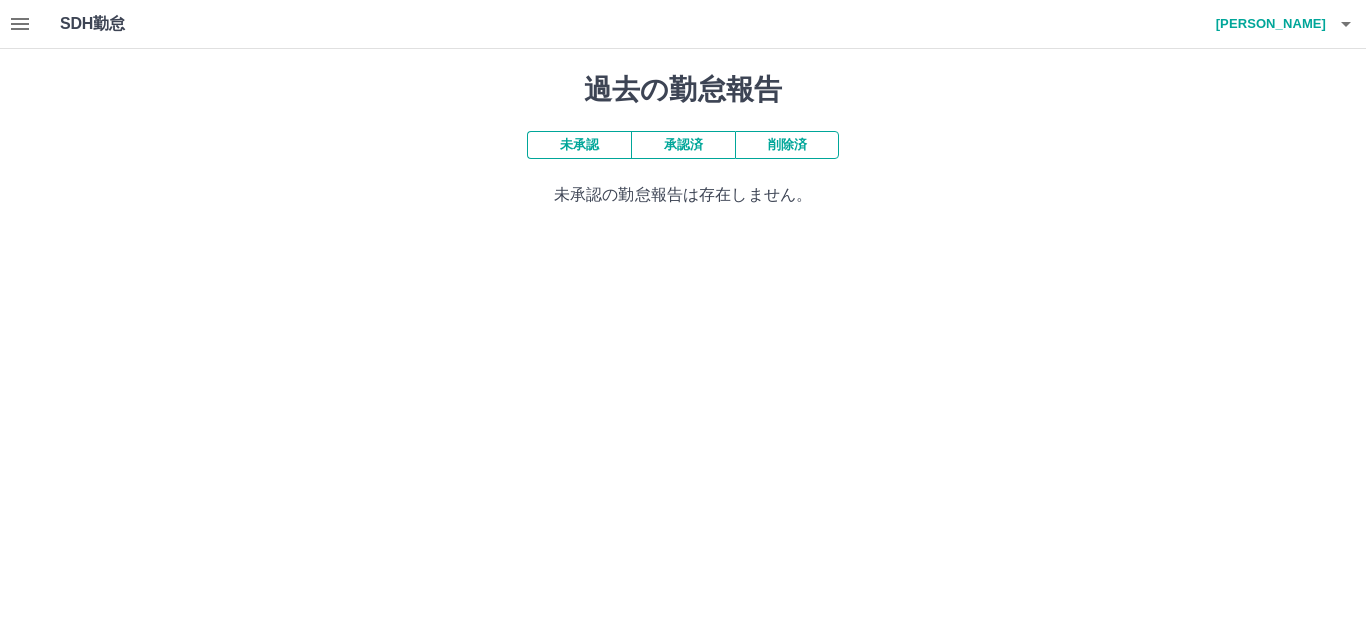 click on "承認済" at bounding box center (683, 145) 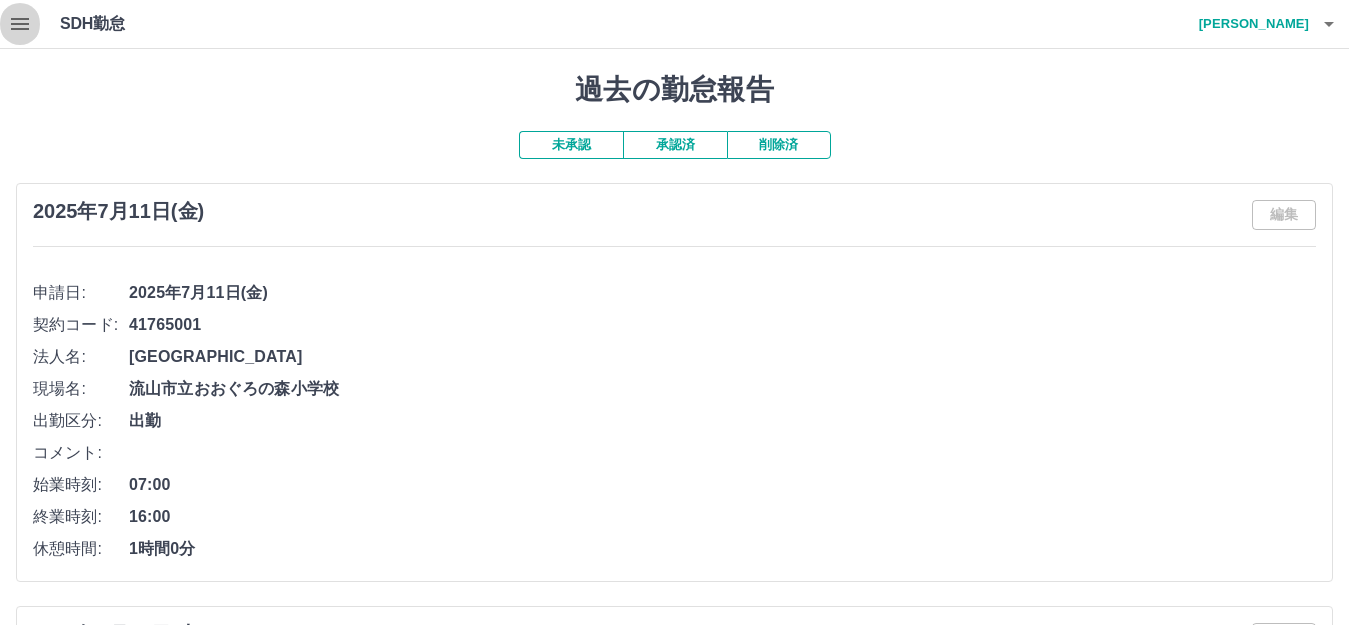 click 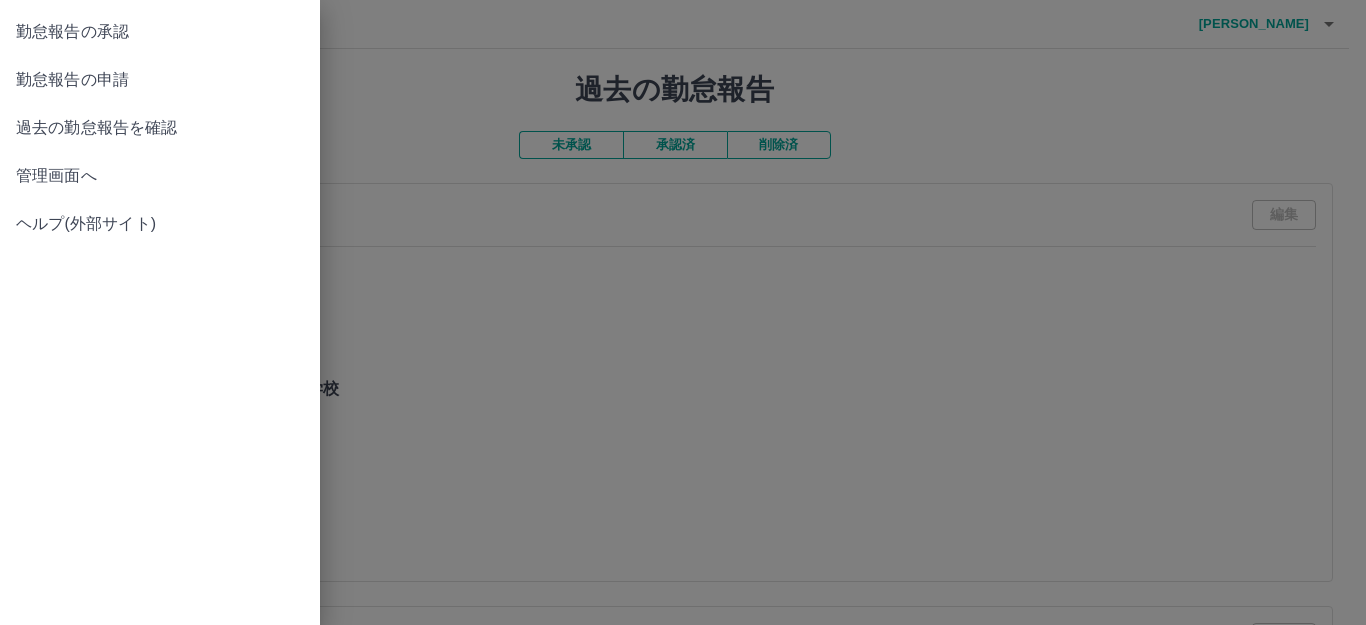 click at bounding box center [683, 312] 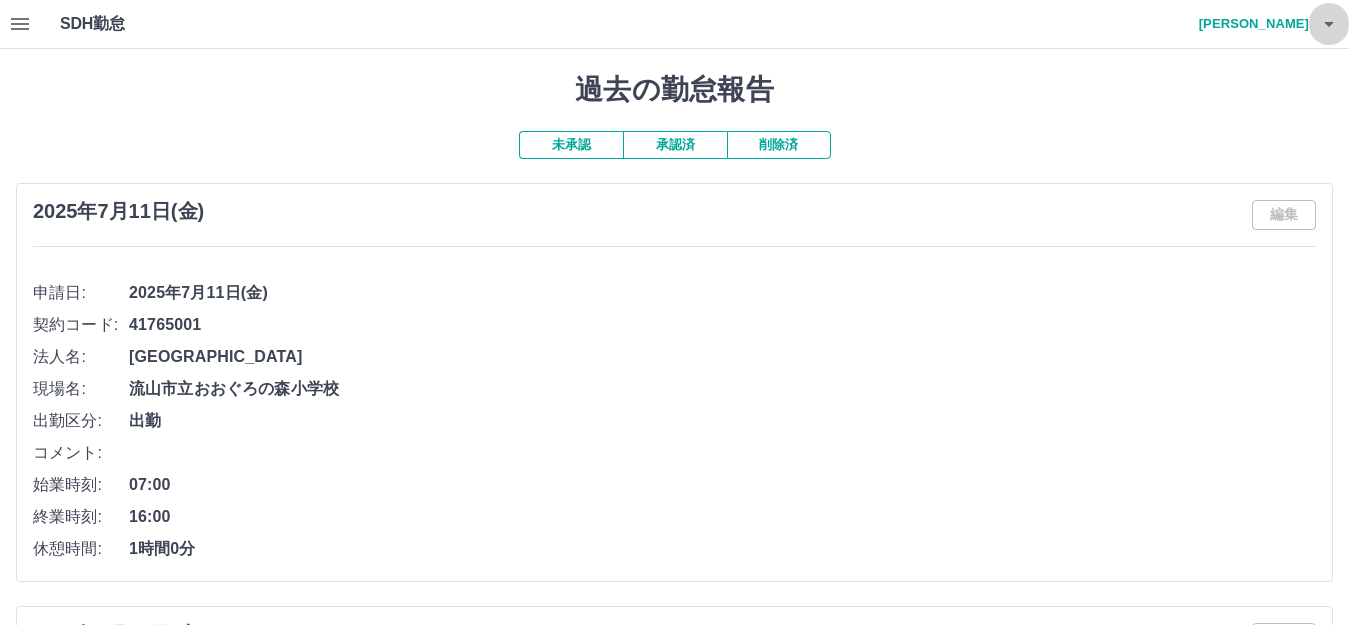 click 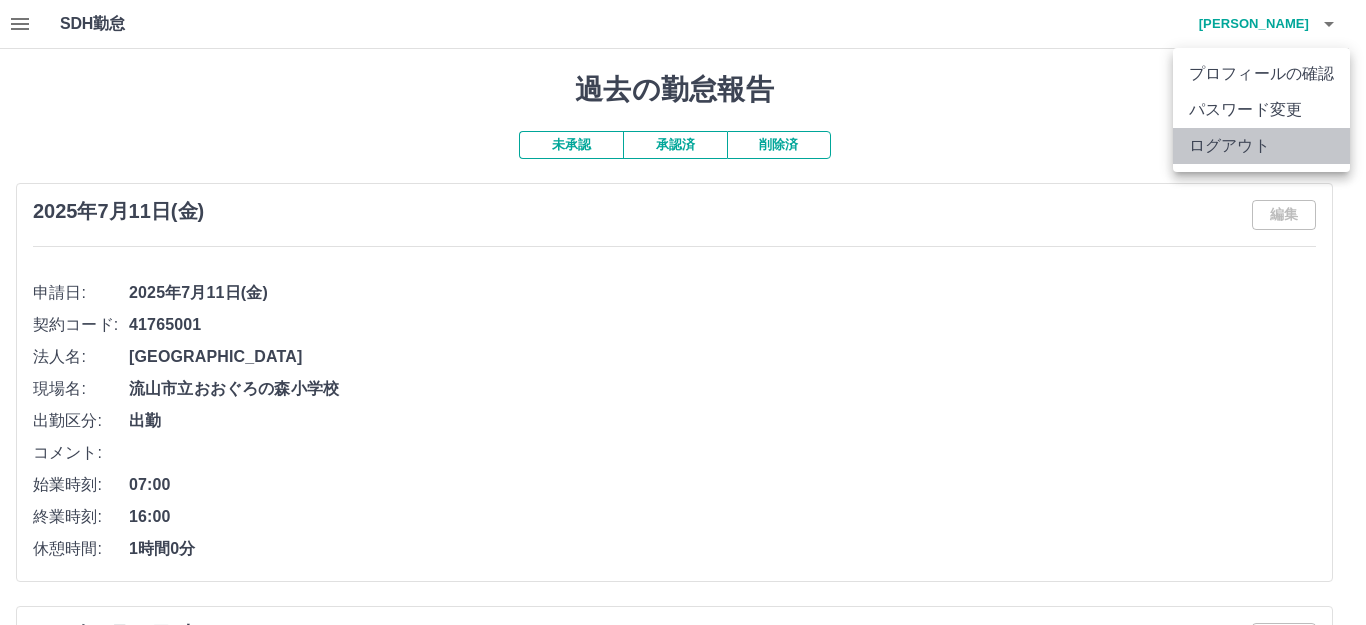 click on "ログアウト" at bounding box center [1261, 146] 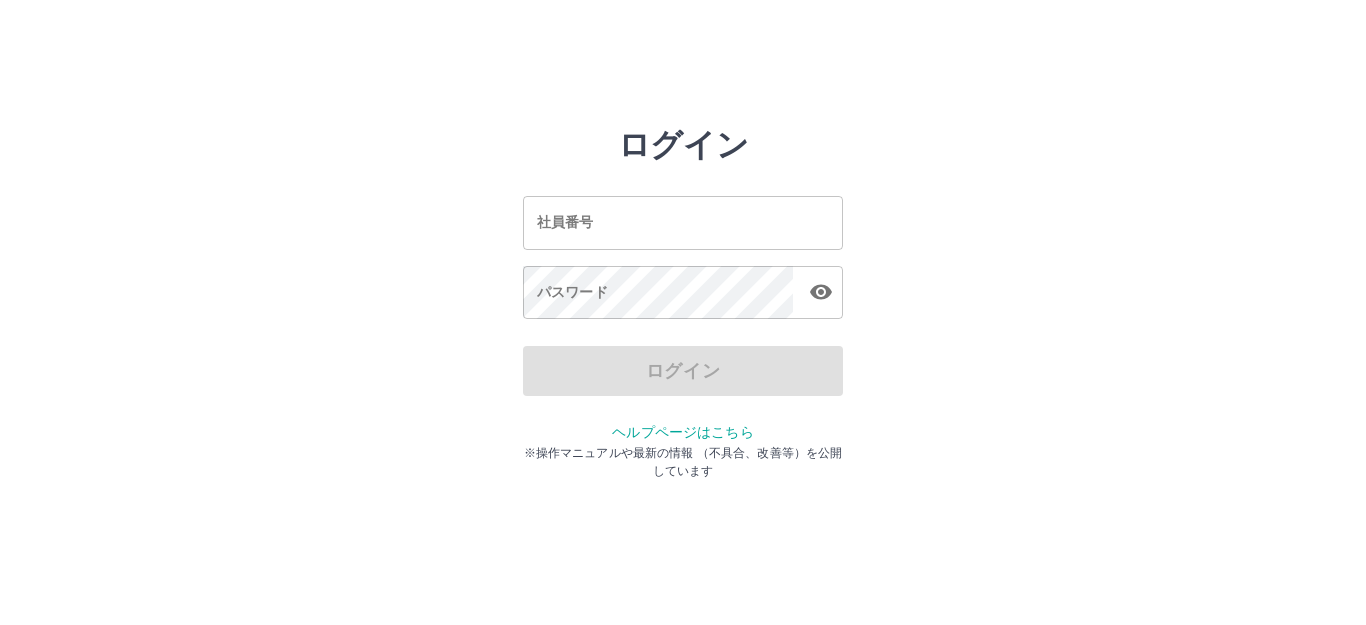 scroll, scrollTop: 0, scrollLeft: 0, axis: both 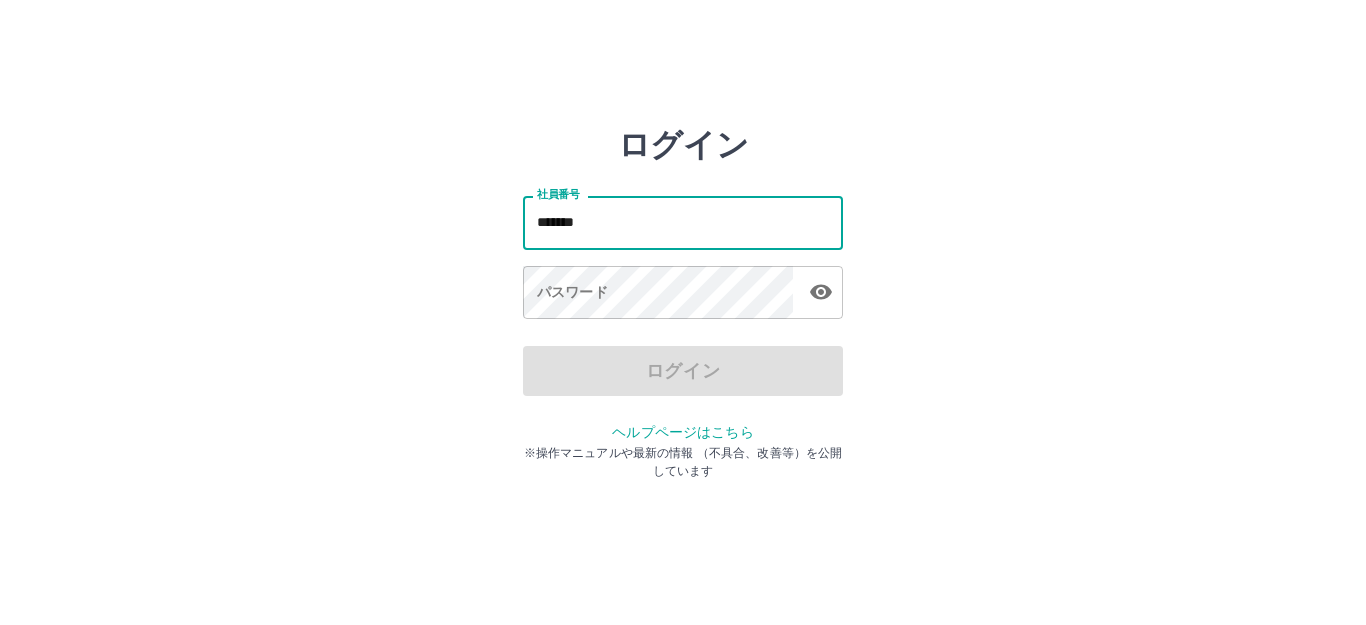 click on "社員番号 ******* 社員番号 パスワード パスワード" at bounding box center (683, 254) 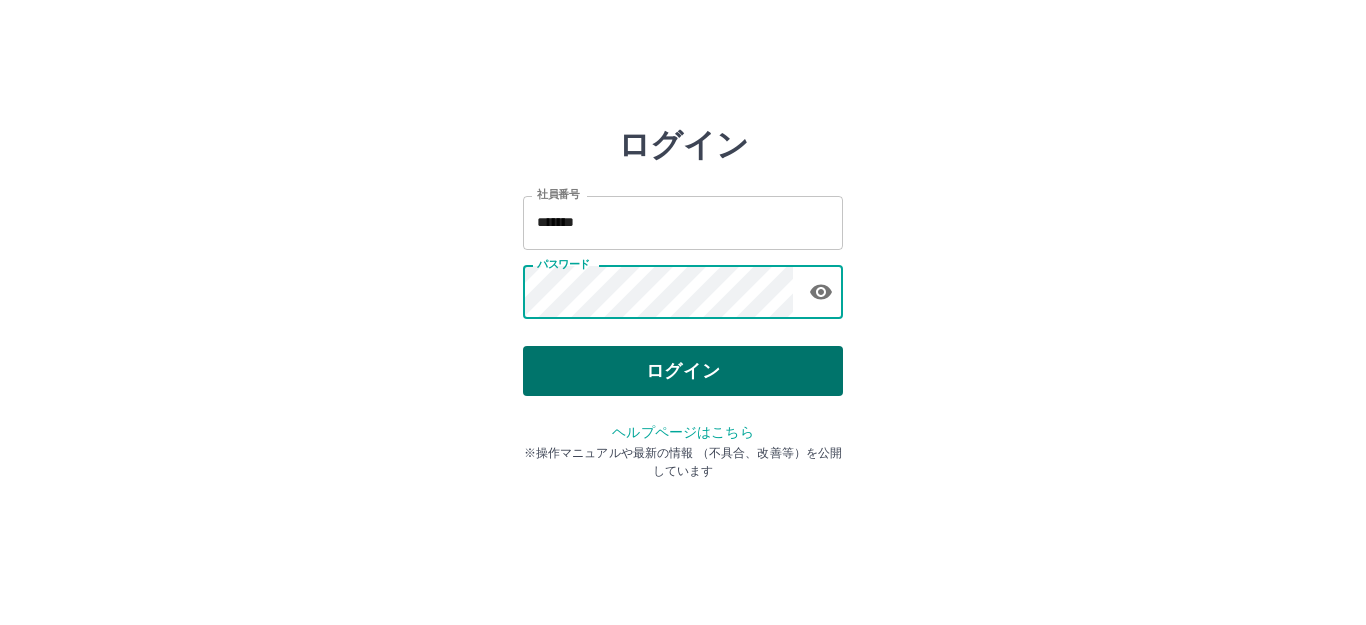 click on "ログイン" at bounding box center [683, 371] 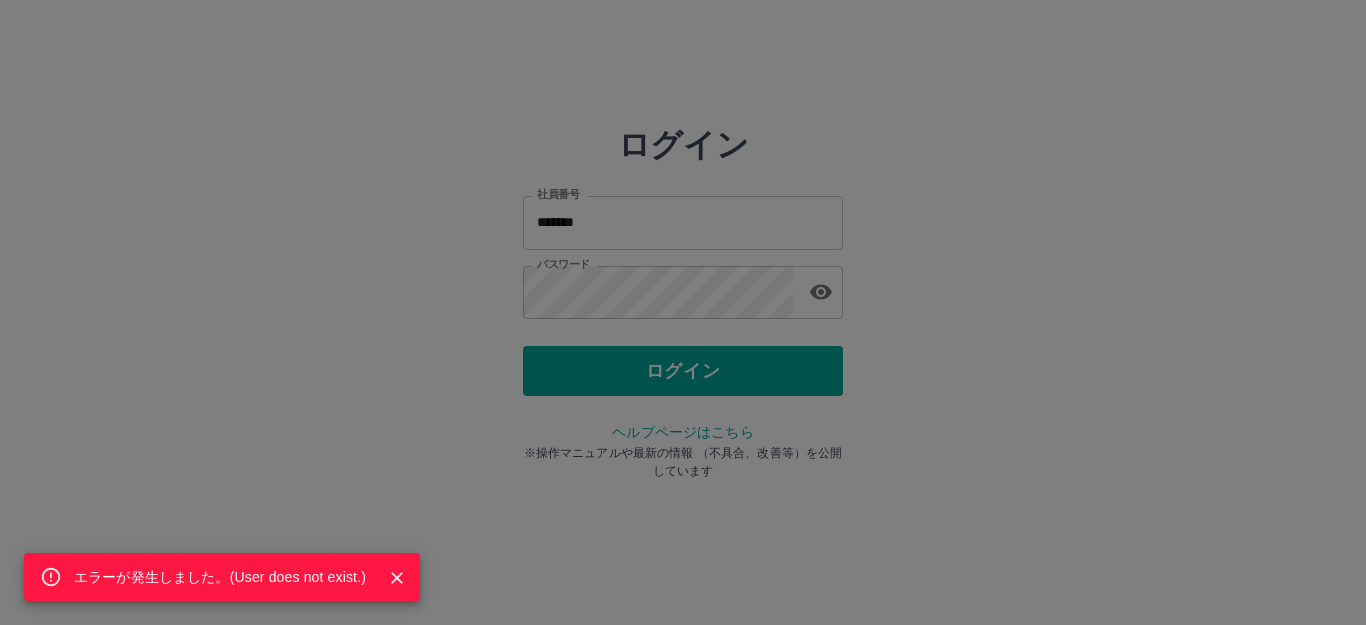 click on "エラーが発生しました。( User does not exist. )" at bounding box center [683, 312] 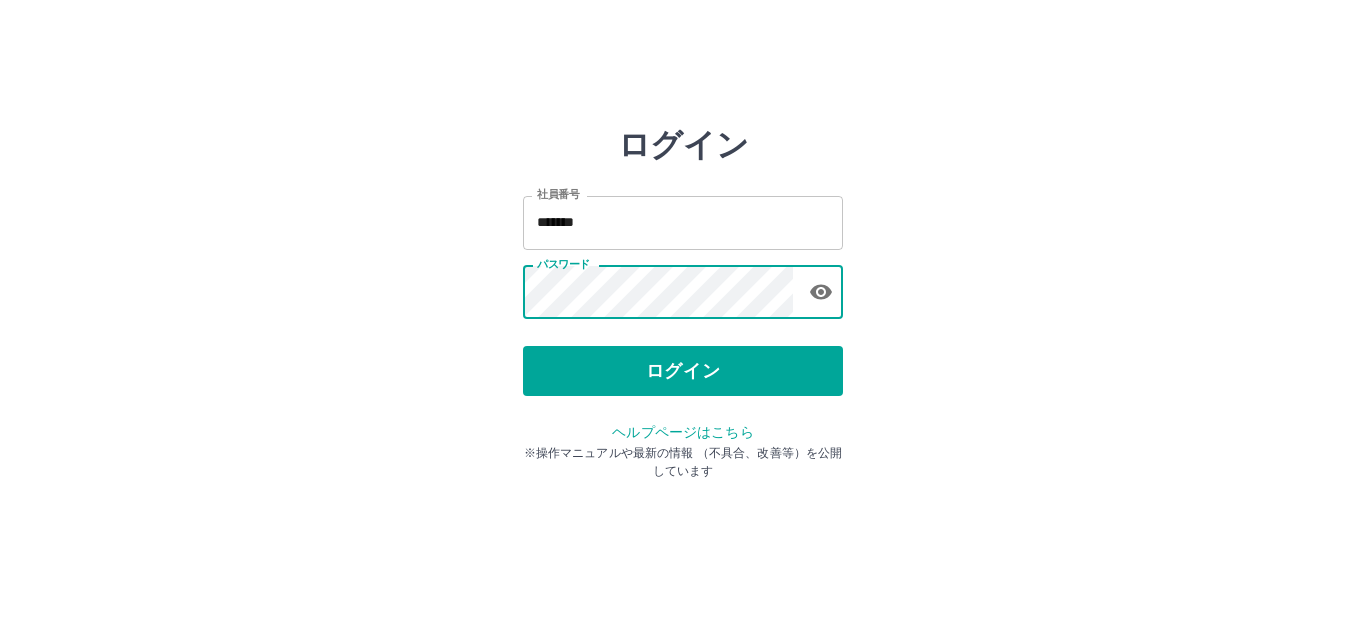 click on "*******" at bounding box center (683, 222) 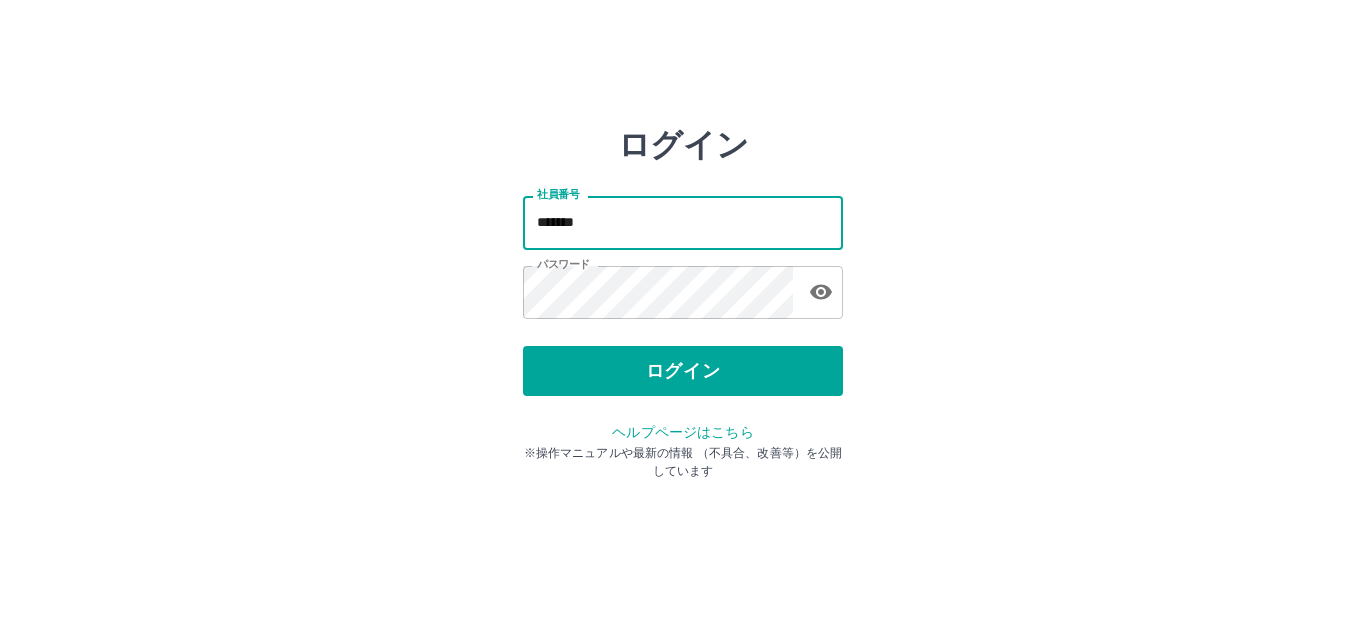 type on "*******" 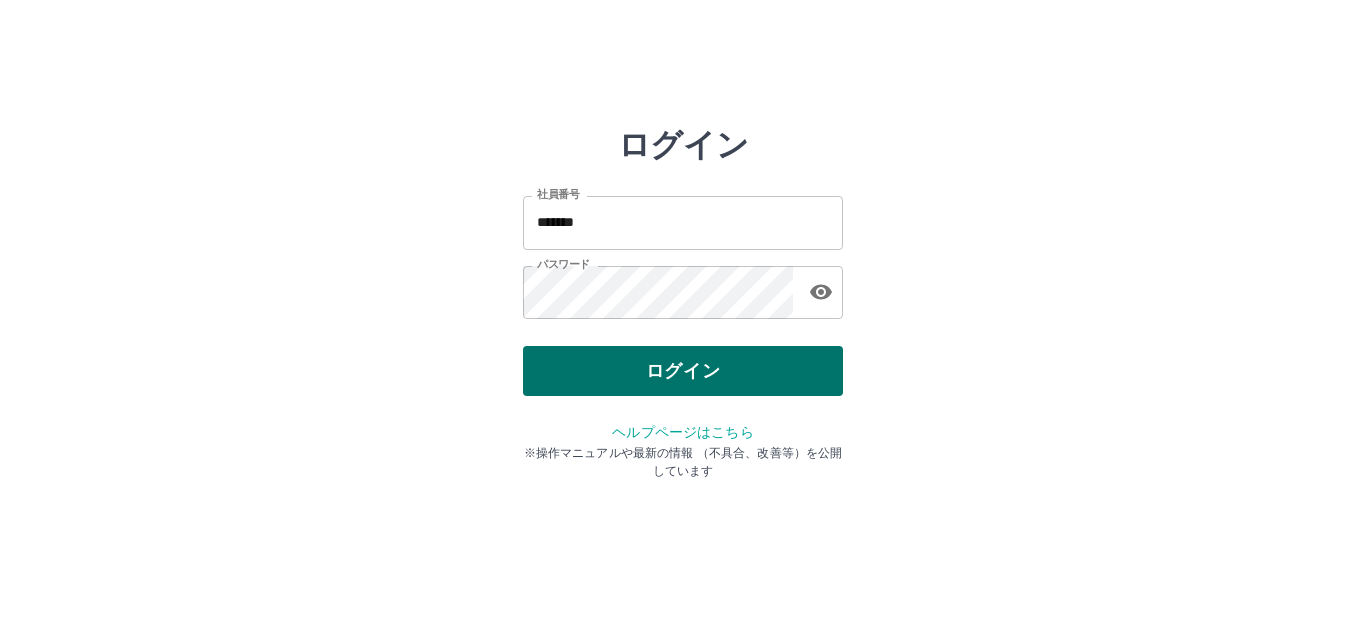 click on "ログイン" at bounding box center (683, 371) 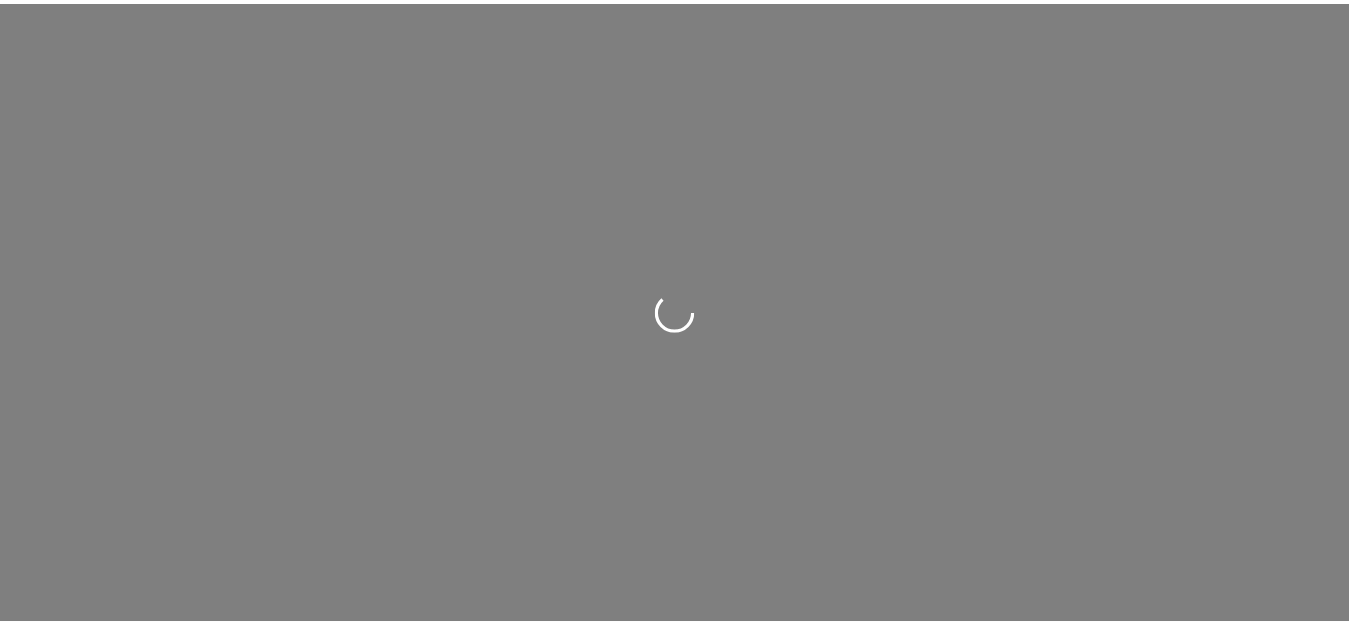 scroll, scrollTop: 0, scrollLeft: 0, axis: both 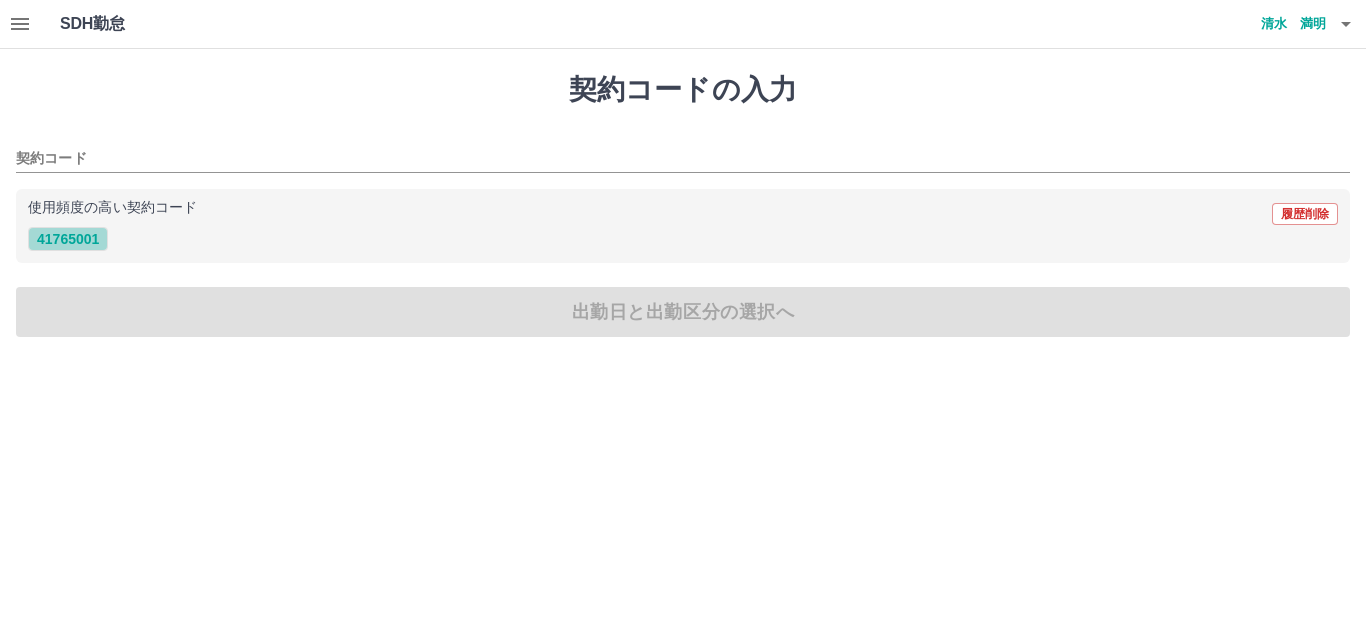 click on "41765001" at bounding box center [68, 239] 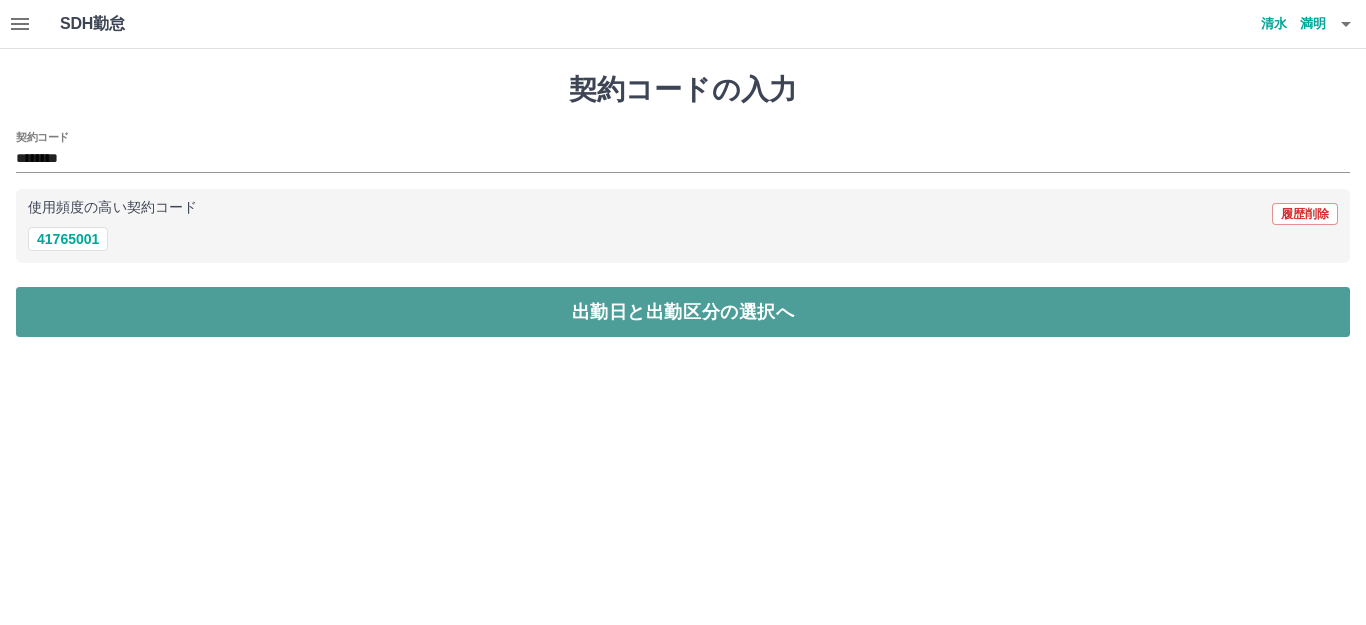 click on "出勤日と出勤区分の選択へ" at bounding box center [683, 312] 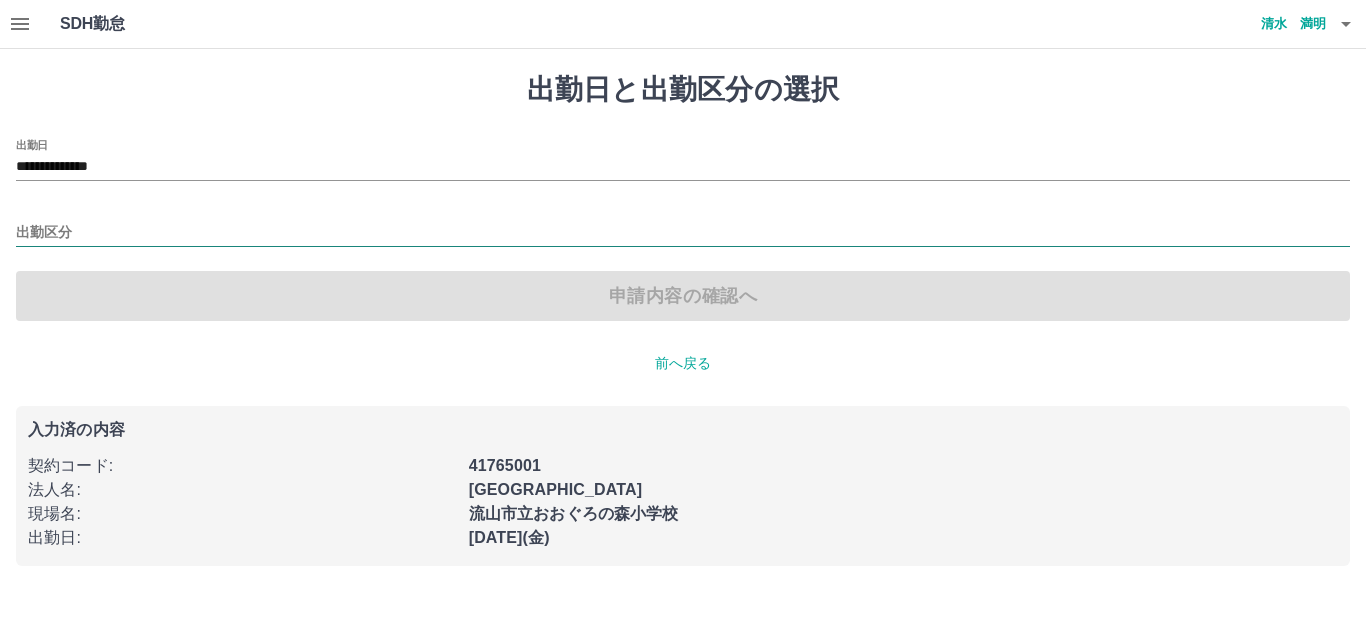 click on "出勤区分" at bounding box center [683, 233] 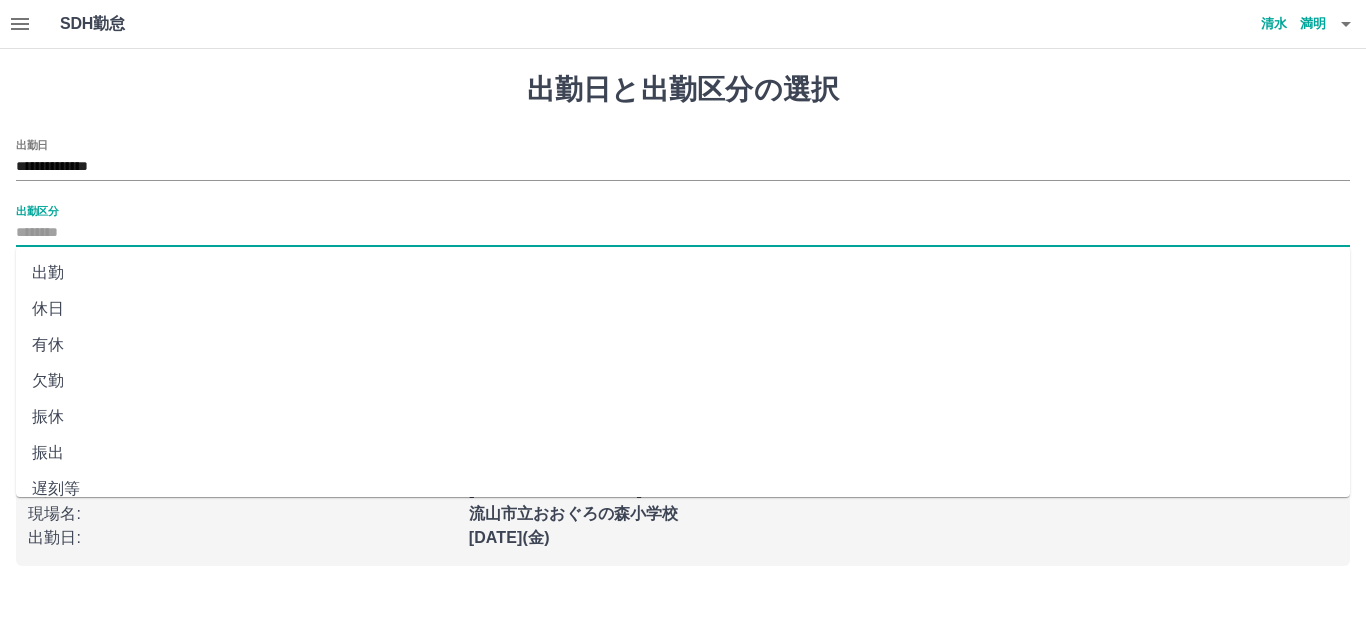 click on "出勤" at bounding box center (683, 273) 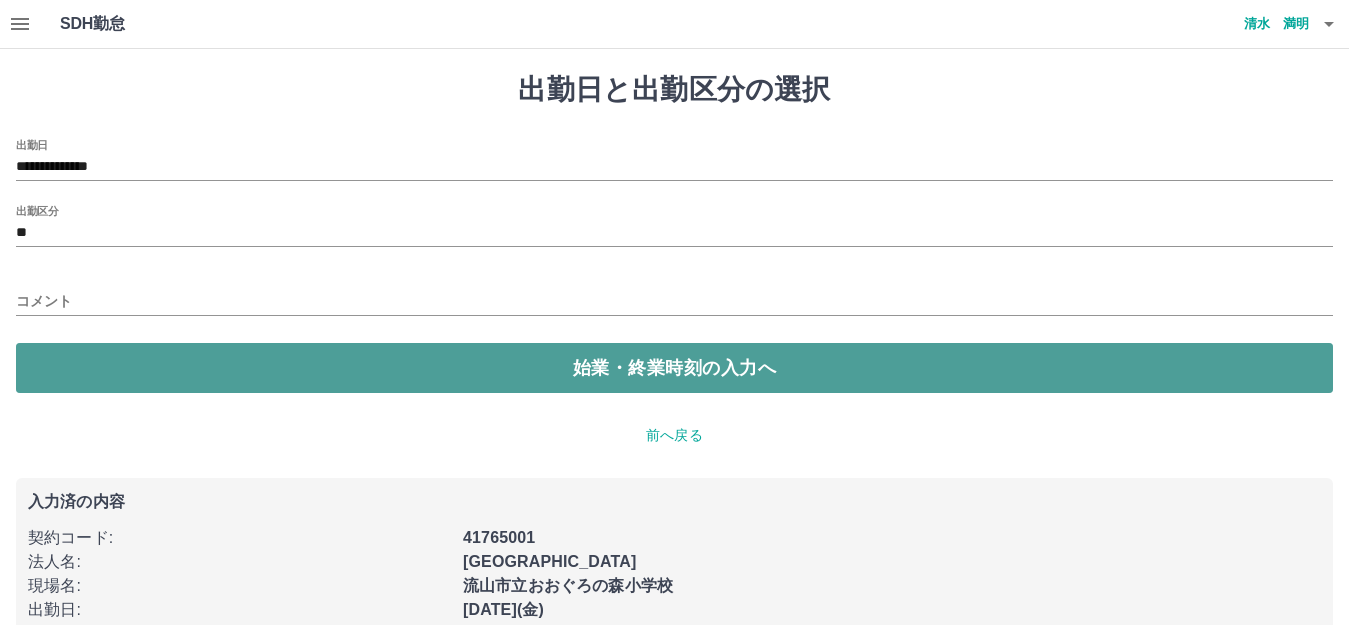 click on "始業・終業時刻の入力へ" at bounding box center (674, 368) 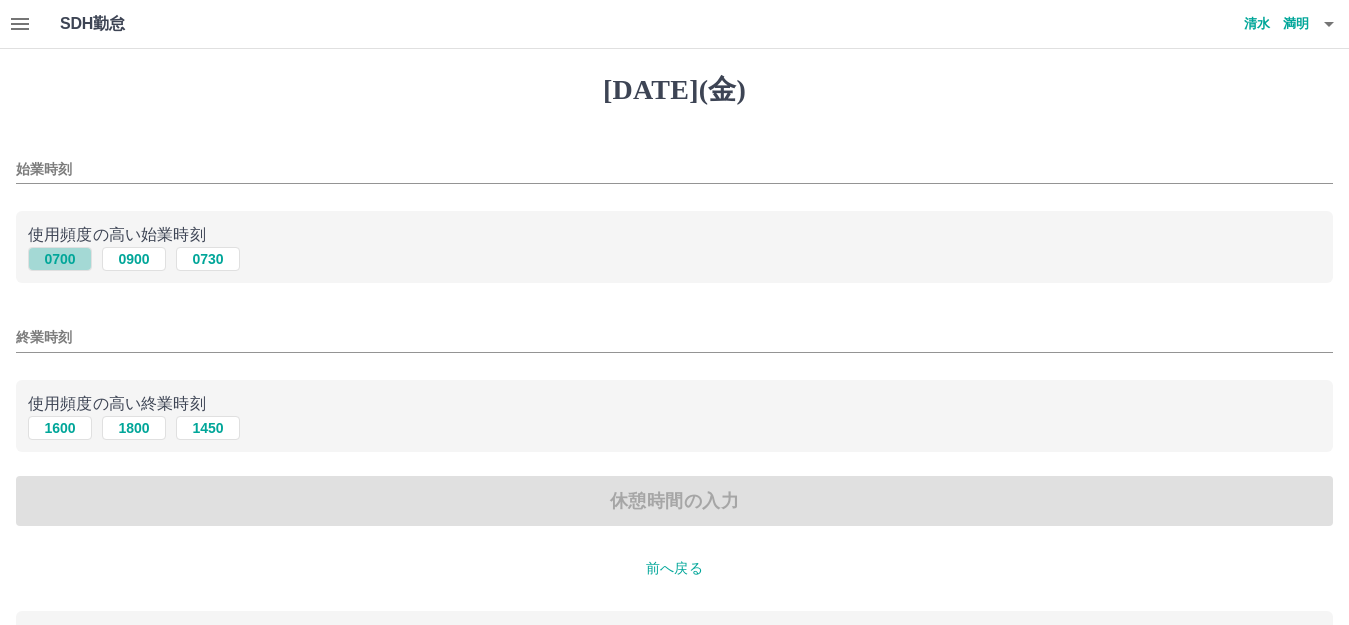 click on "0700" at bounding box center [60, 259] 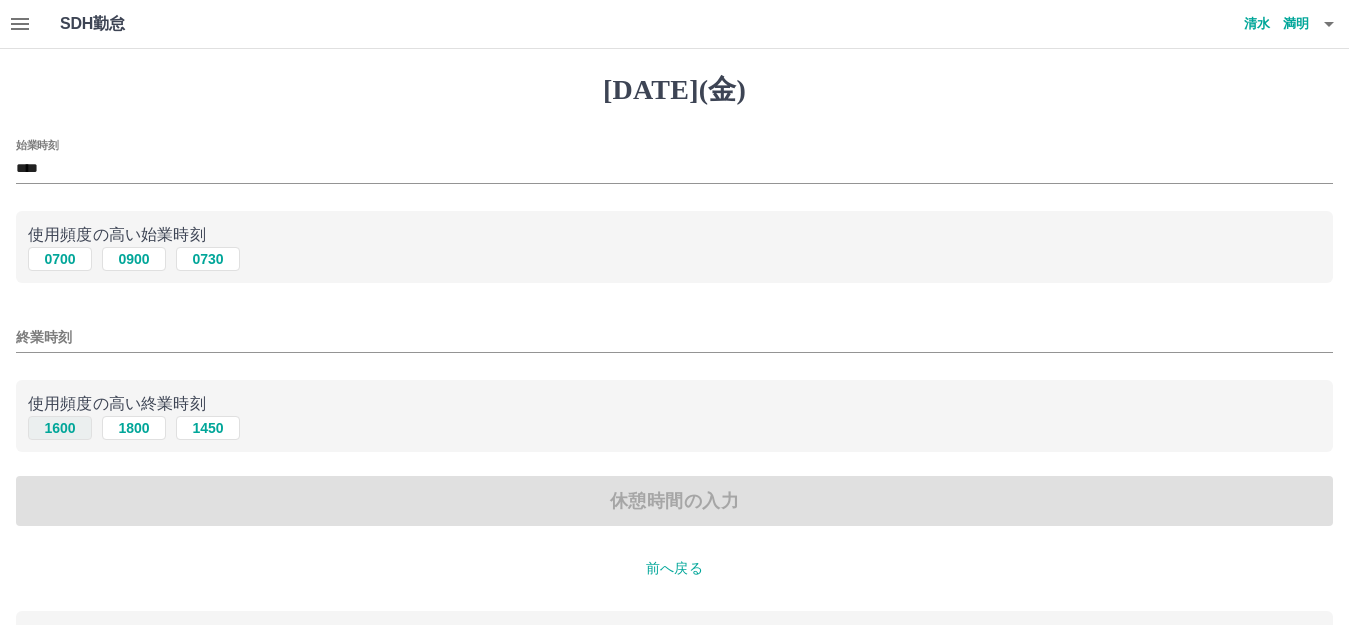 click on "1600" at bounding box center [60, 428] 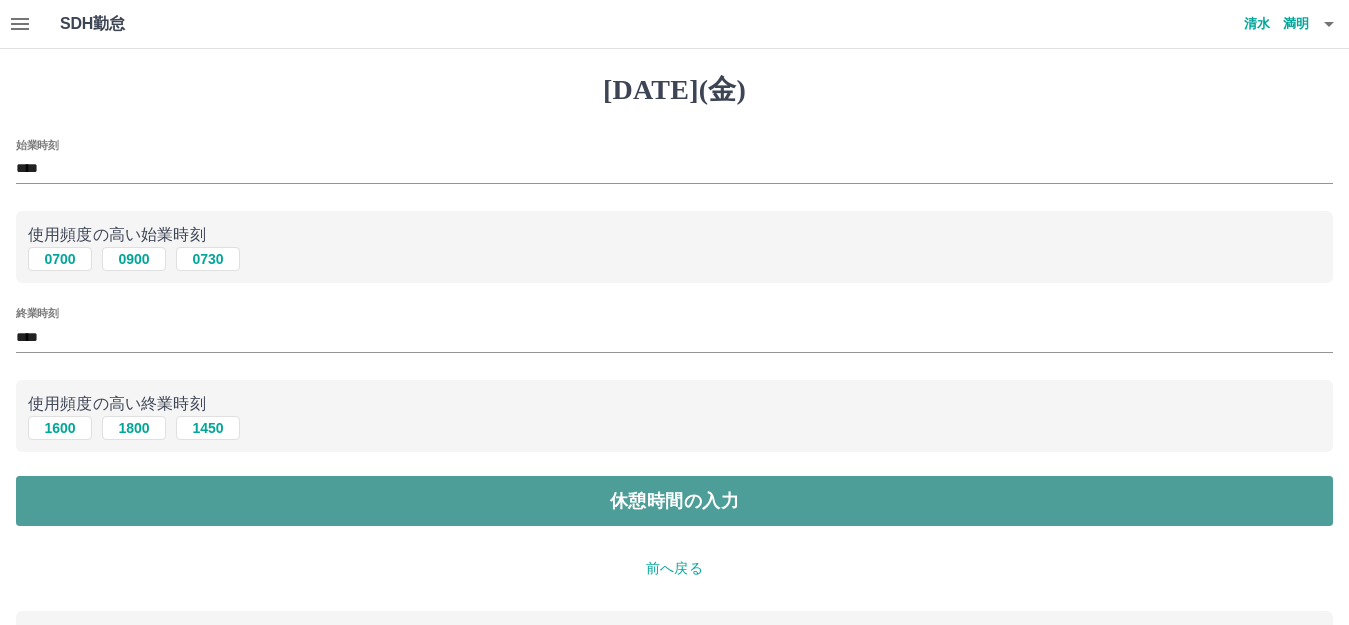 click on "休憩時間の入力" at bounding box center (674, 501) 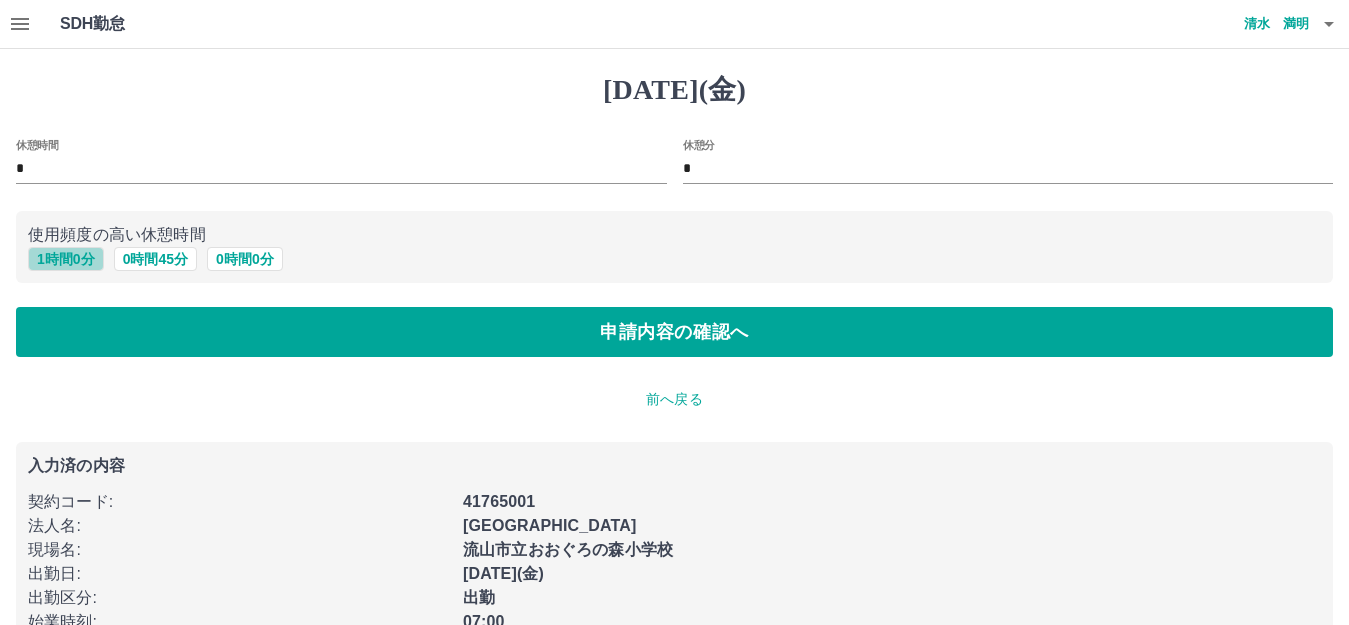 click on "1 時間 0 分" at bounding box center [66, 259] 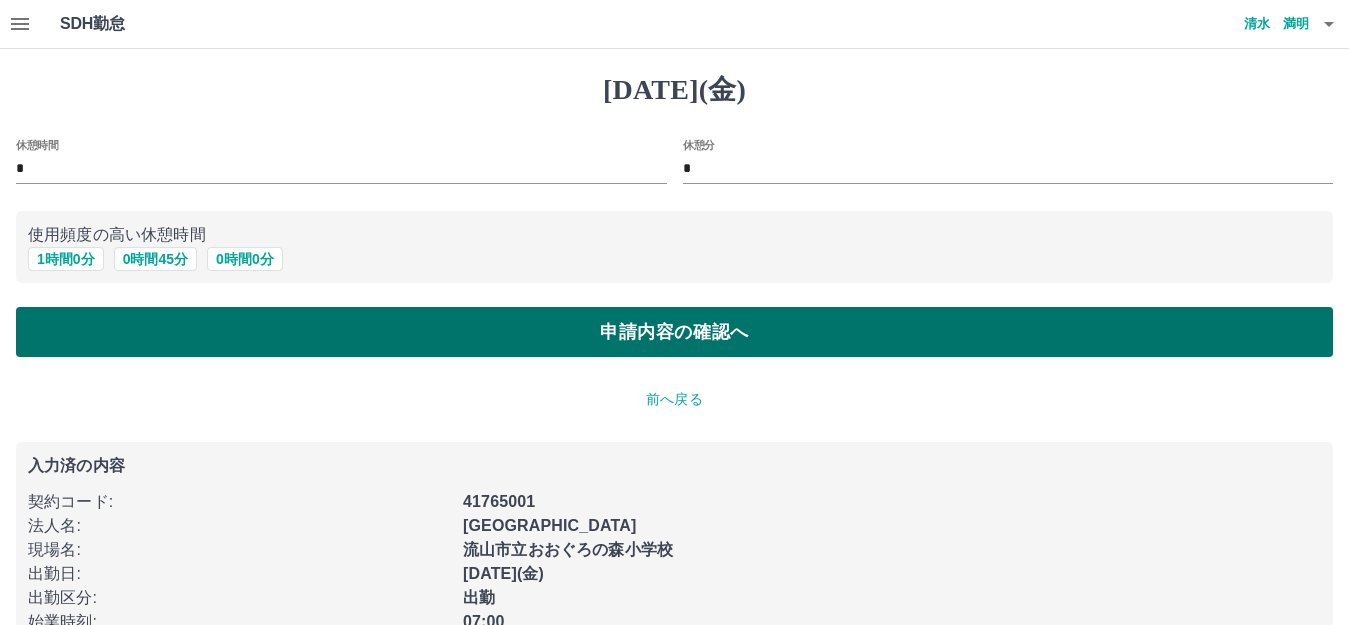 click on "申請内容の確認へ" at bounding box center (674, 332) 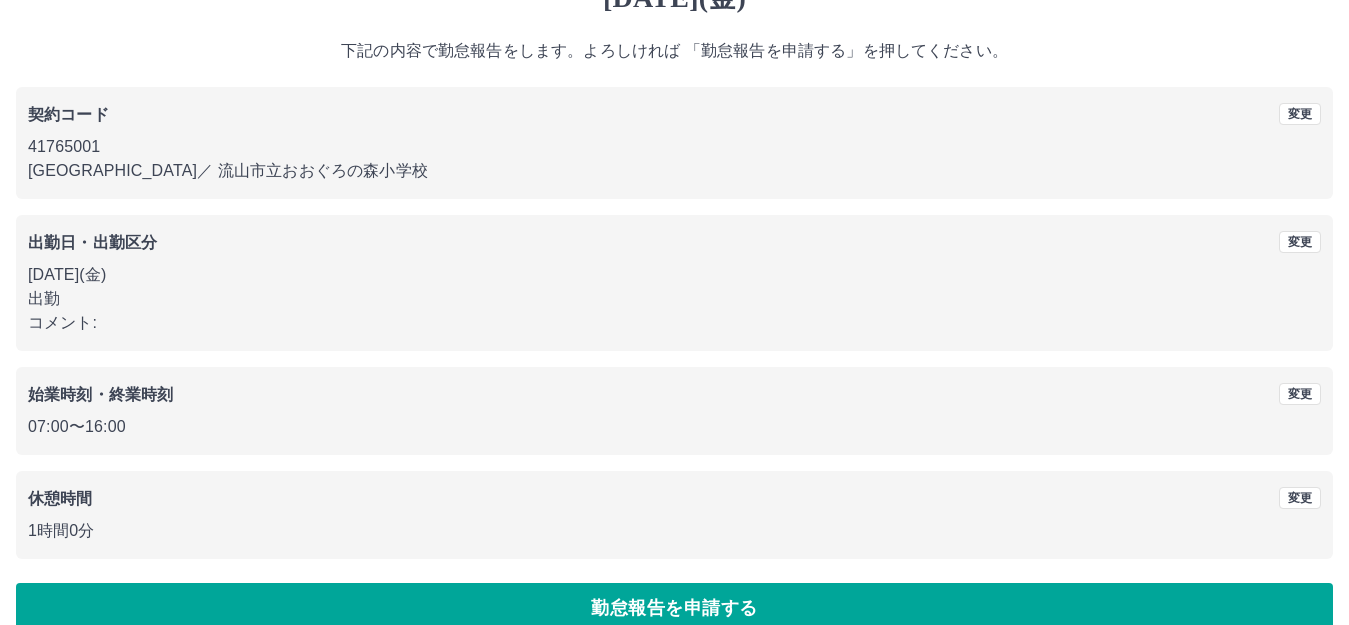scroll, scrollTop: 124, scrollLeft: 0, axis: vertical 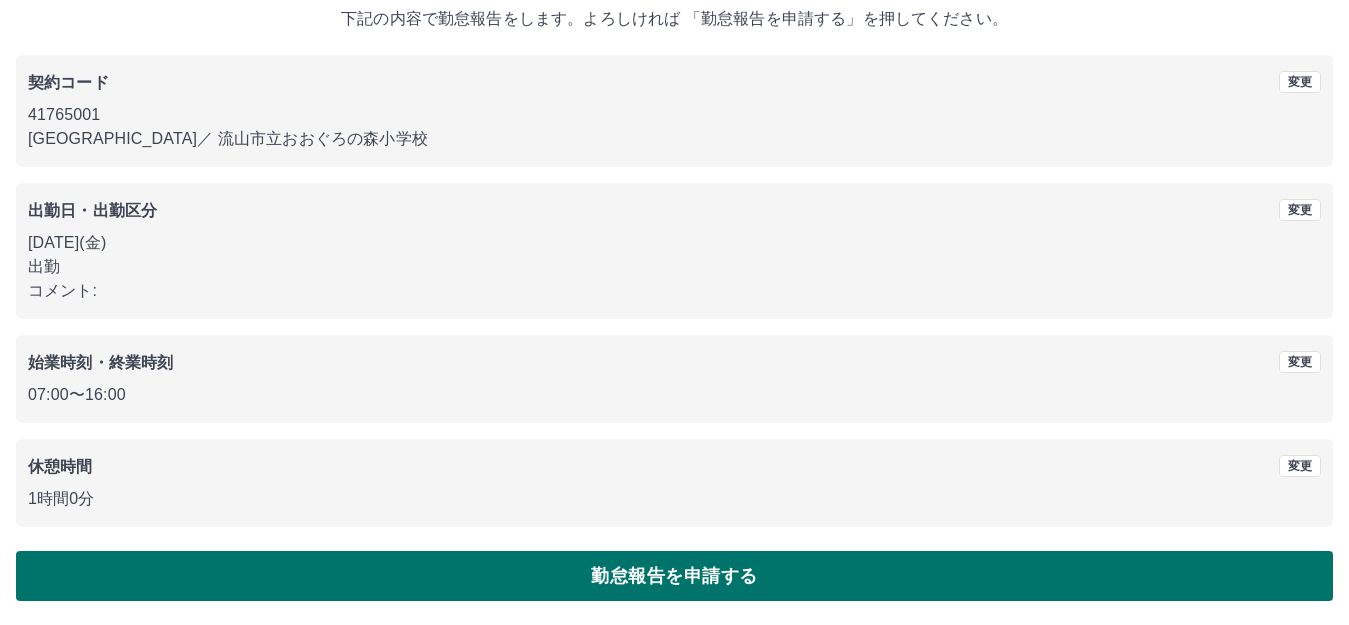click on "勤怠報告を申請する" at bounding box center [674, 576] 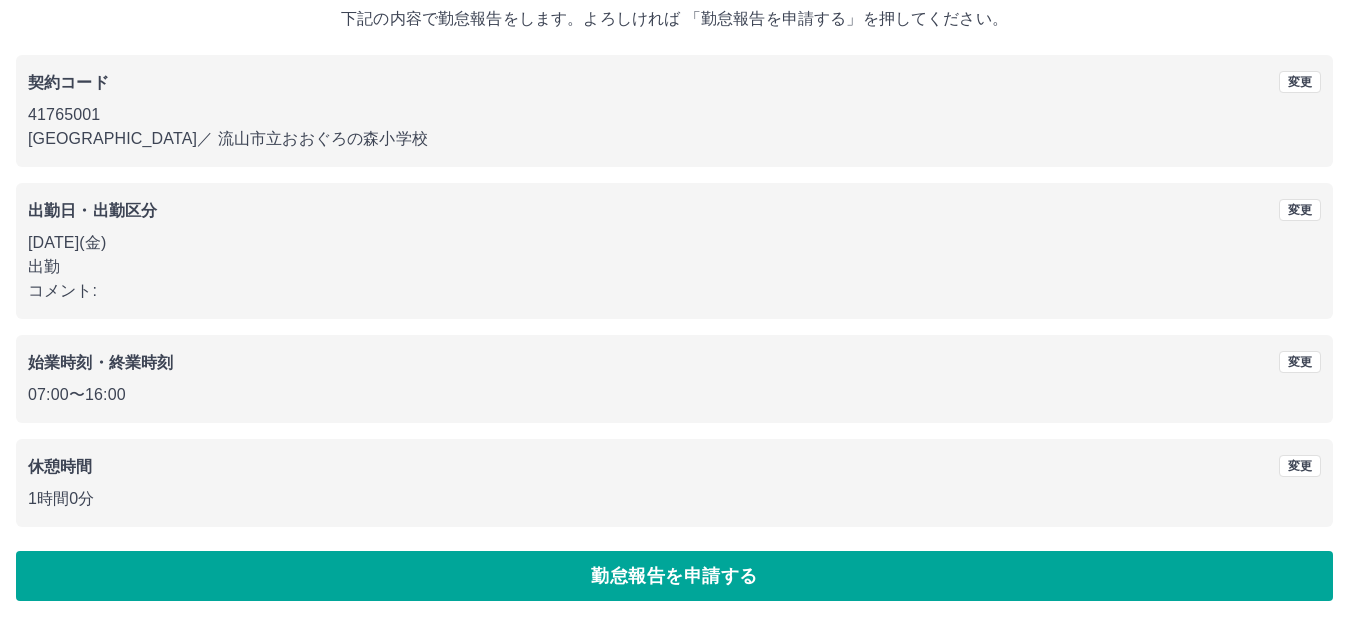 scroll, scrollTop: 0, scrollLeft: 0, axis: both 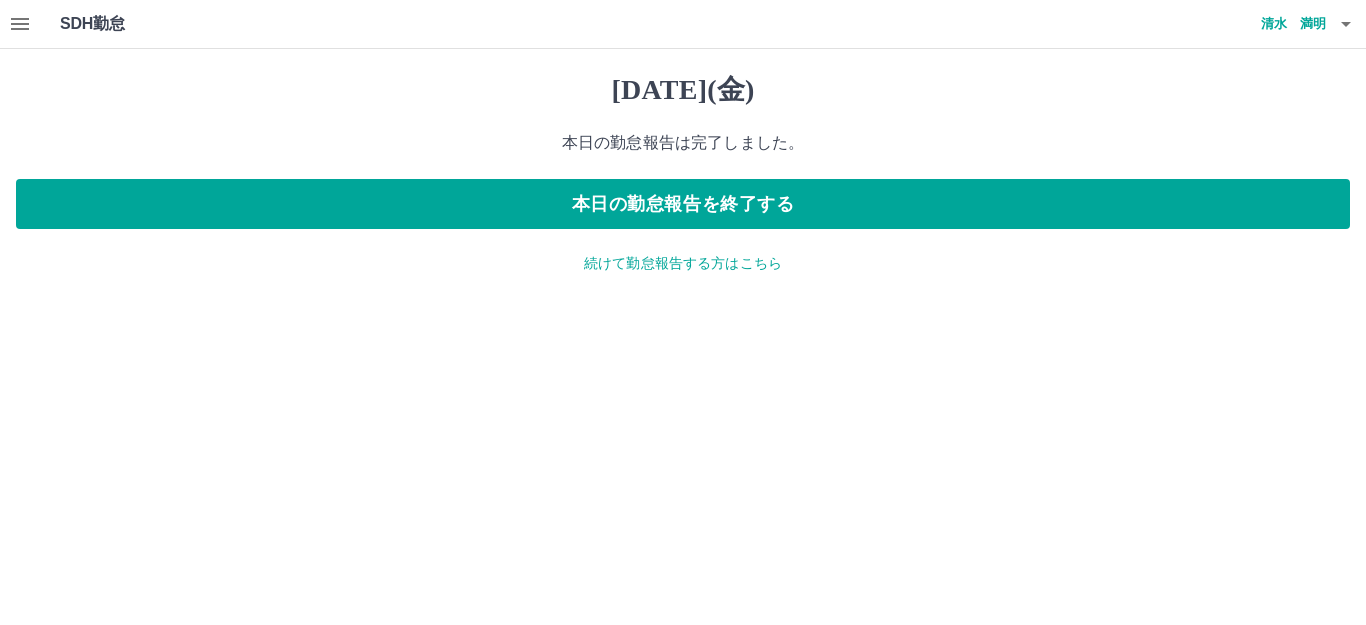 click on "続けて勤怠報告する方はこちら" at bounding box center (683, 263) 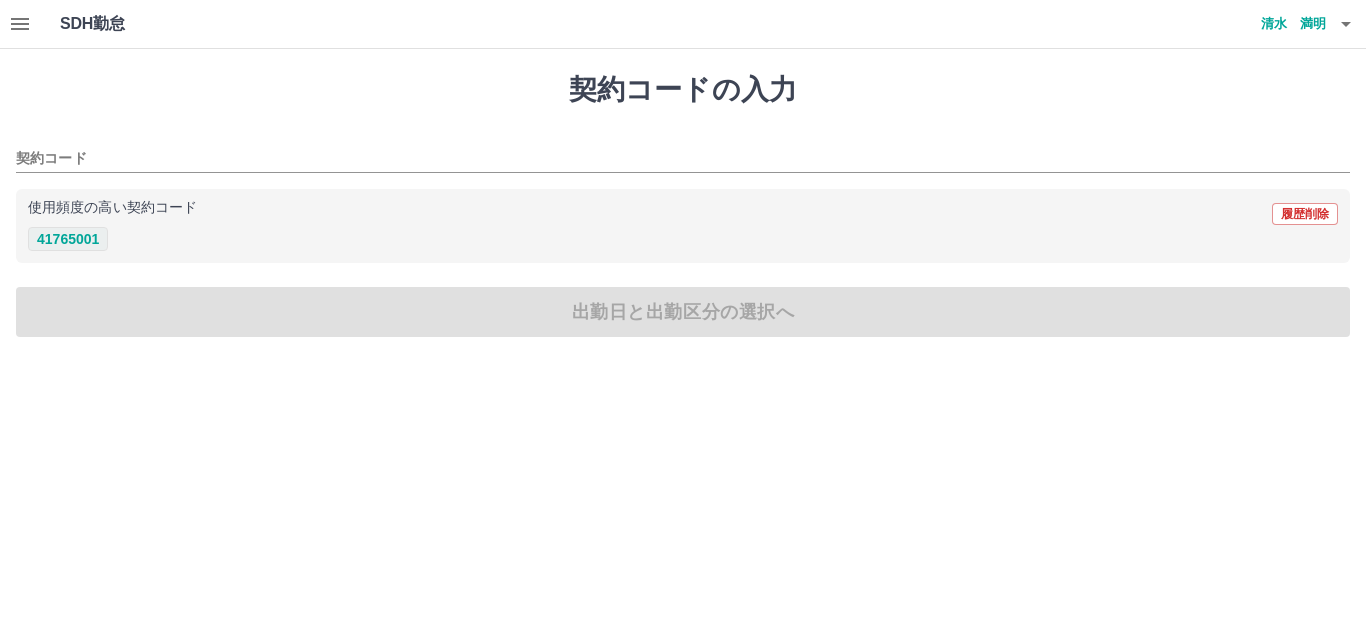 click on "41765001" at bounding box center (68, 239) 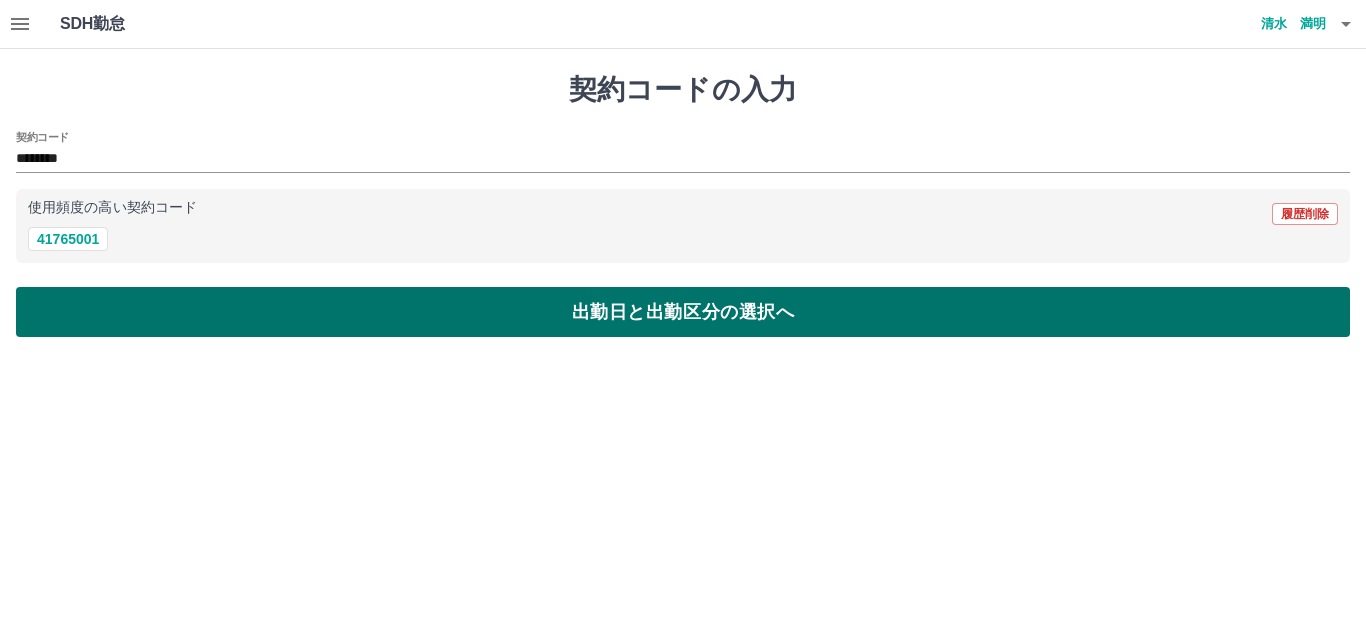 click on "出勤日と出勤区分の選択へ" at bounding box center [683, 312] 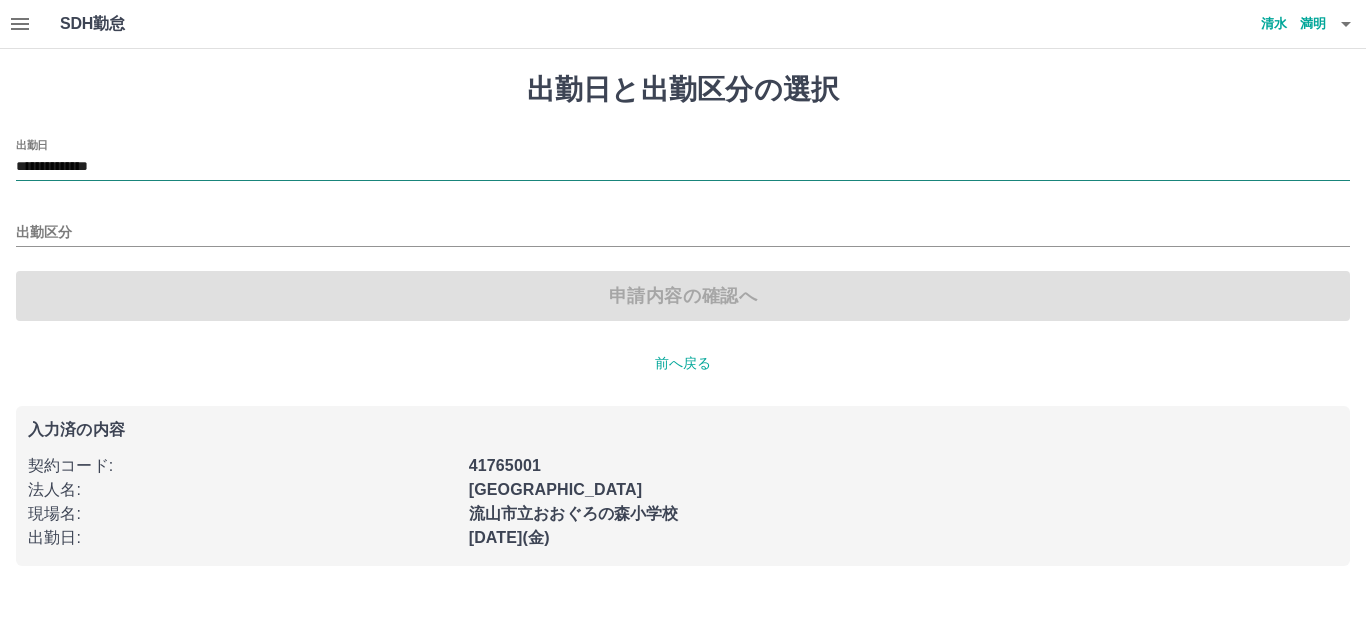 click on "**********" at bounding box center (683, 167) 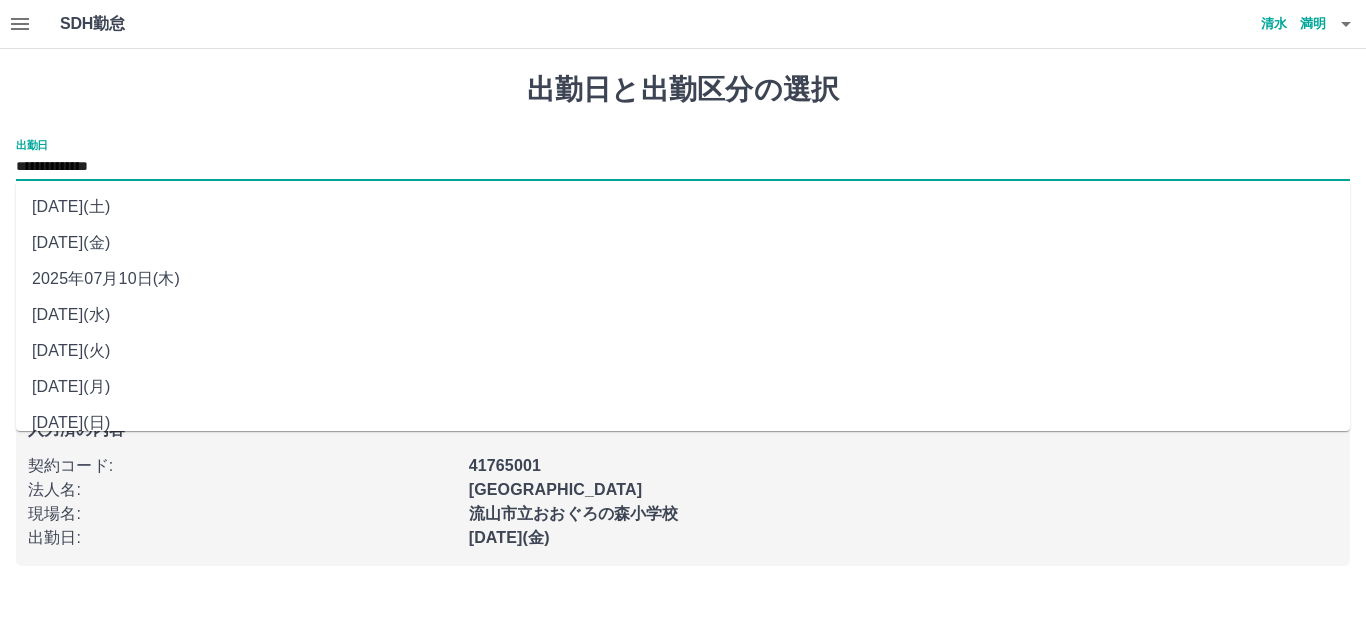 click on "2025年07月10日(木)" at bounding box center [683, 279] 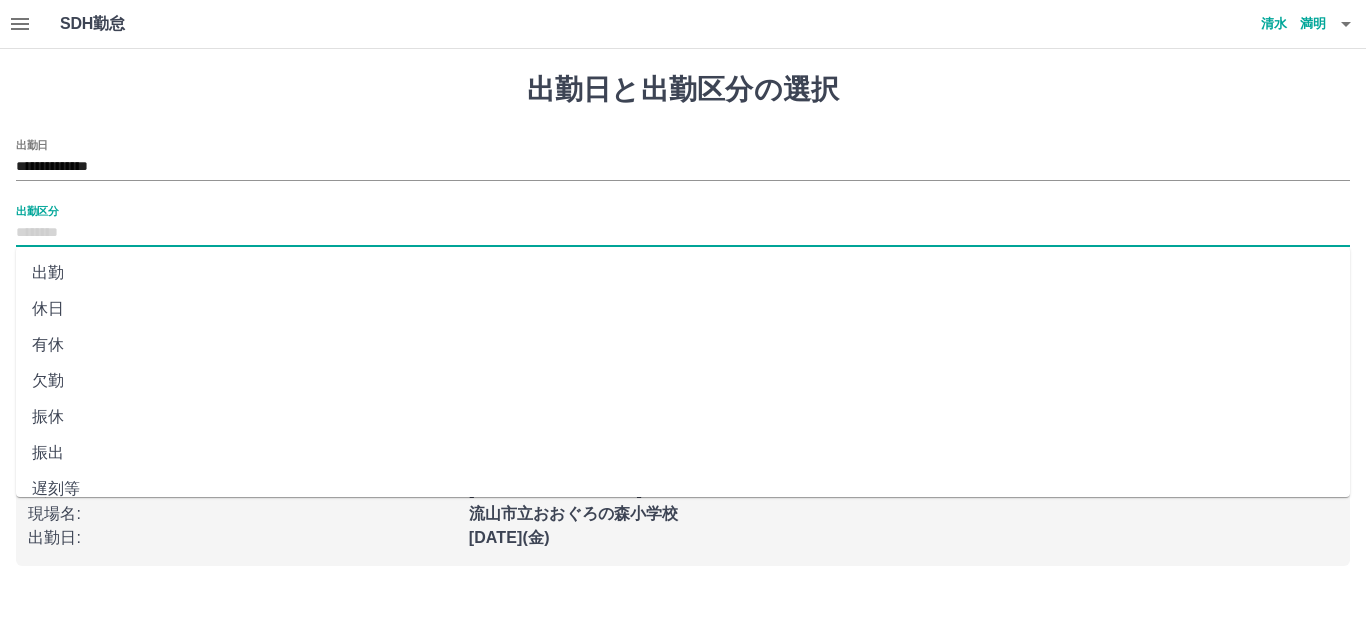 click on "出勤区分" at bounding box center [683, 233] 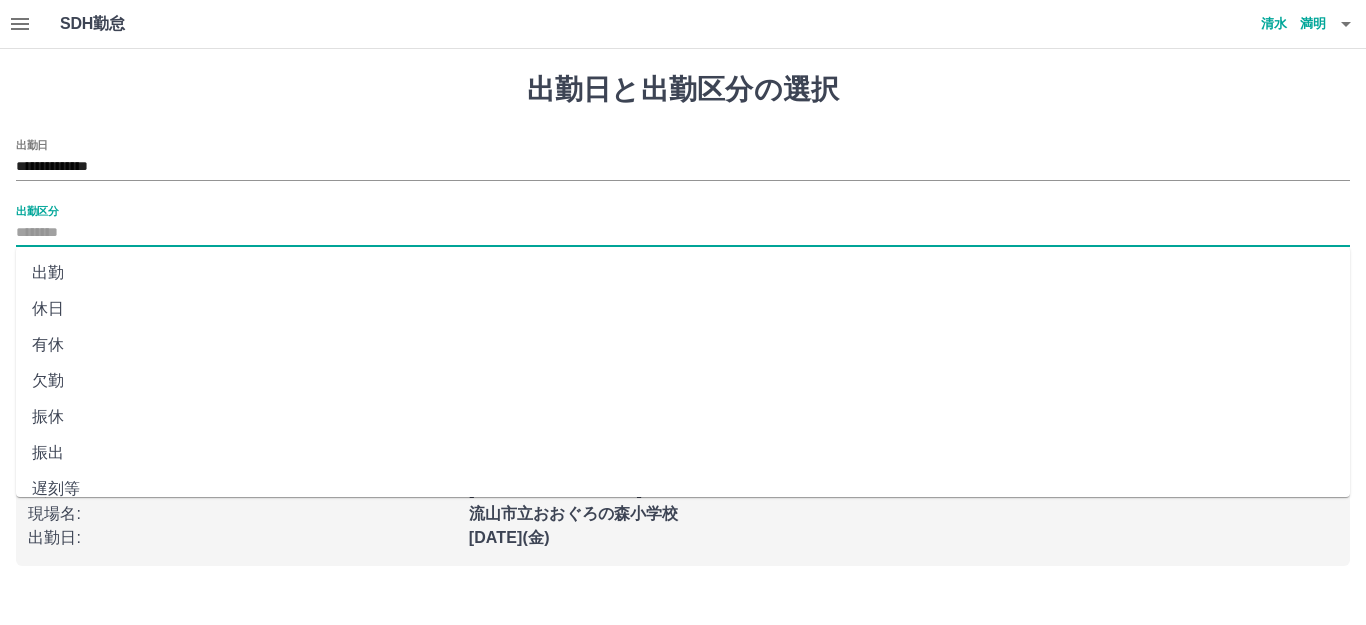 click on "出勤" at bounding box center [683, 273] 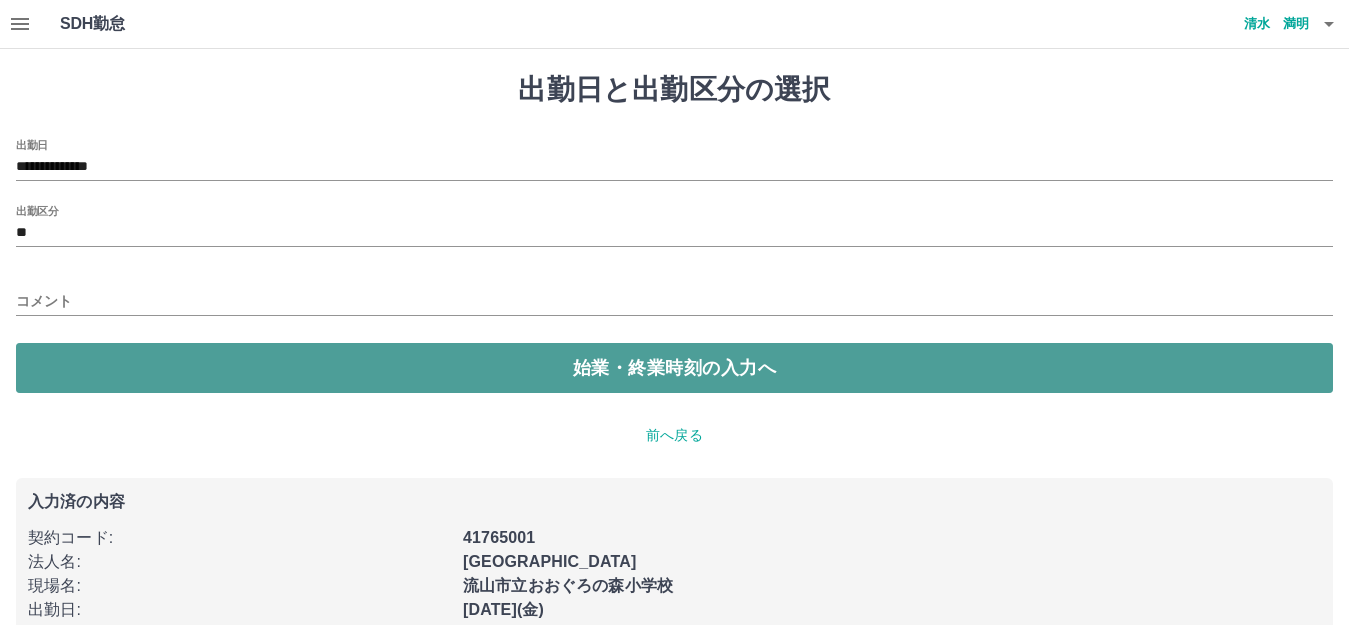 click on "始業・終業時刻の入力へ" at bounding box center (674, 368) 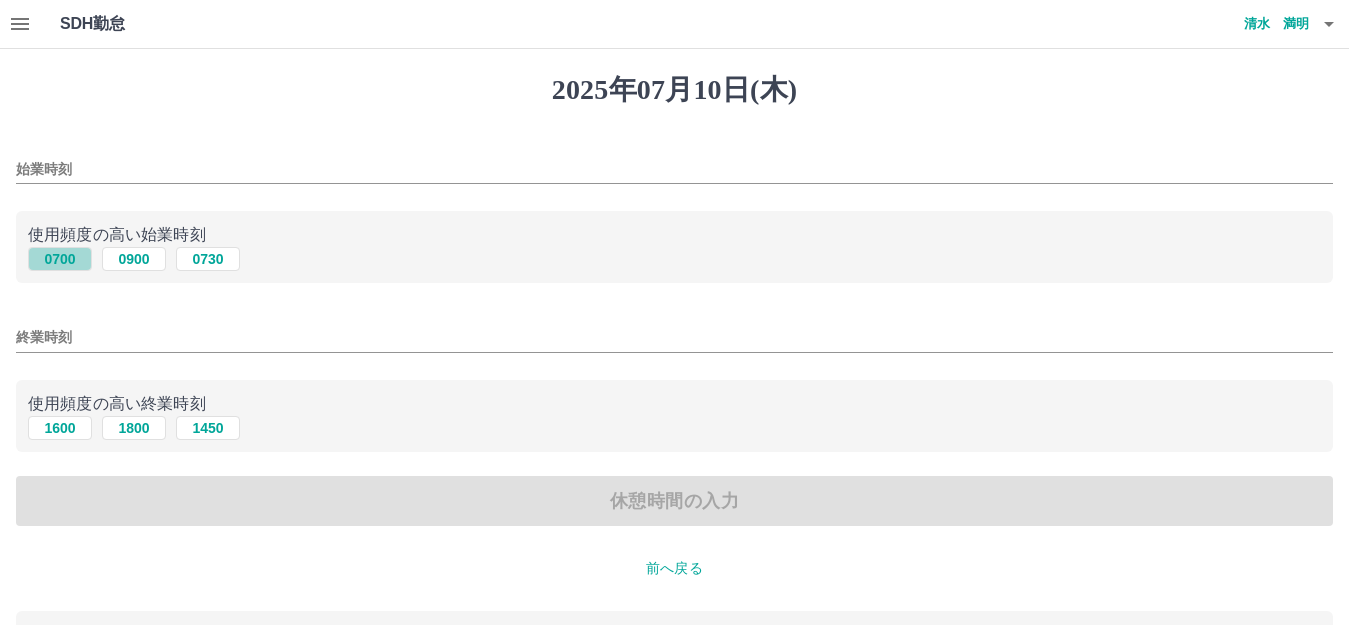 click on "0700" at bounding box center (60, 259) 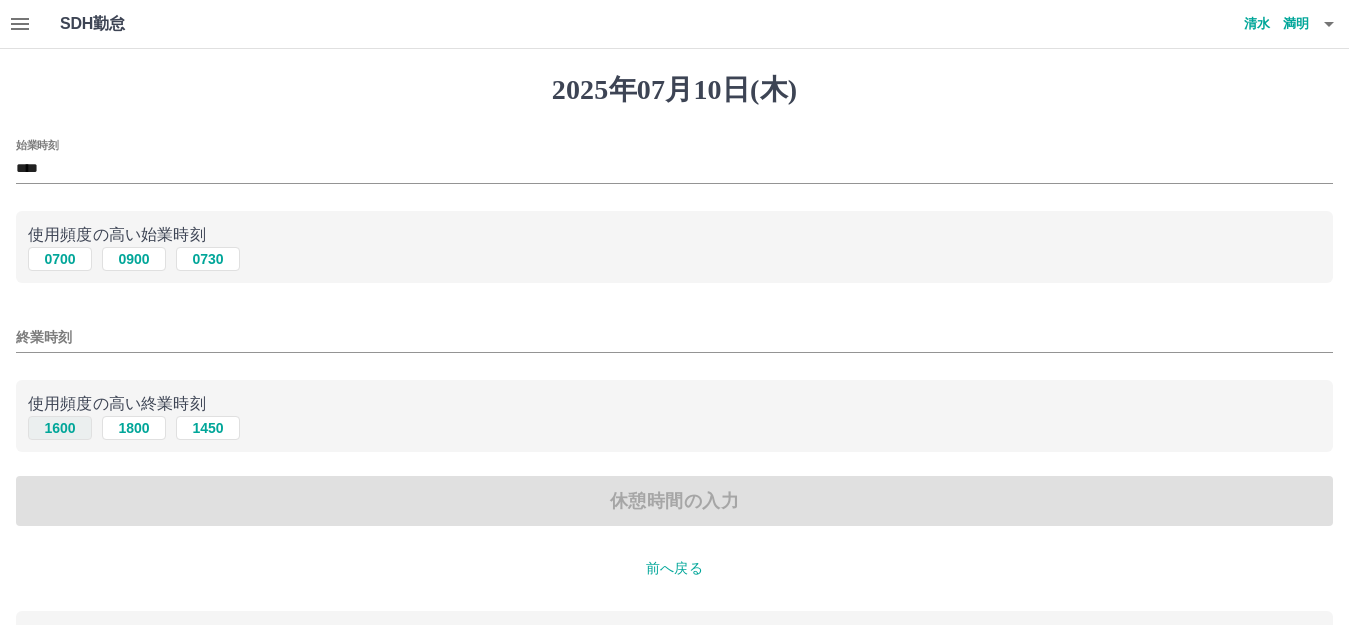 click on "1600" at bounding box center (60, 428) 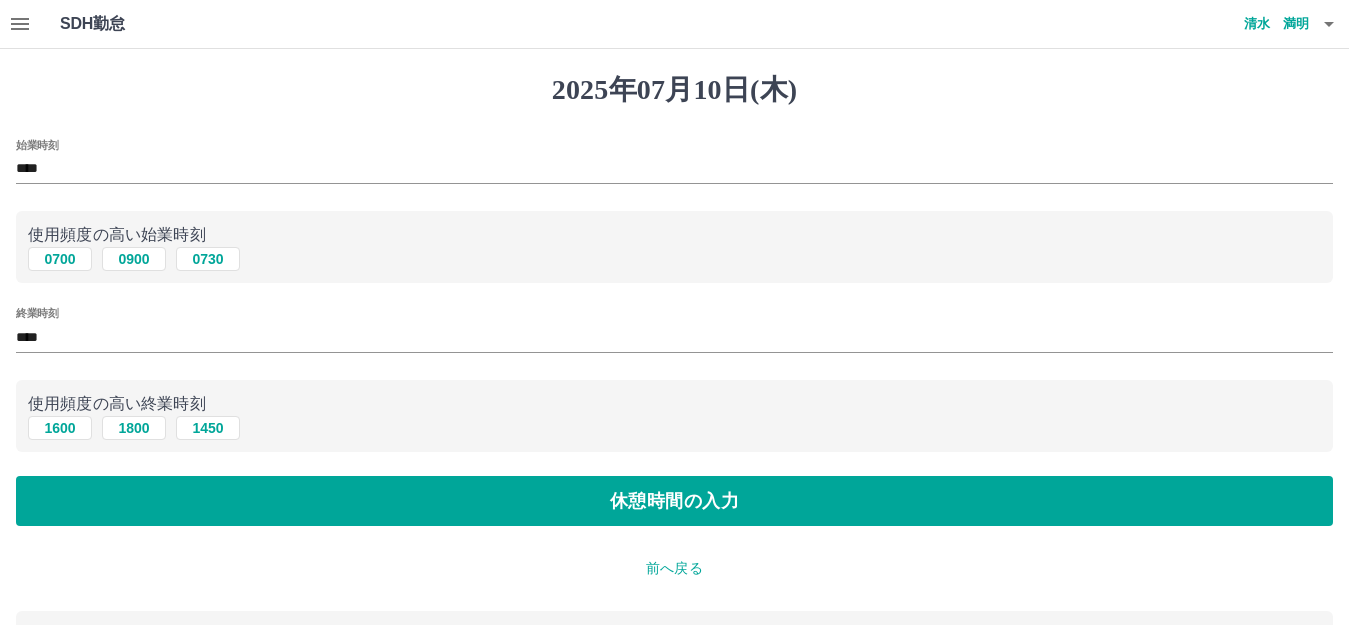 click on "****" at bounding box center [674, 337] 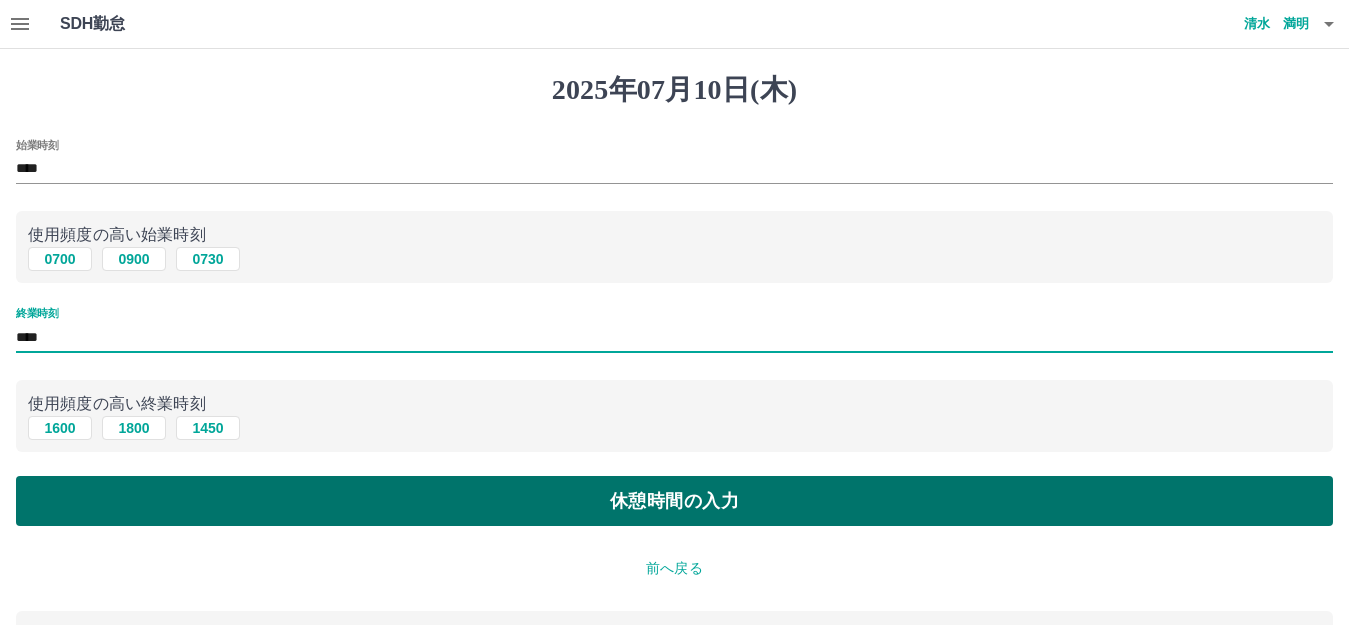 type on "****" 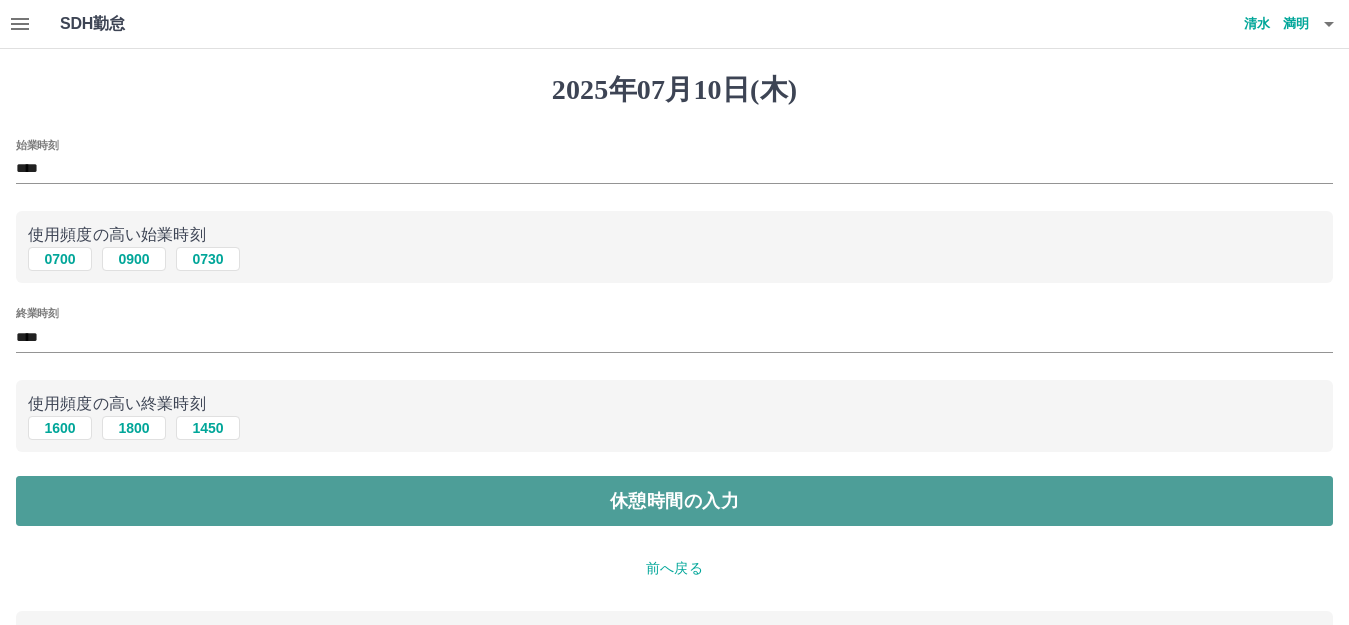 click on "休憩時間の入力" at bounding box center [674, 501] 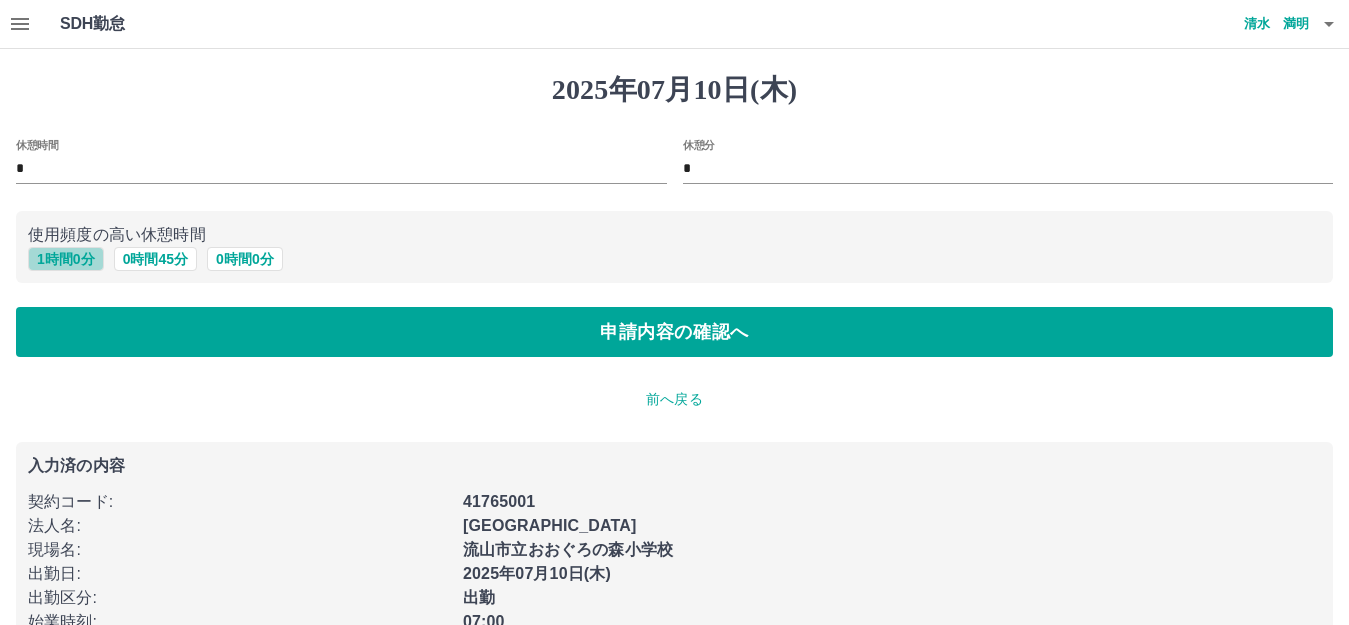 click on "1 時間 0 分" at bounding box center (66, 259) 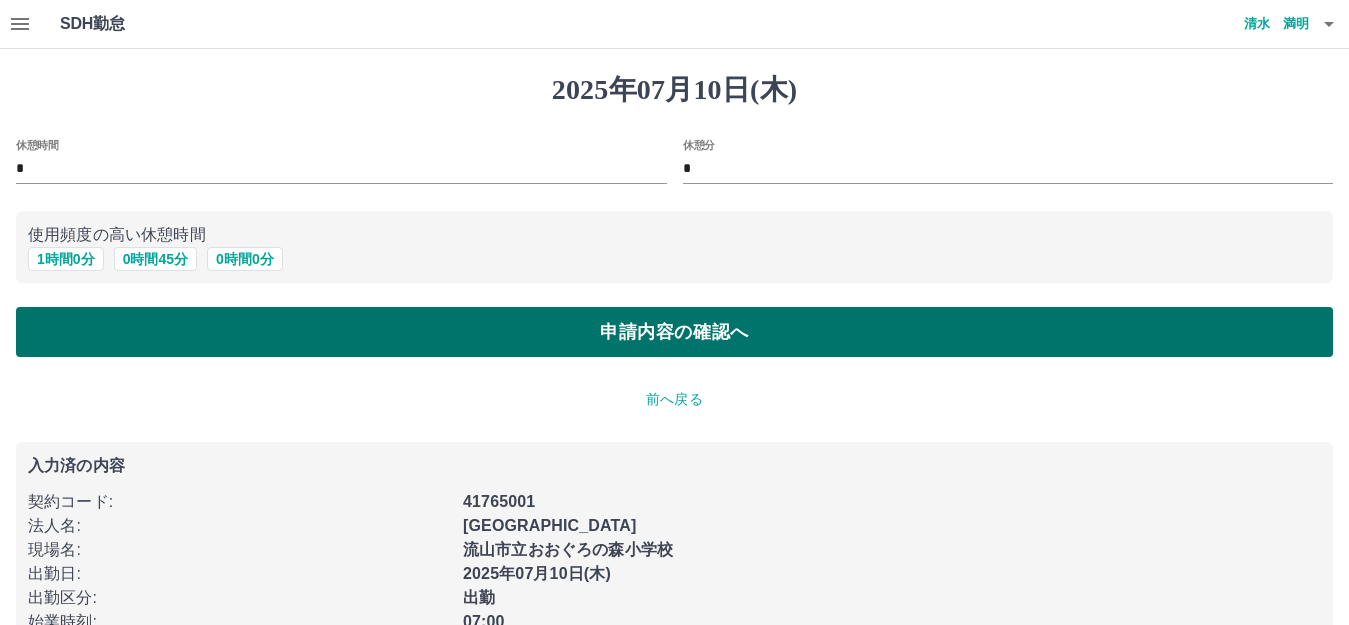 click on "申請内容の確認へ" at bounding box center (674, 332) 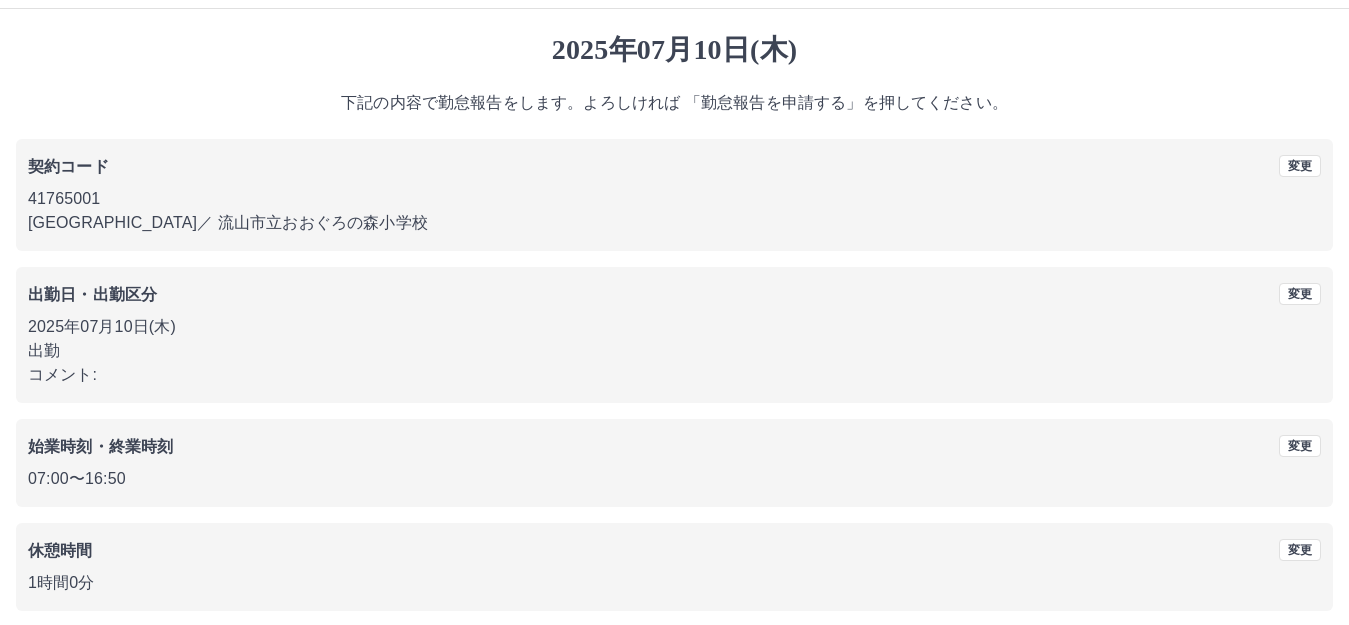 scroll, scrollTop: 124, scrollLeft: 0, axis: vertical 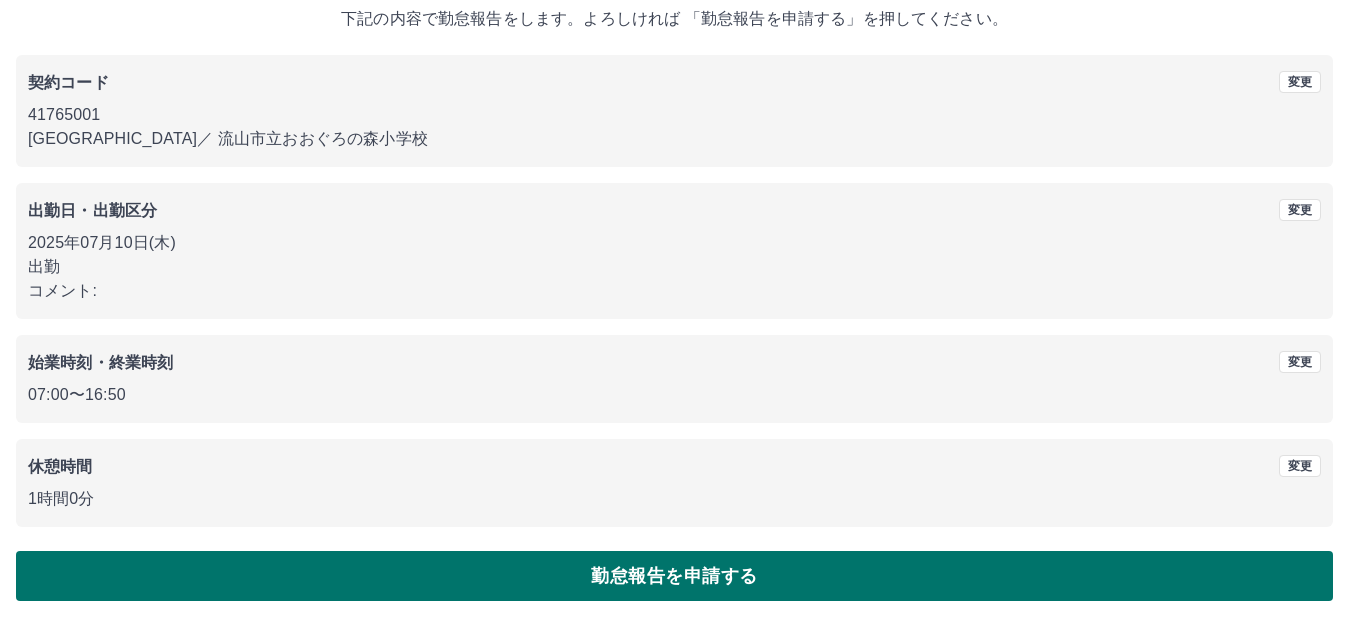 click on "勤怠報告を申請する" at bounding box center [674, 576] 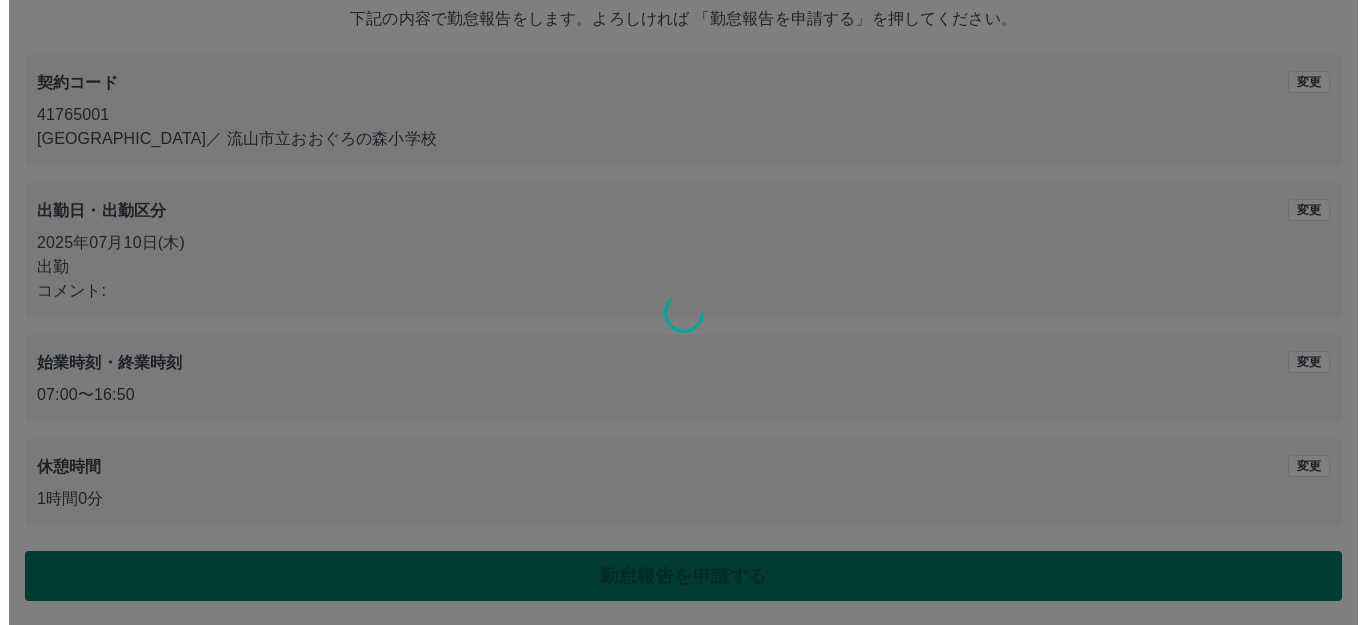 scroll, scrollTop: 0, scrollLeft: 0, axis: both 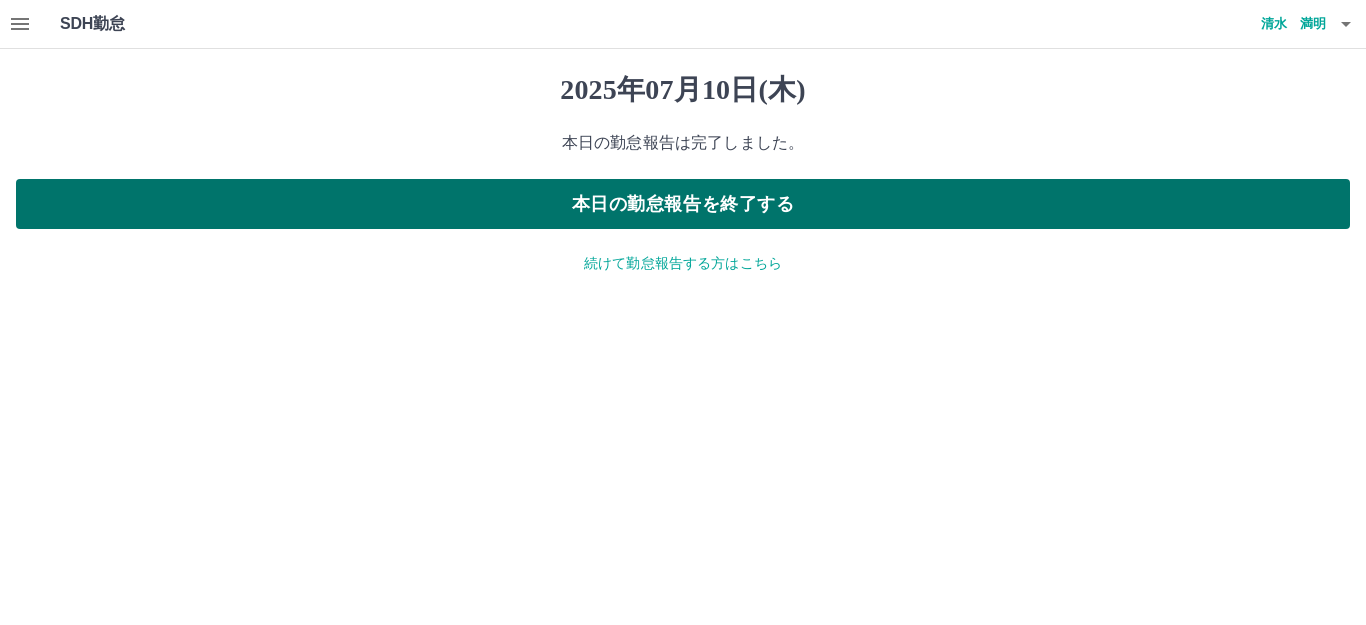click on "本日の勤怠報告を終了する" at bounding box center (683, 204) 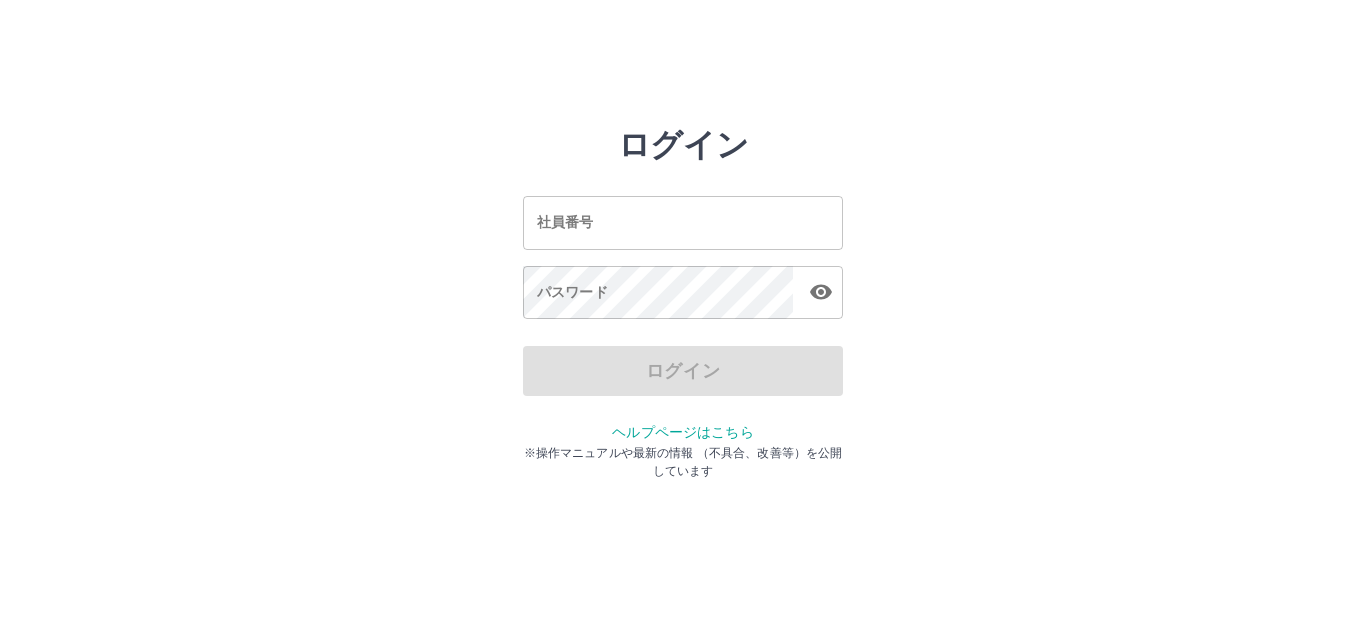 scroll, scrollTop: 0, scrollLeft: 0, axis: both 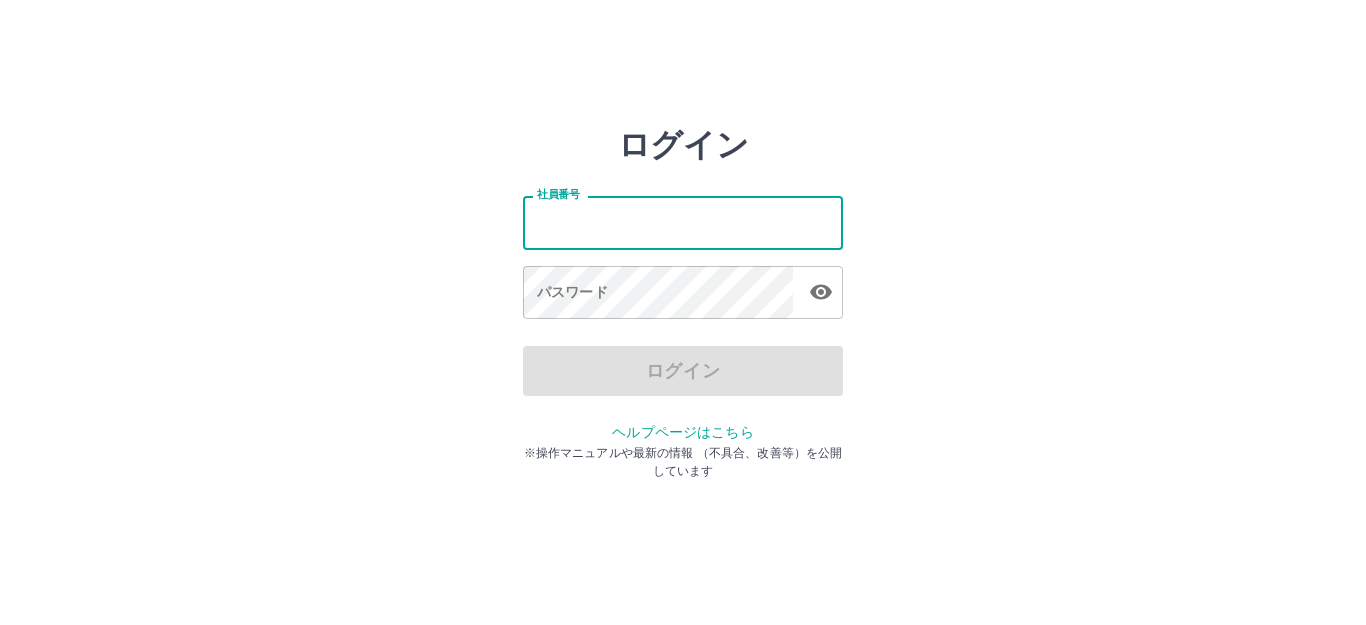 click on "社員番号" at bounding box center (683, 222) 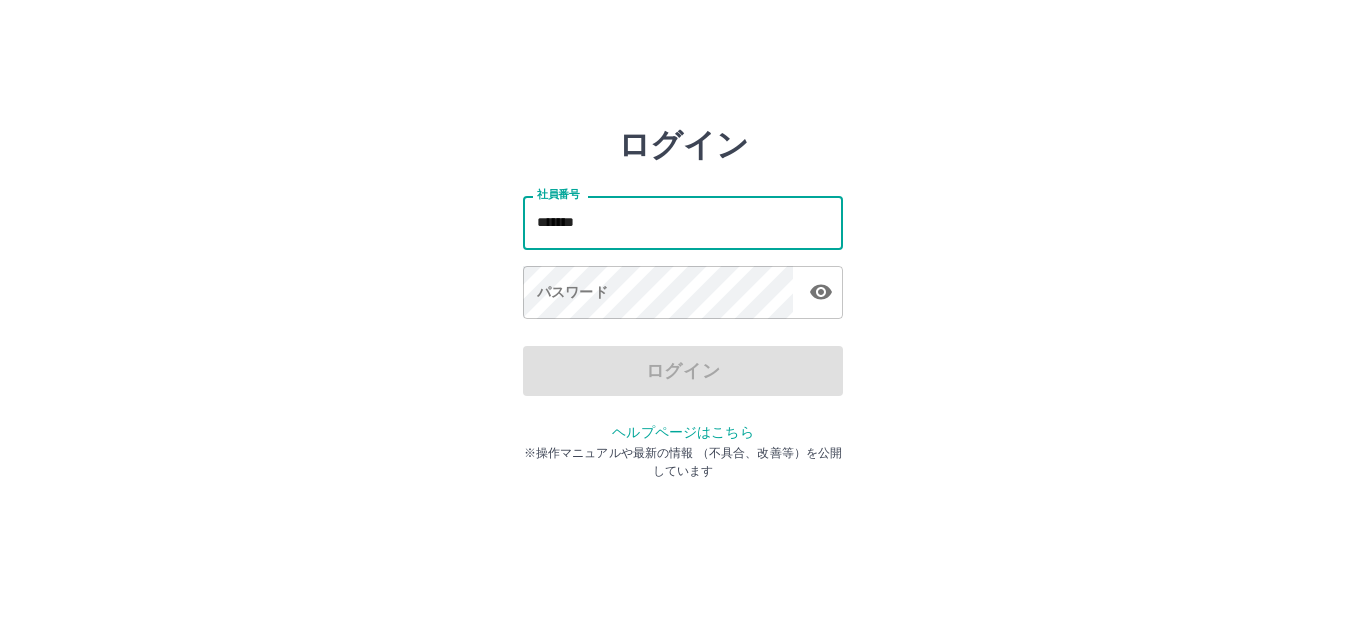 type on "*******" 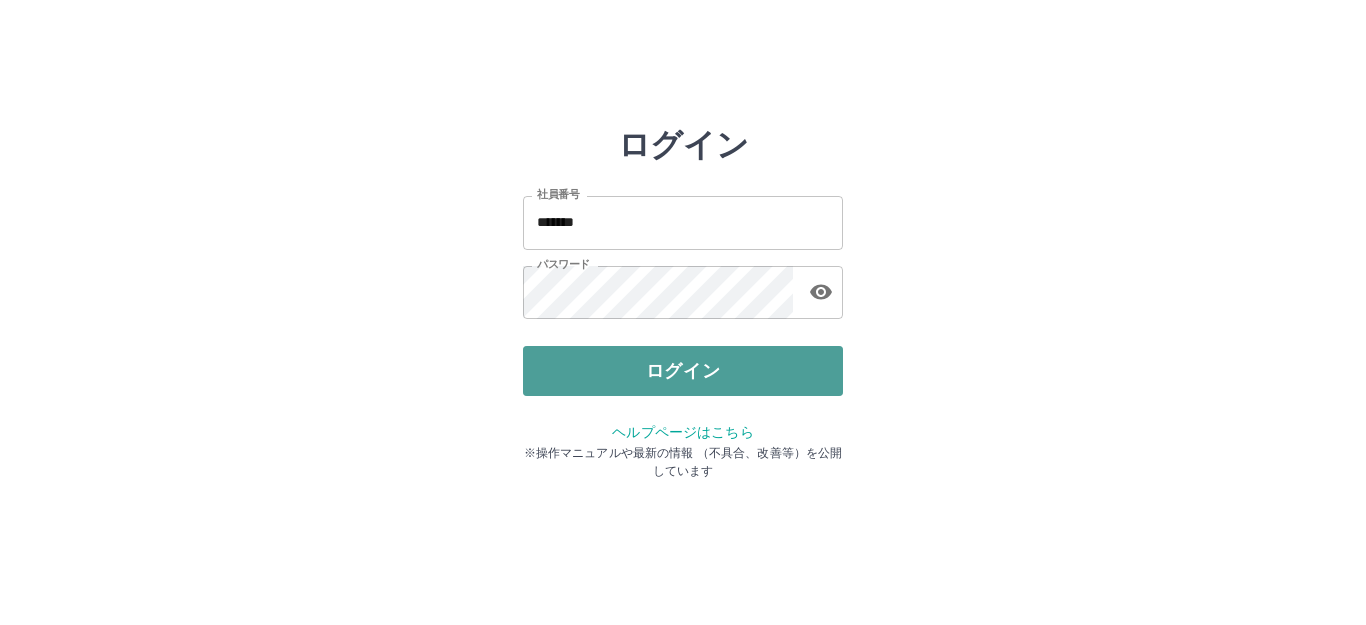 click on "ログイン" at bounding box center (683, 371) 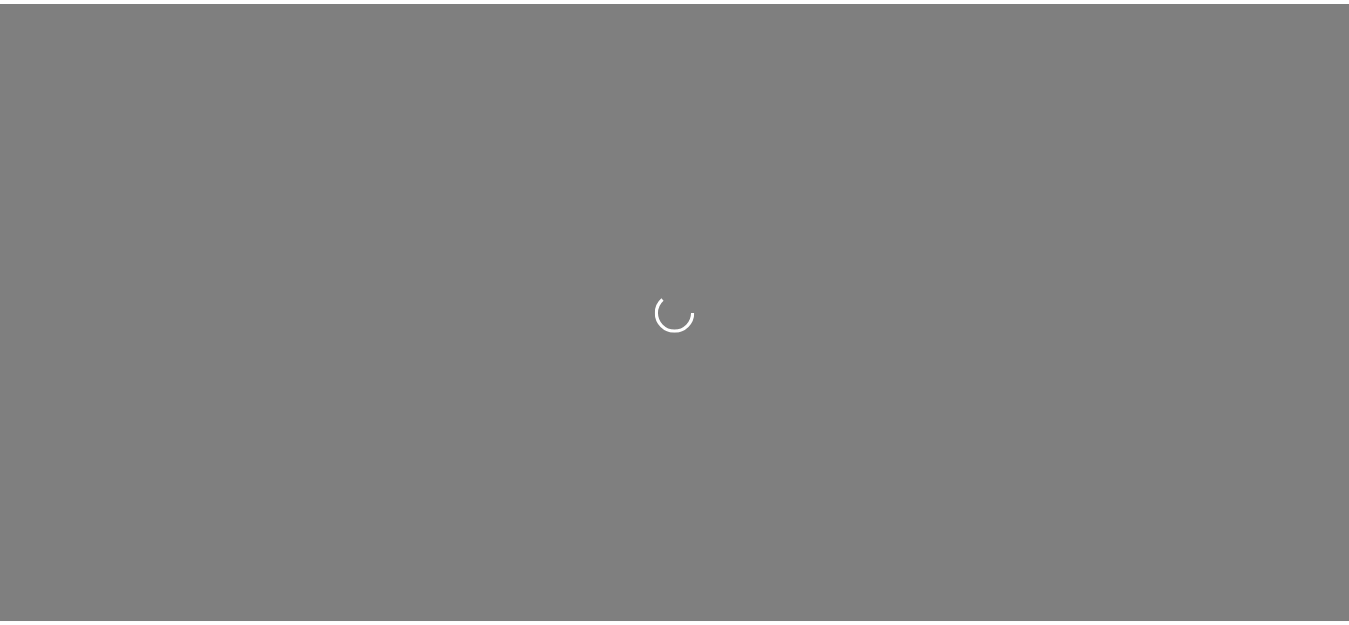 scroll, scrollTop: 0, scrollLeft: 0, axis: both 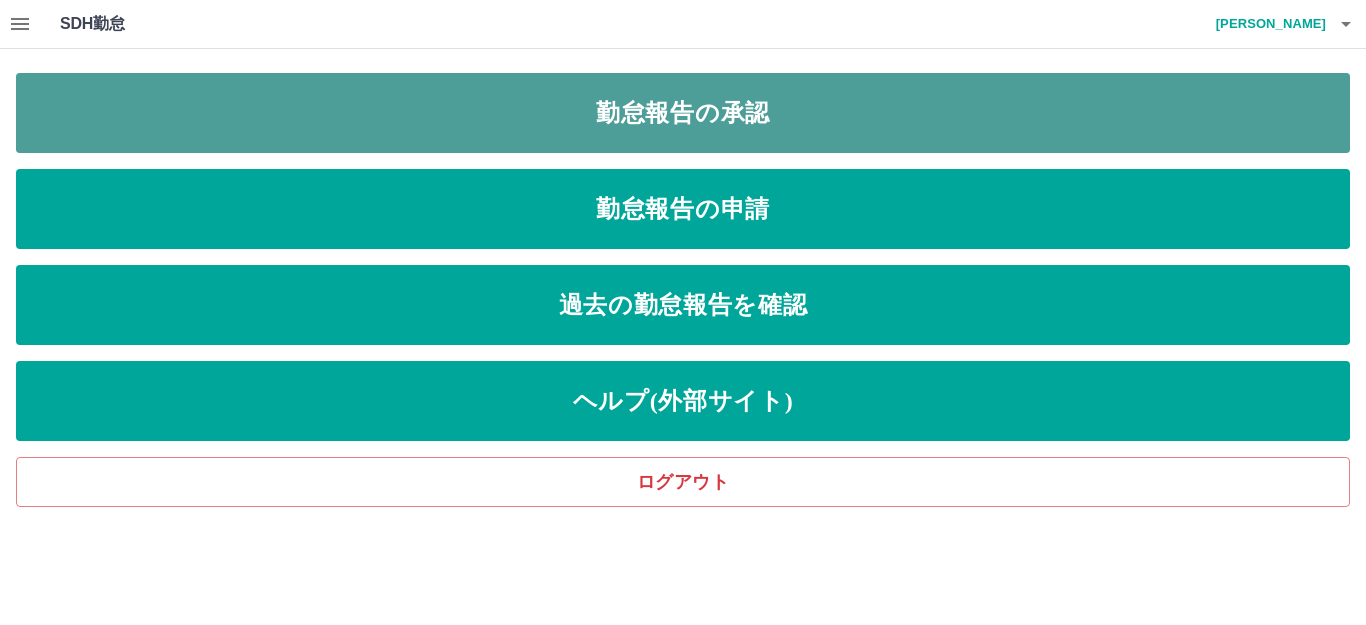 click on "勤怠報告の承認" at bounding box center (683, 113) 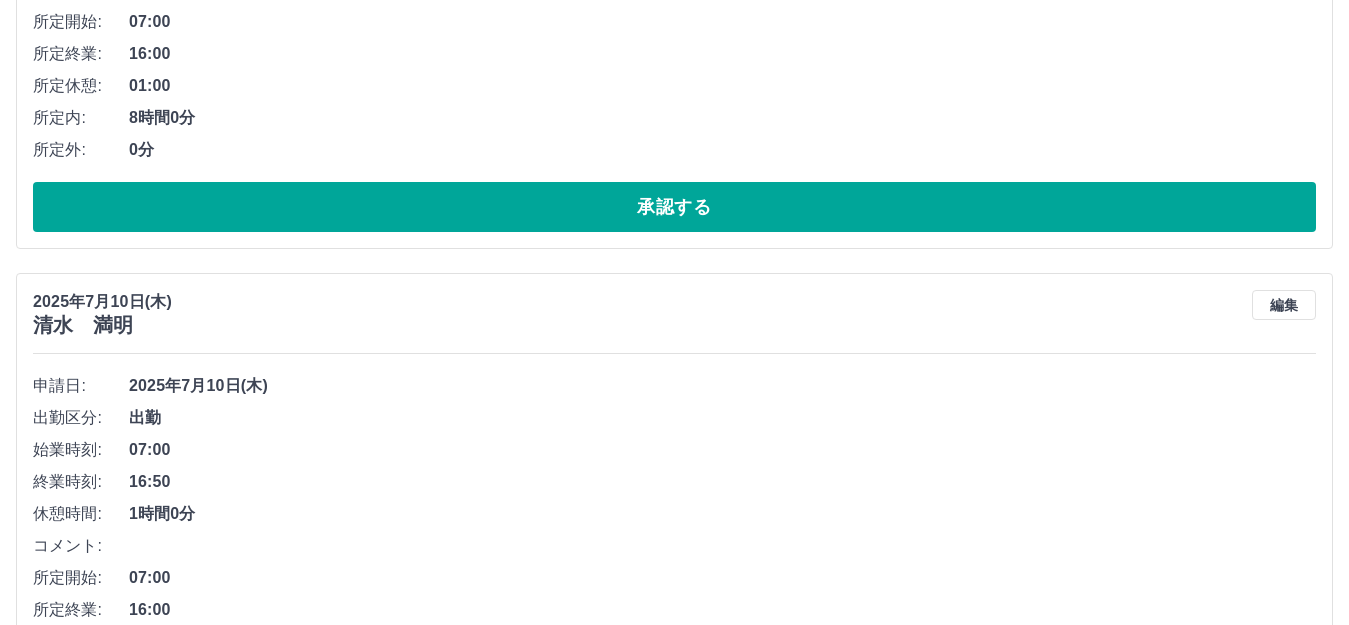 scroll, scrollTop: 520, scrollLeft: 0, axis: vertical 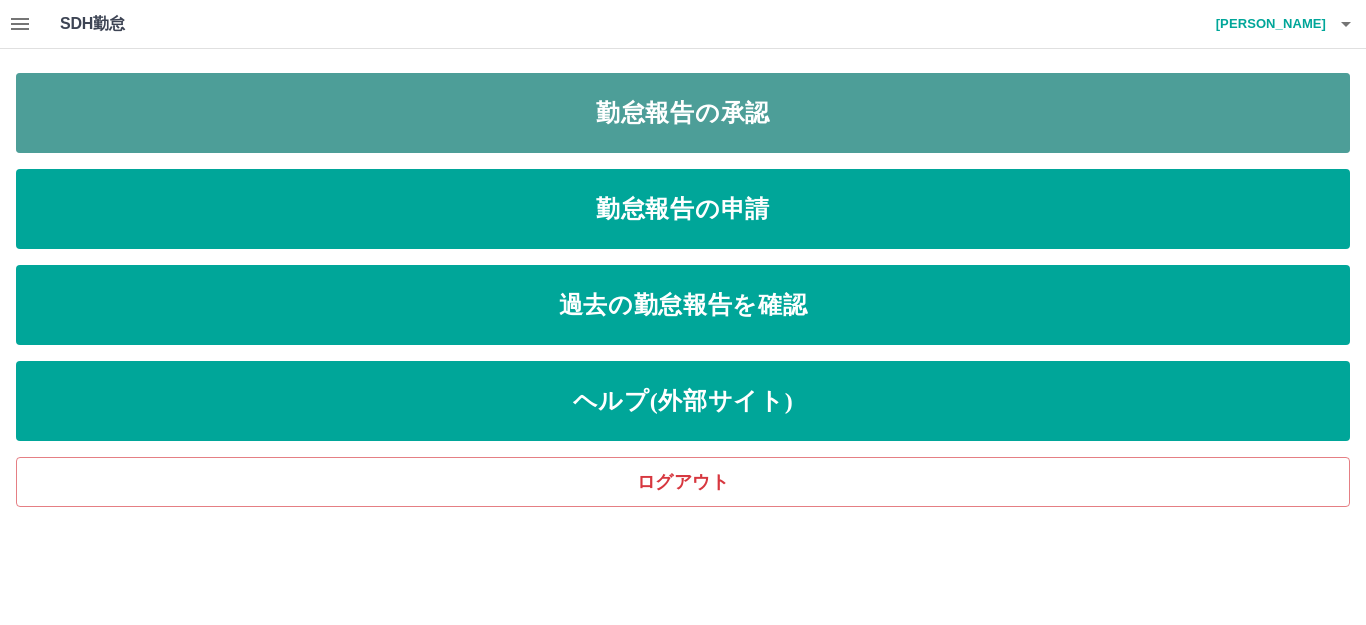click on "勤怠報告の承認" at bounding box center (683, 113) 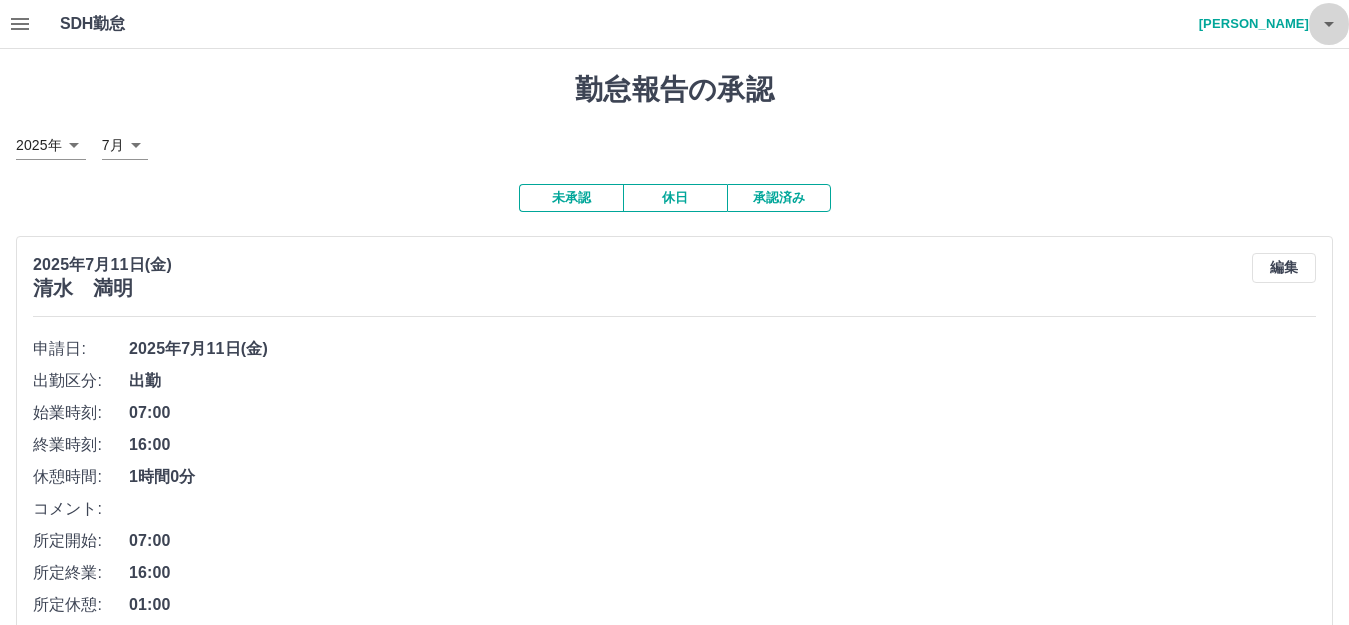 click 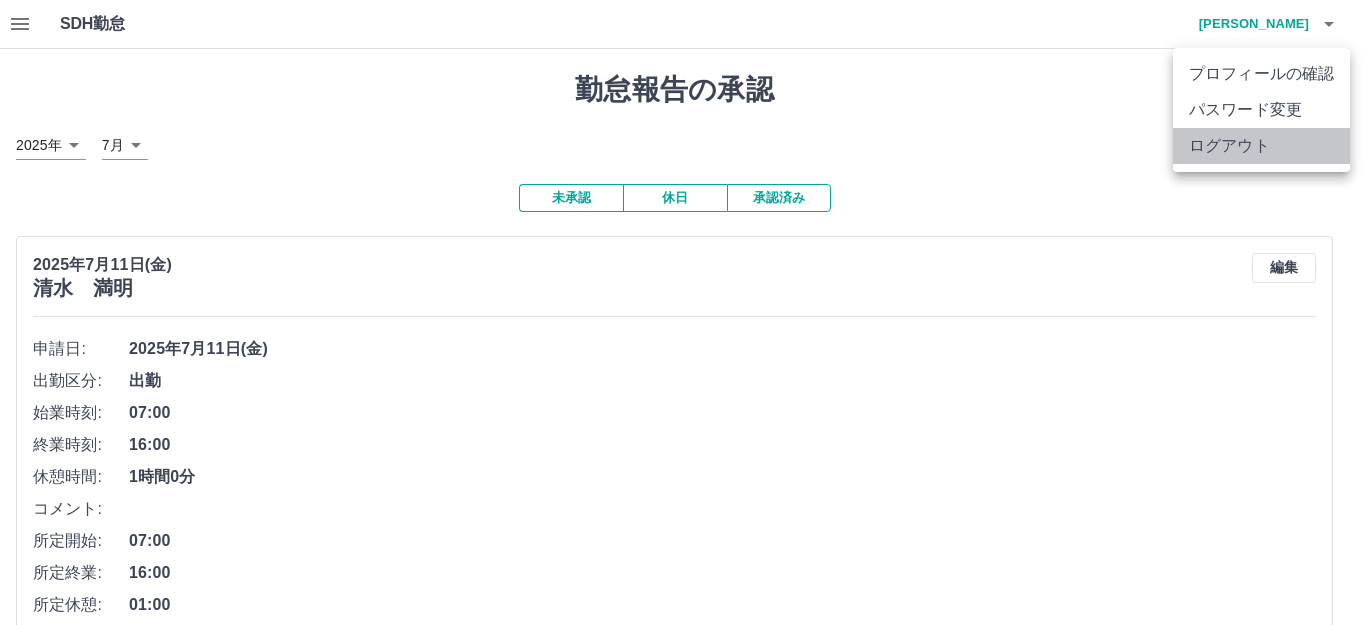 click on "ログアウト" at bounding box center (1261, 146) 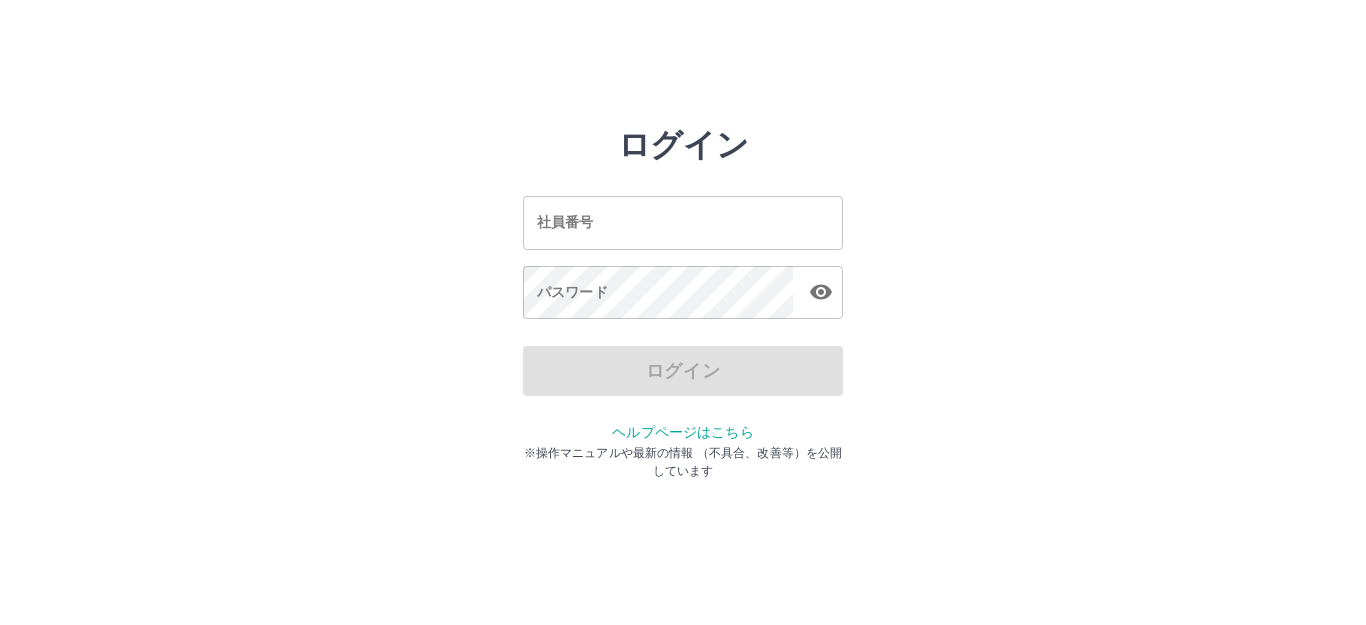 scroll, scrollTop: 0, scrollLeft: 0, axis: both 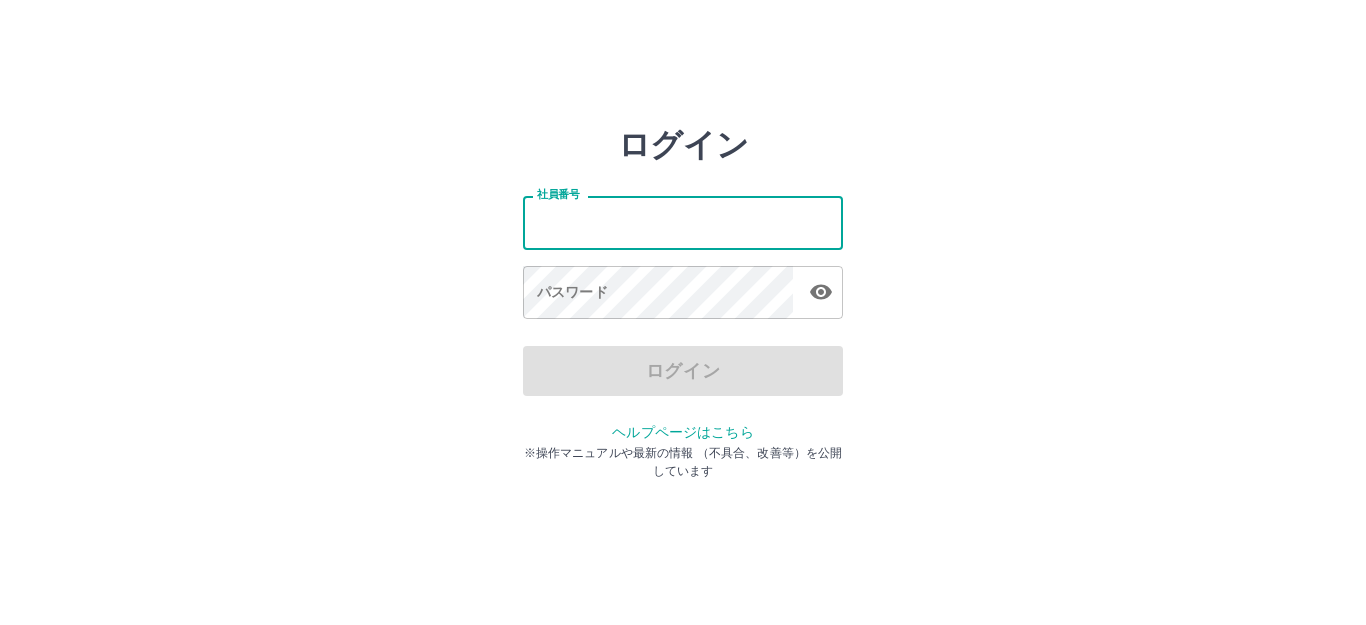 click on "社員番号" at bounding box center (683, 222) 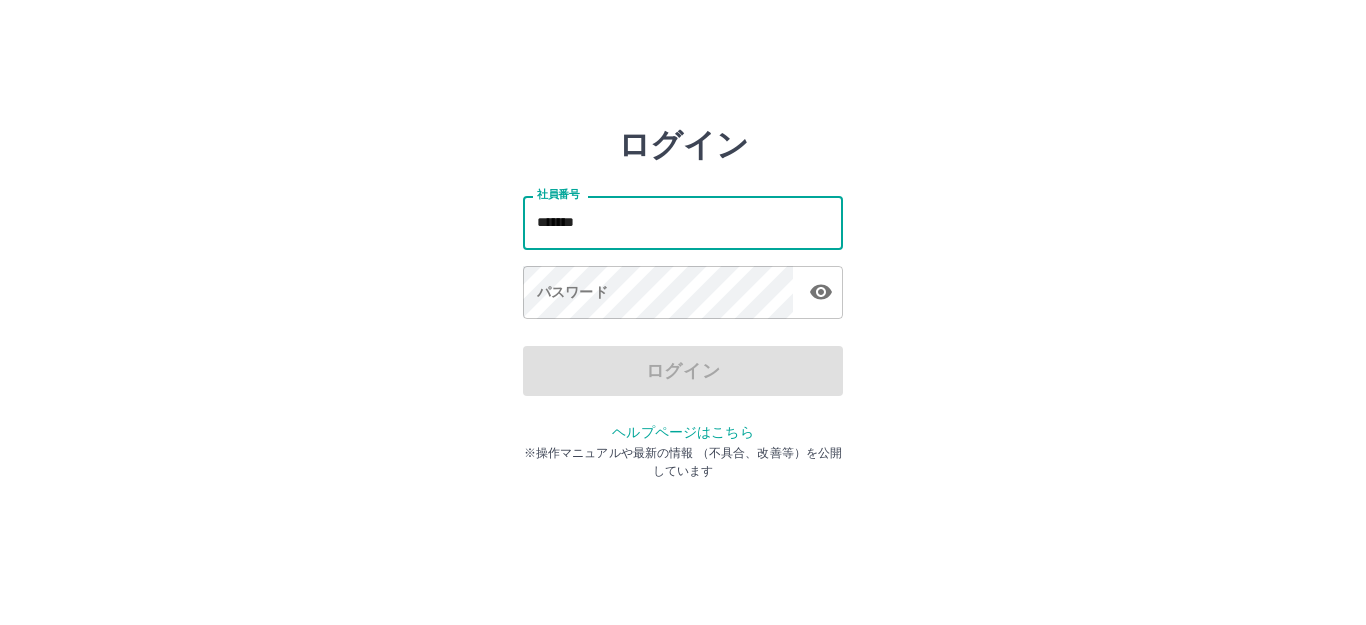 type on "*******" 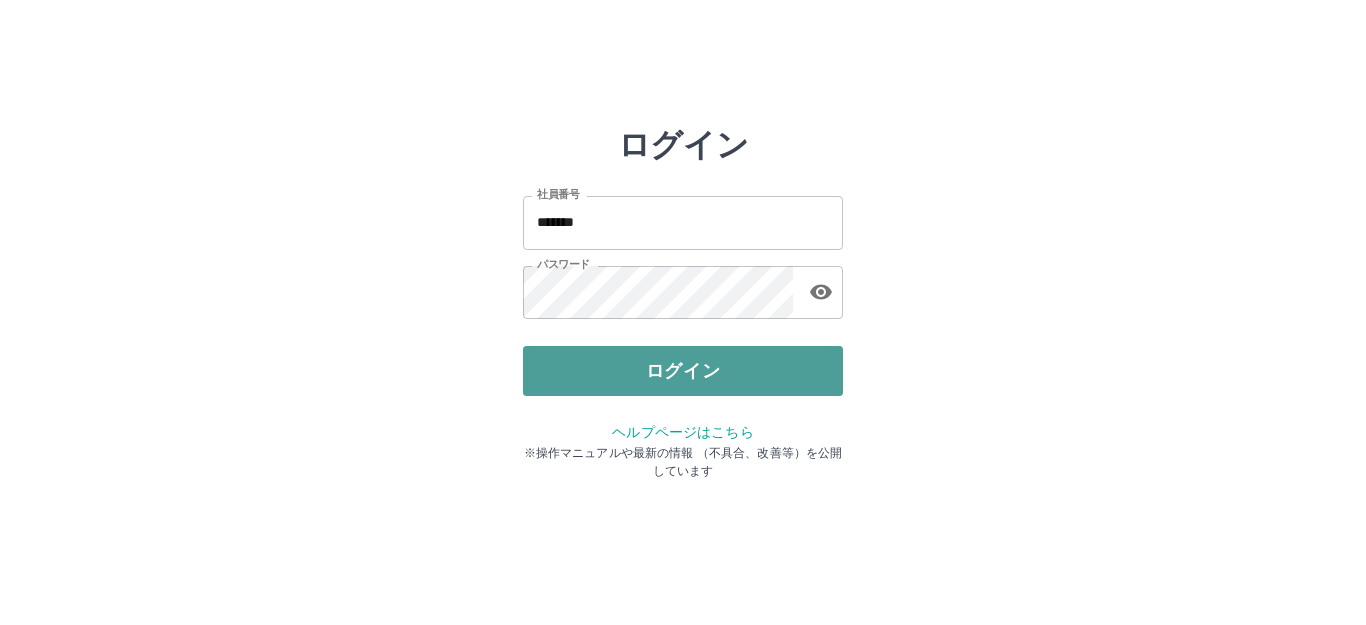 click on "ログイン" at bounding box center [683, 371] 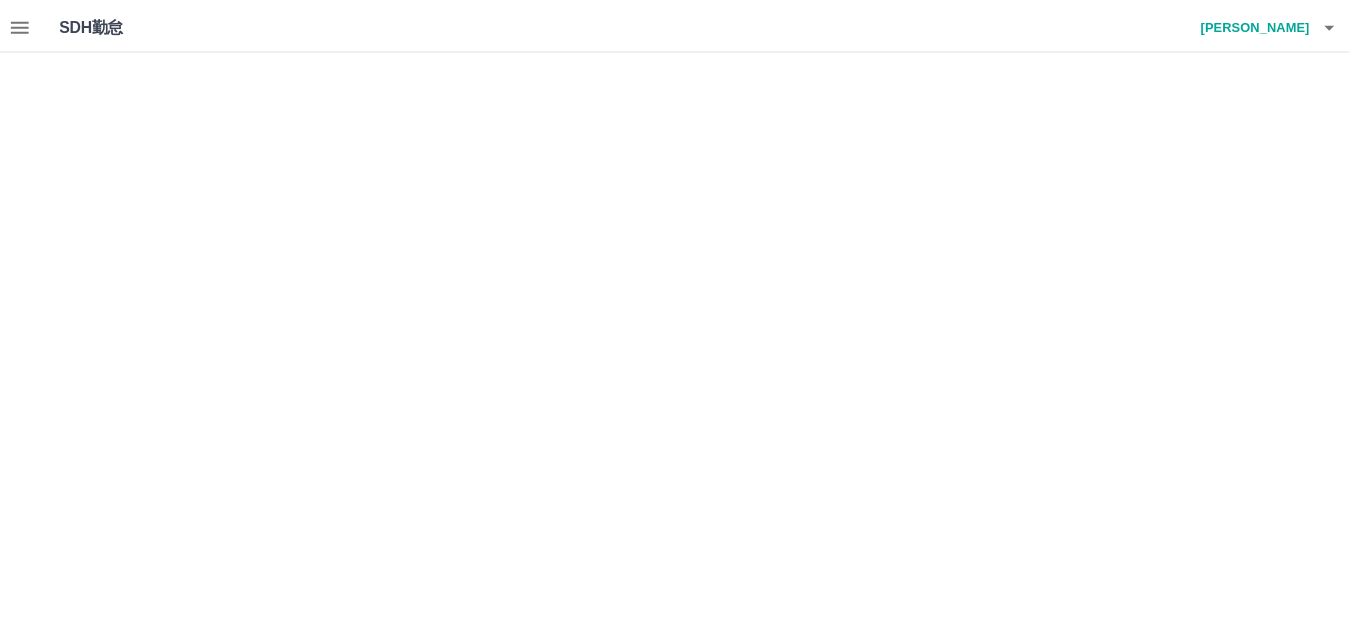 scroll, scrollTop: 0, scrollLeft: 0, axis: both 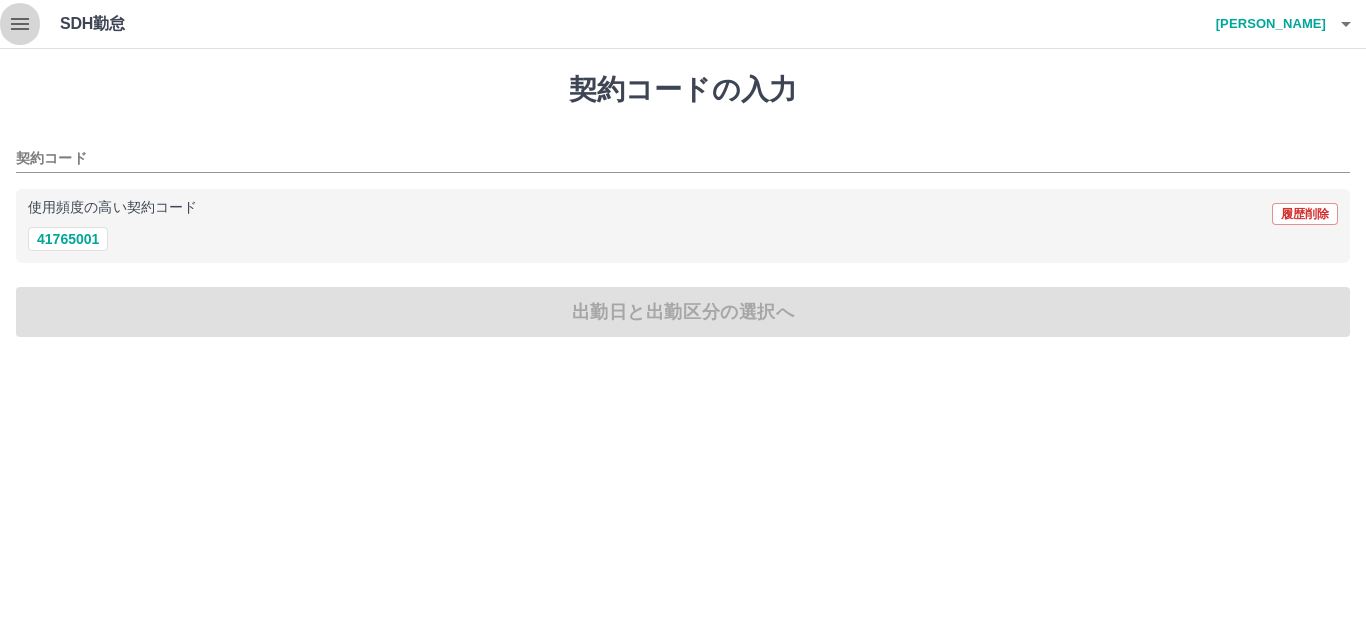 click 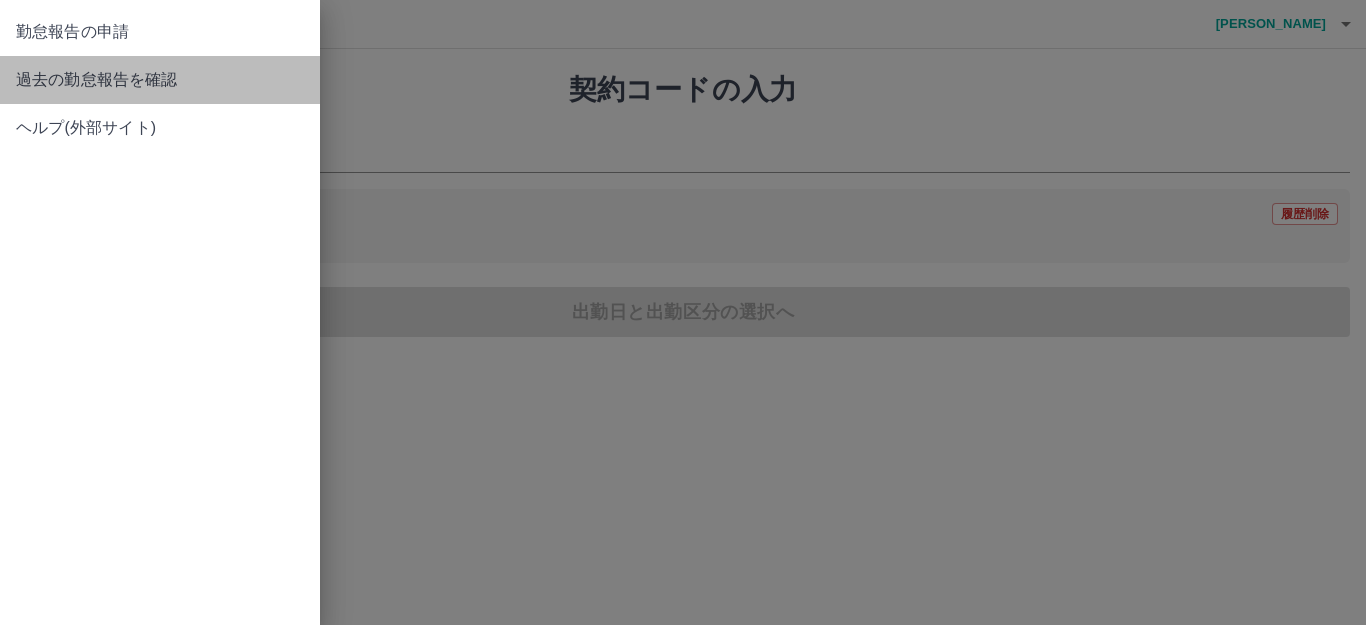 click on "過去の勤怠報告を確認" at bounding box center [160, 80] 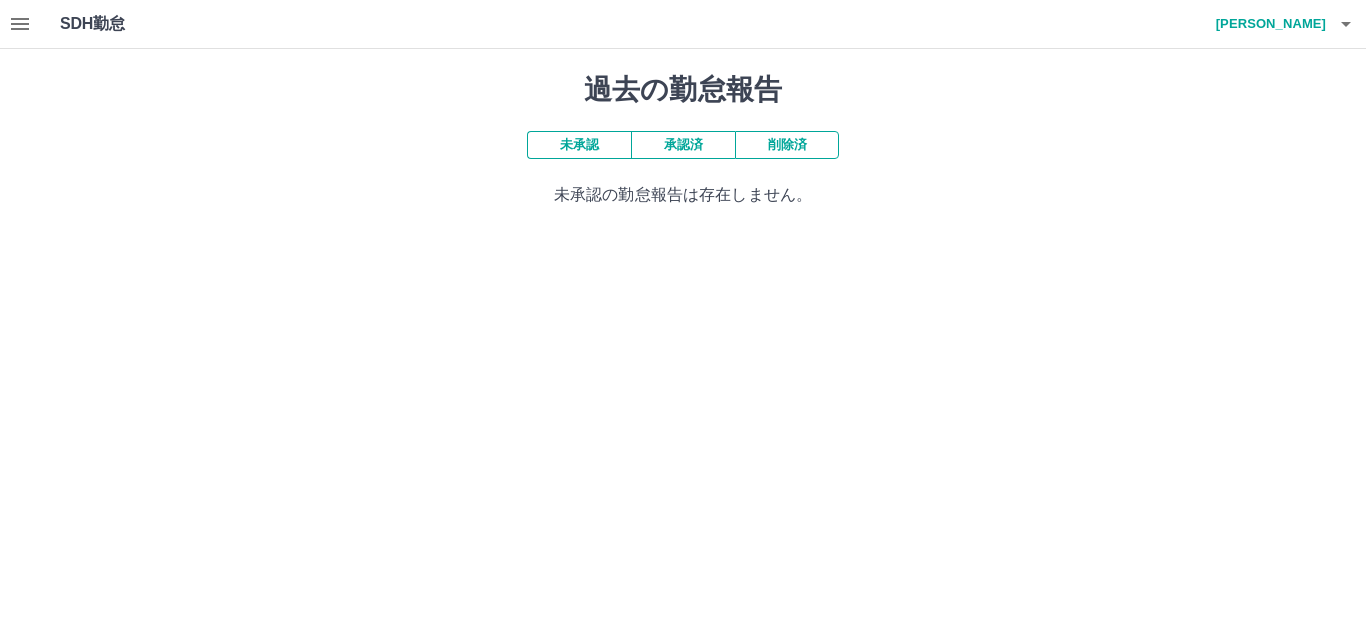 click on "未承認" at bounding box center [579, 145] 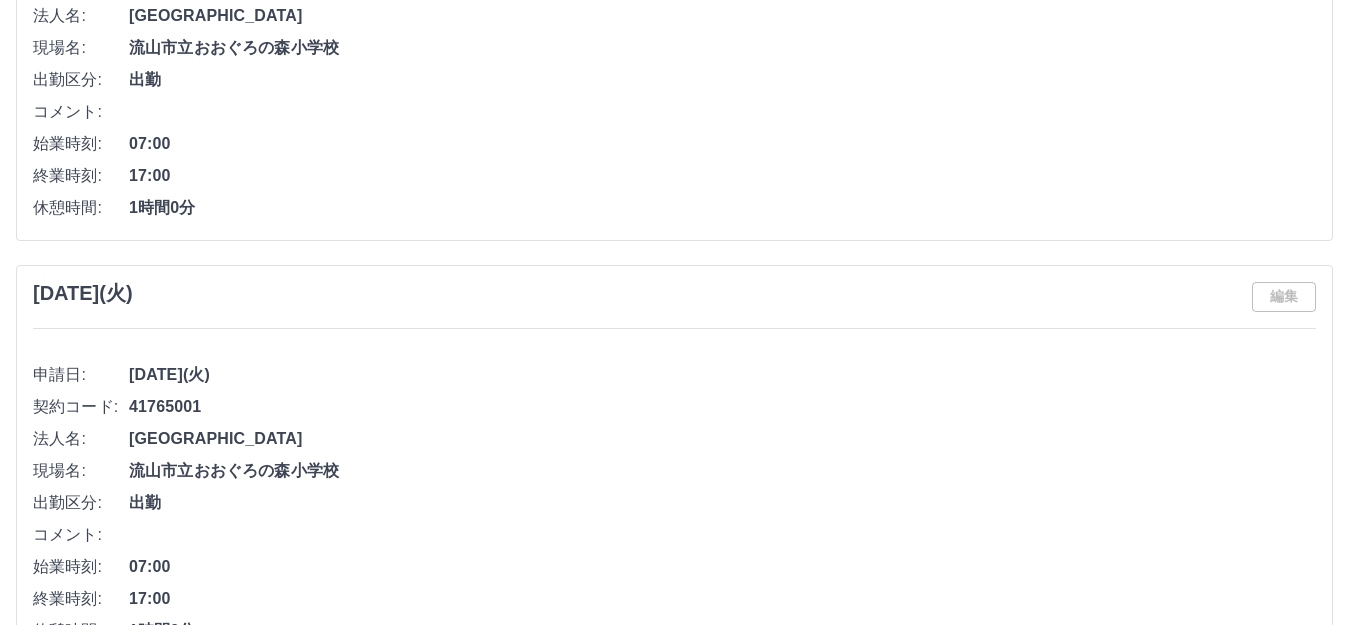 scroll, scrollTop: 360, scrollLeft: 0, axis: vertical 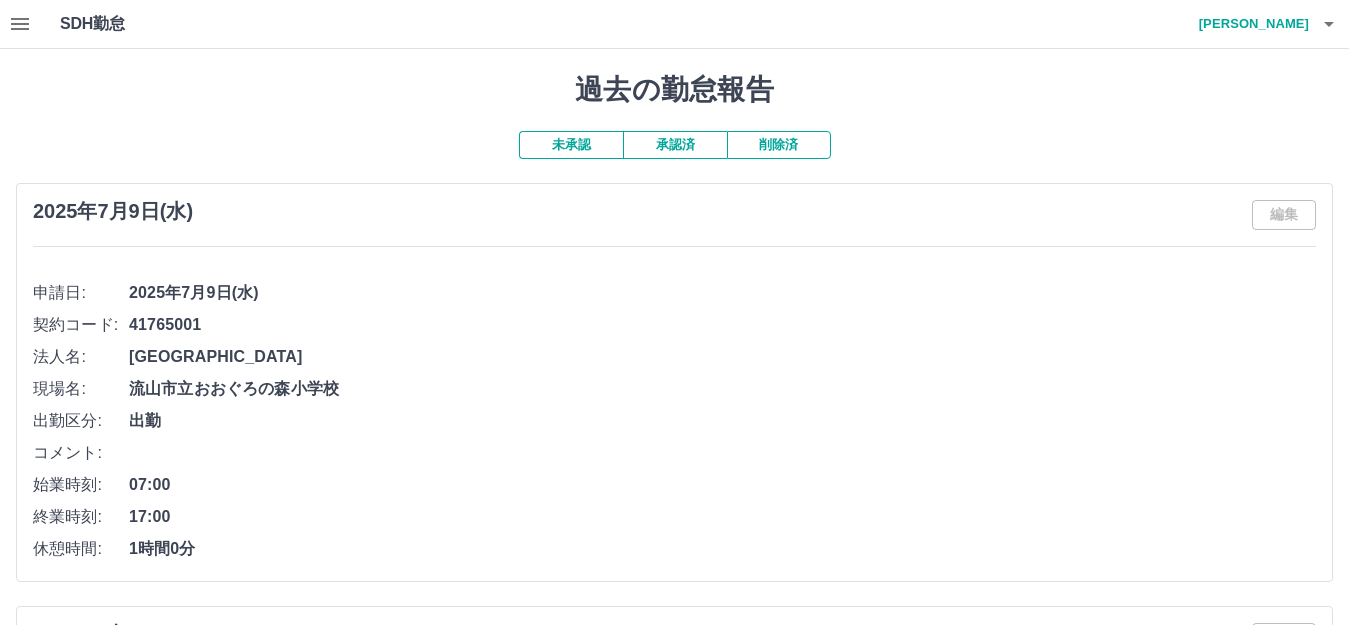 click on "未承認" at bounding box center (571, 145) 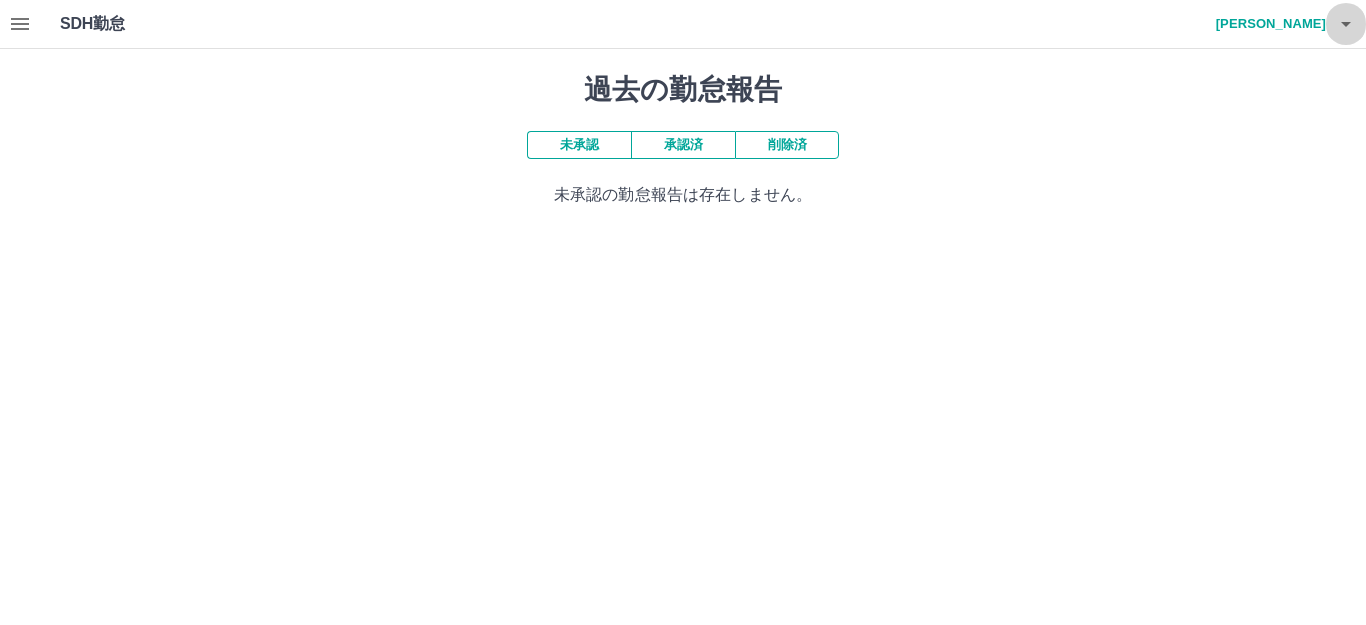 click 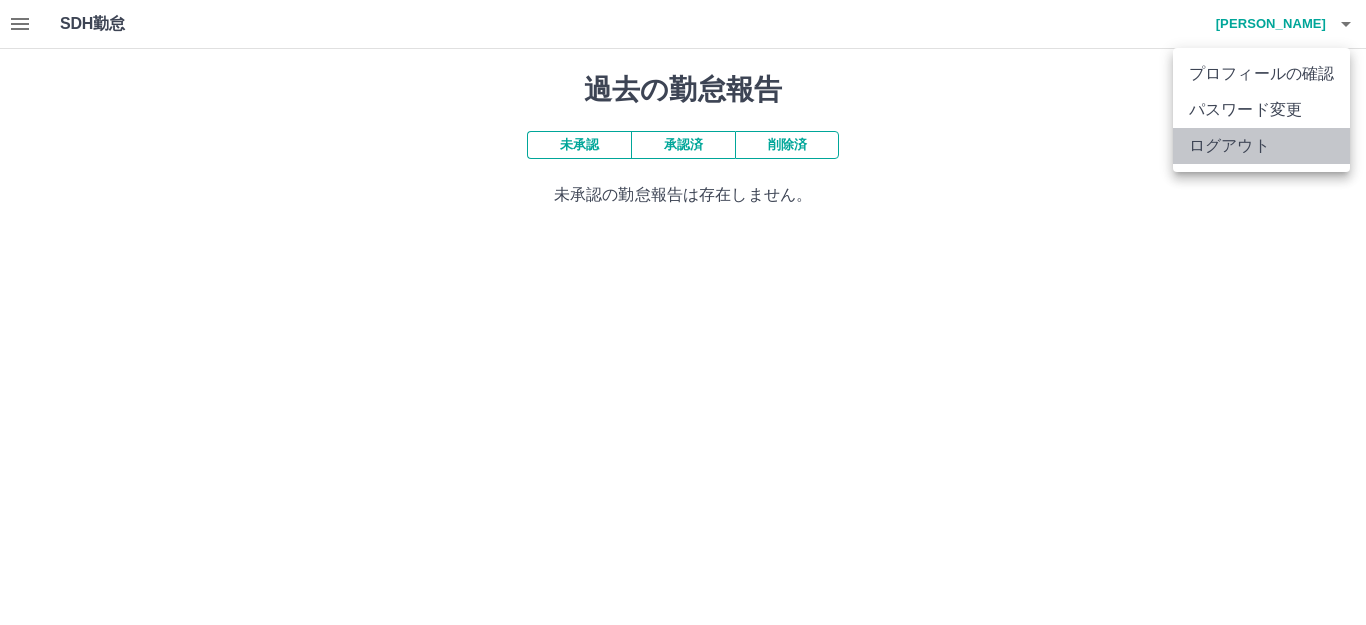 click on "ログアウト" at bounding box center [1261, 146] 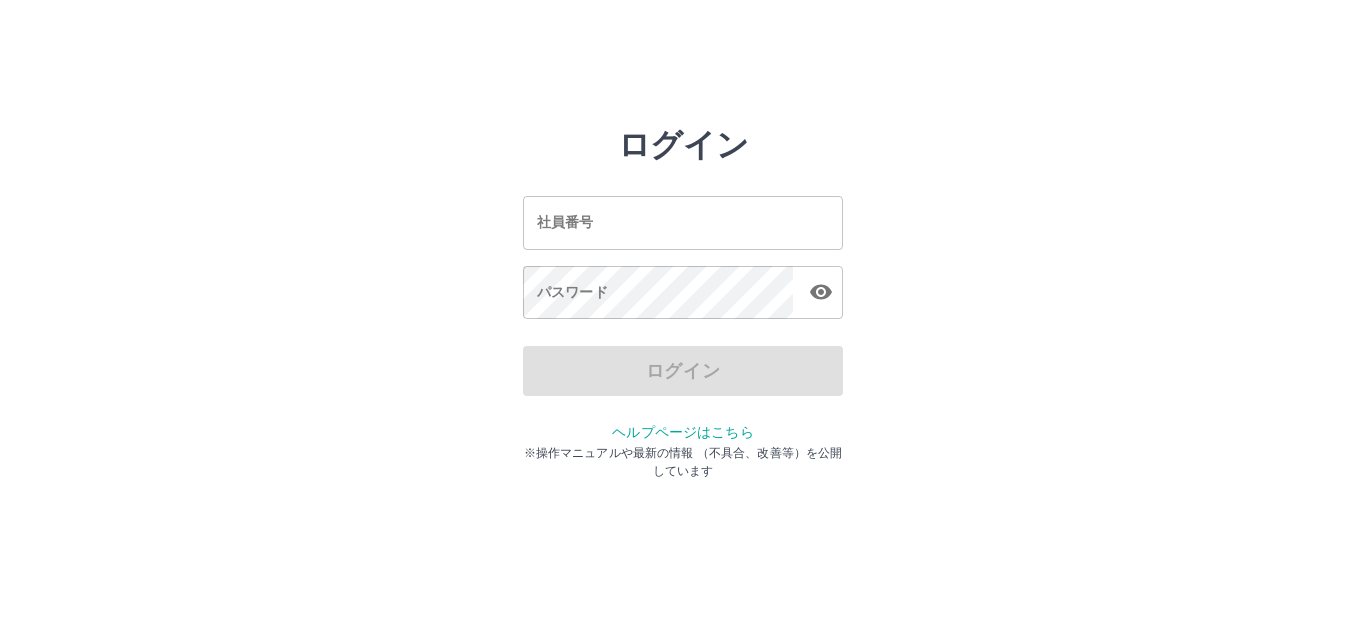 scroll, scrollTop: 0, scrollLeft: 0, axis: both 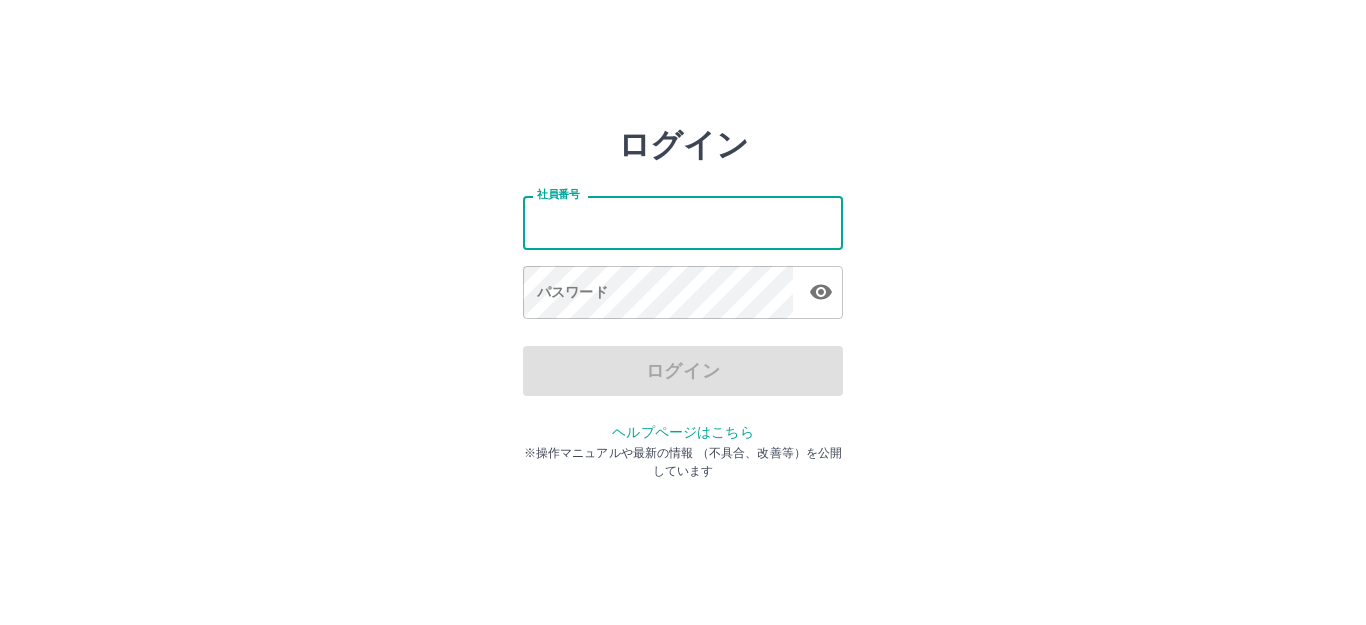 click on "社員番号" at bounding box center (683, 222) 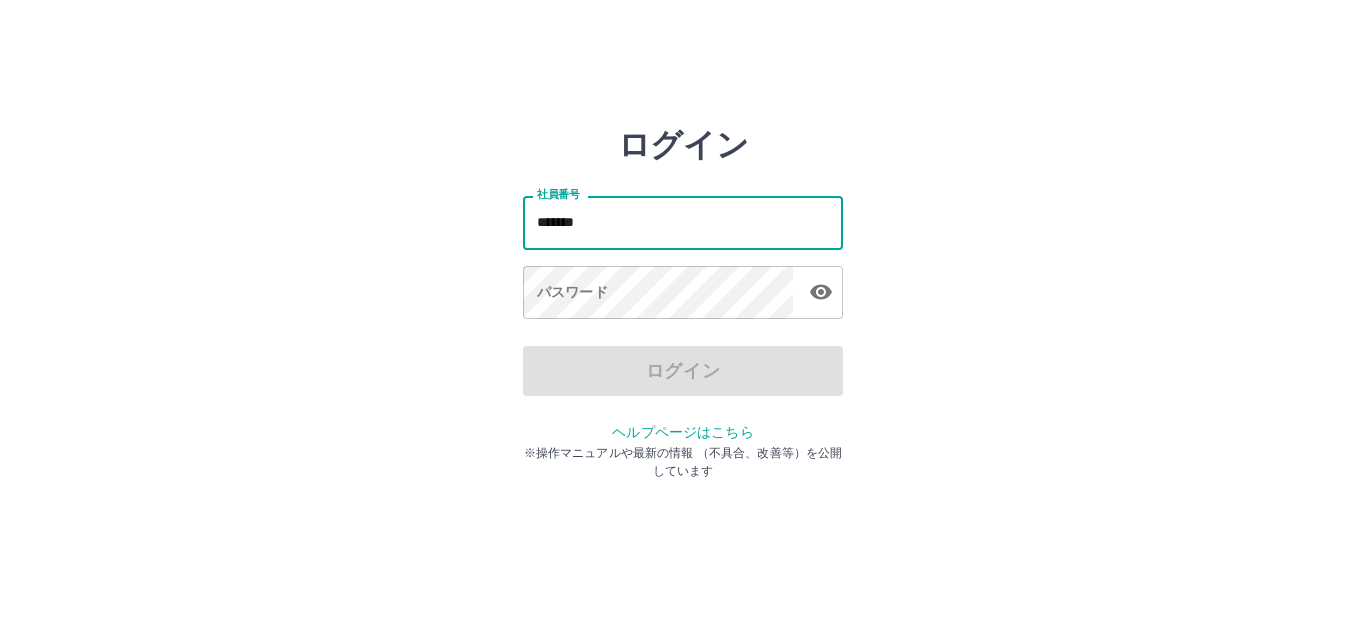 type on "*******" 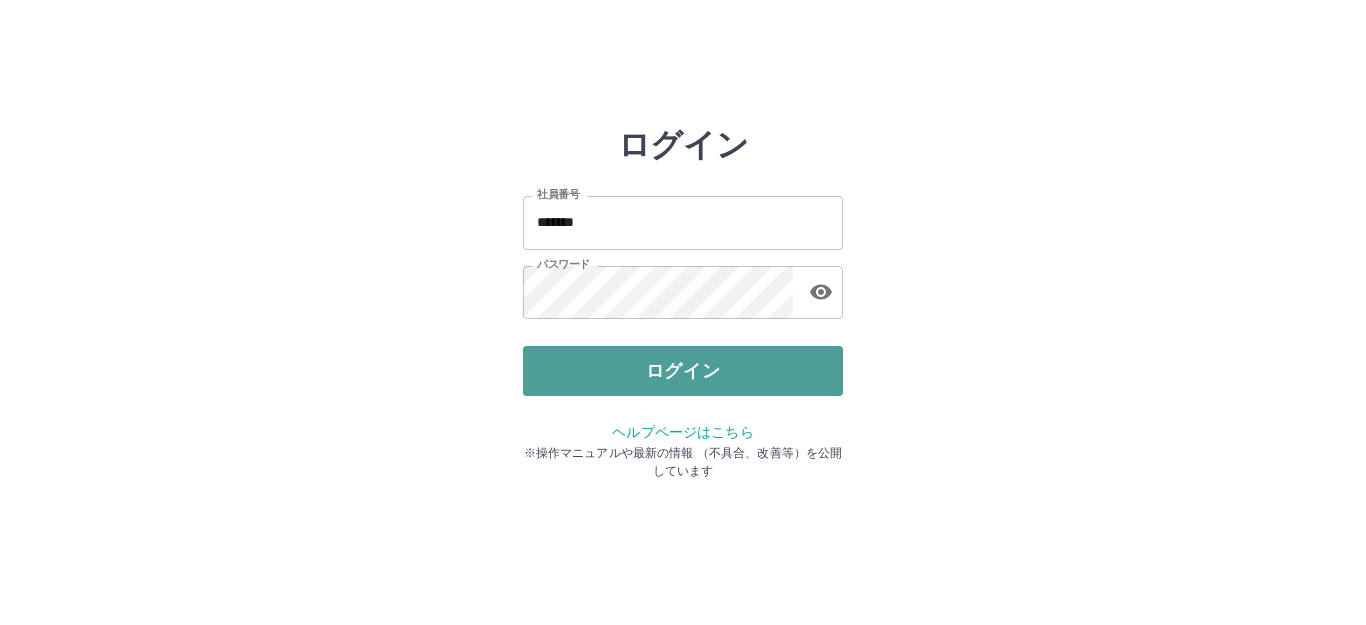 click on "ログイン" at bounding box center (683, 371) 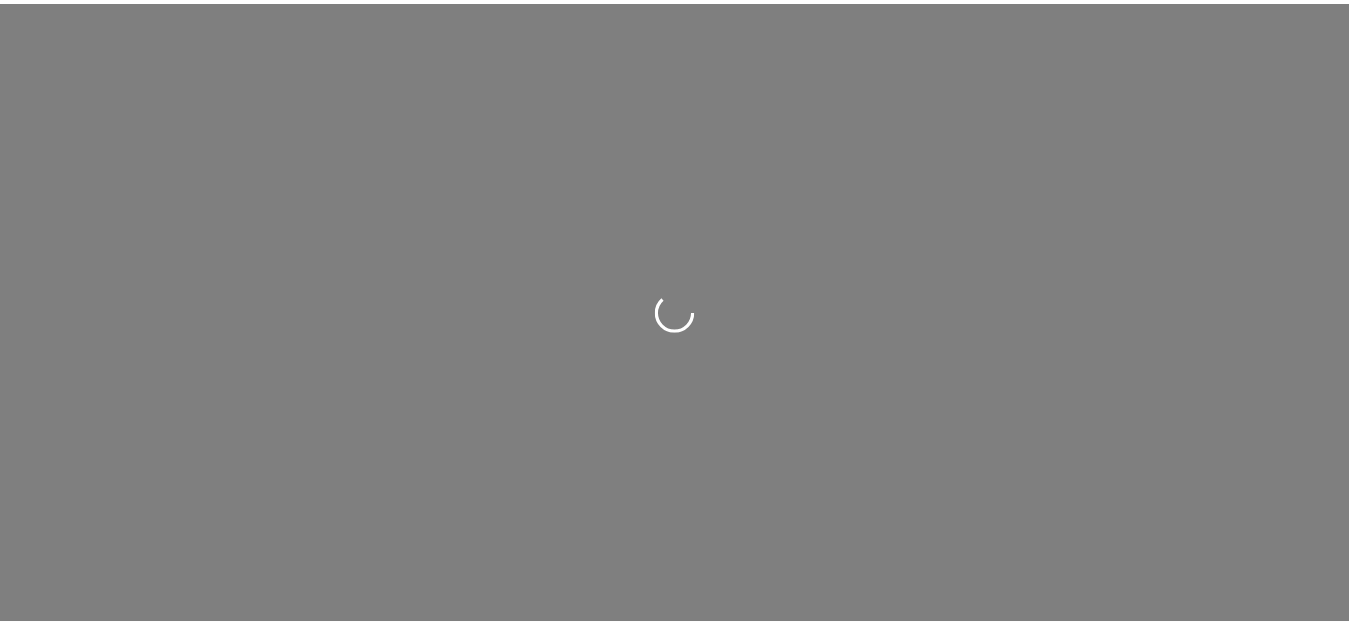 scroll, scrollTop: 0, scrollLeft: 0, axis: both 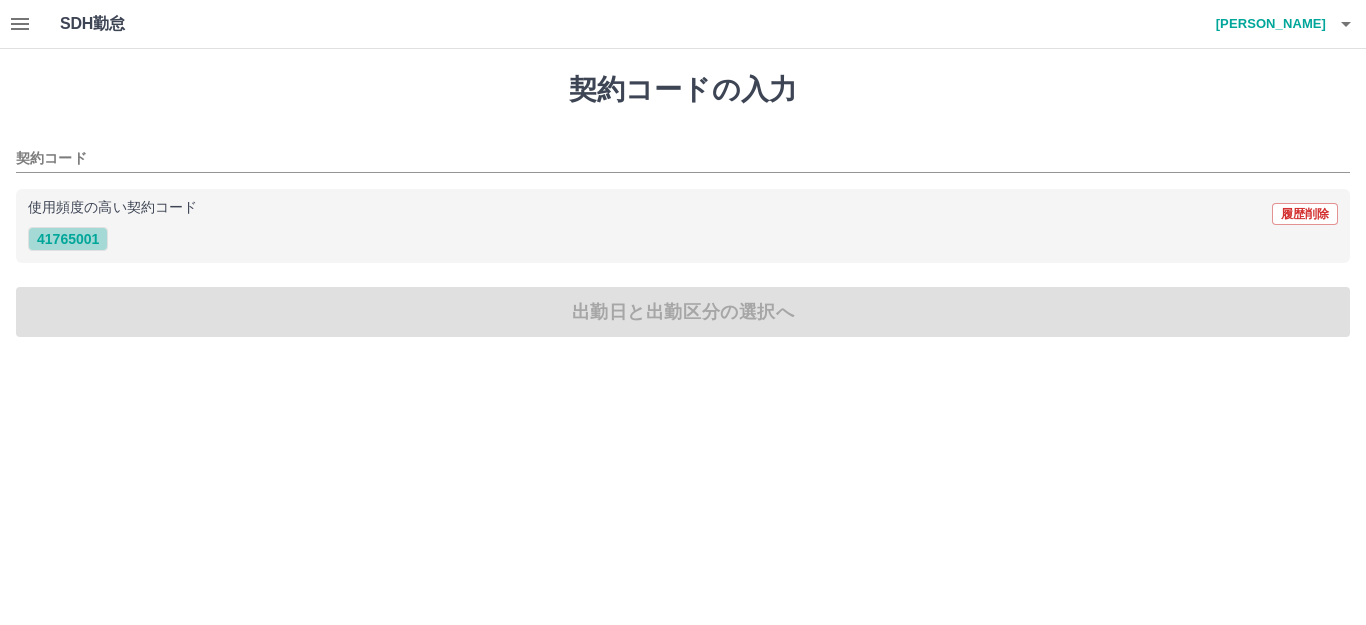 click on "41765001" at bounding box center (68, 239) 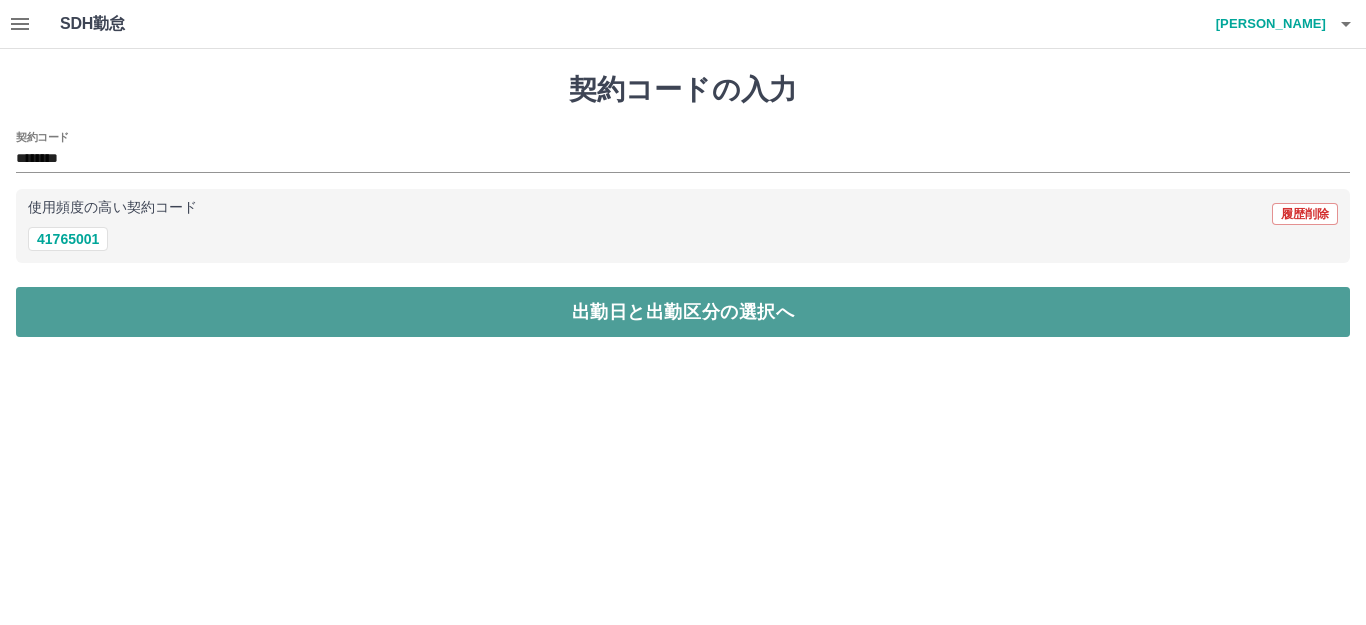 click on "出勤日と出勤区分の選択へ" at bounding box center (683, 312) 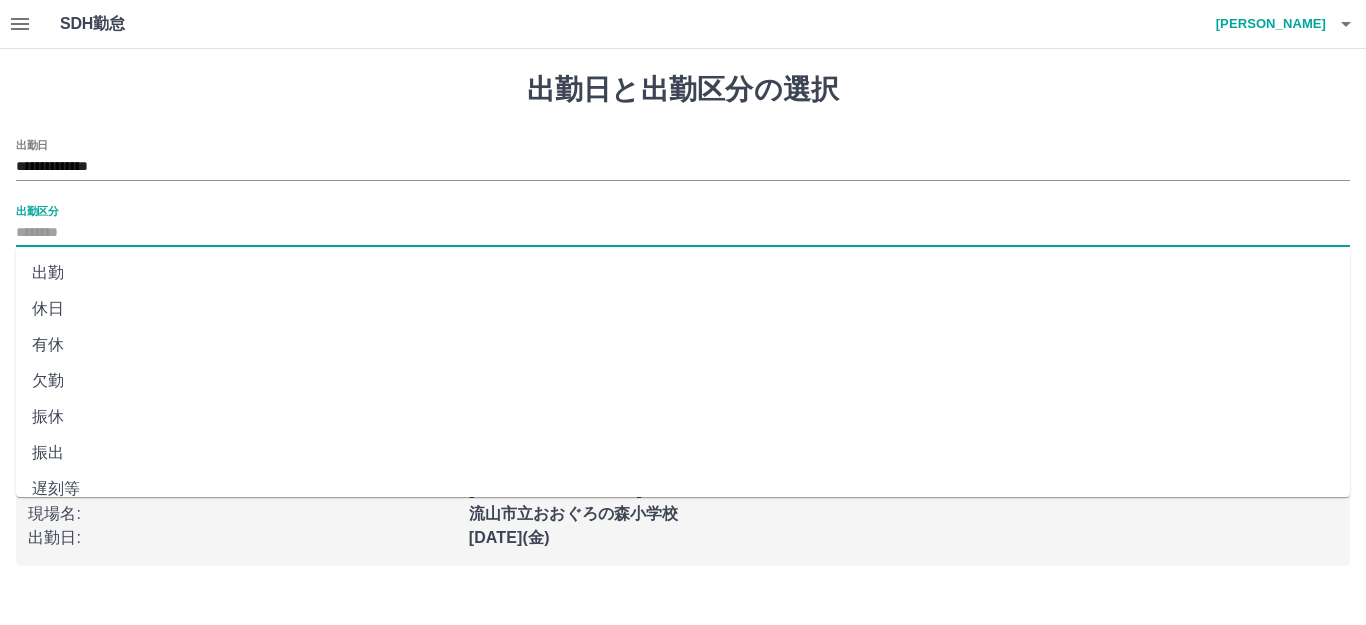 click on "出勤区分" at bounding box center (683, 233) 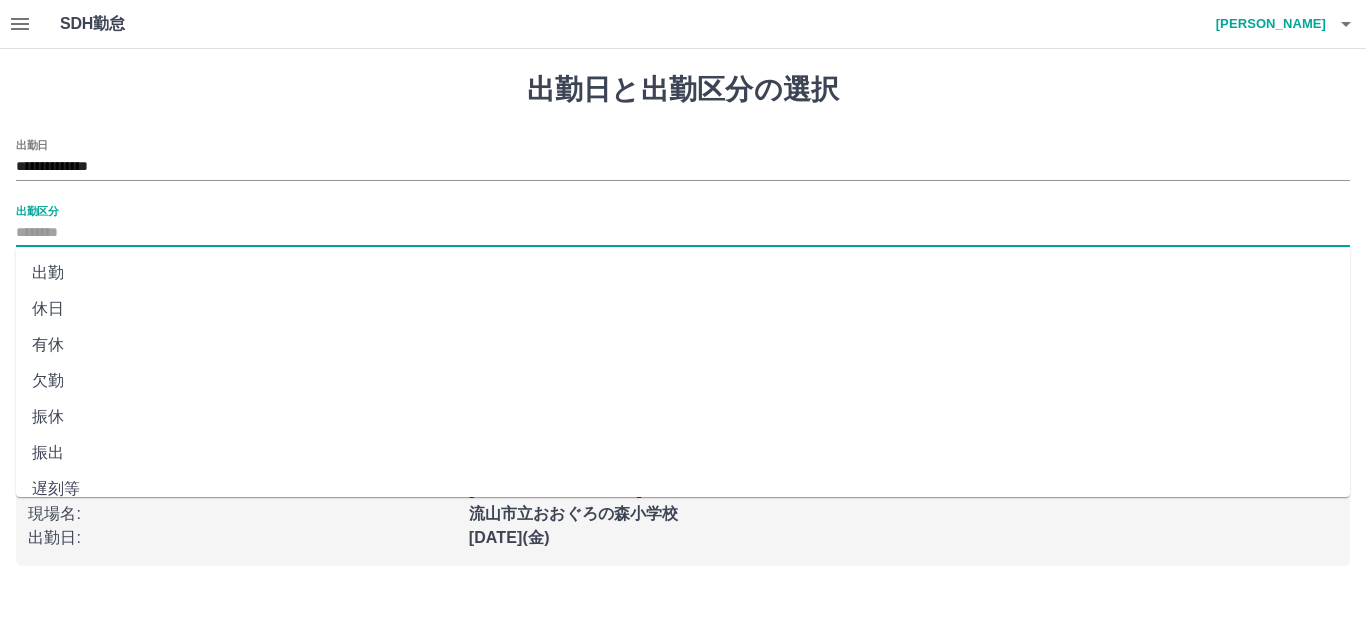 click on "出勤" at bounding box center [683, 273] 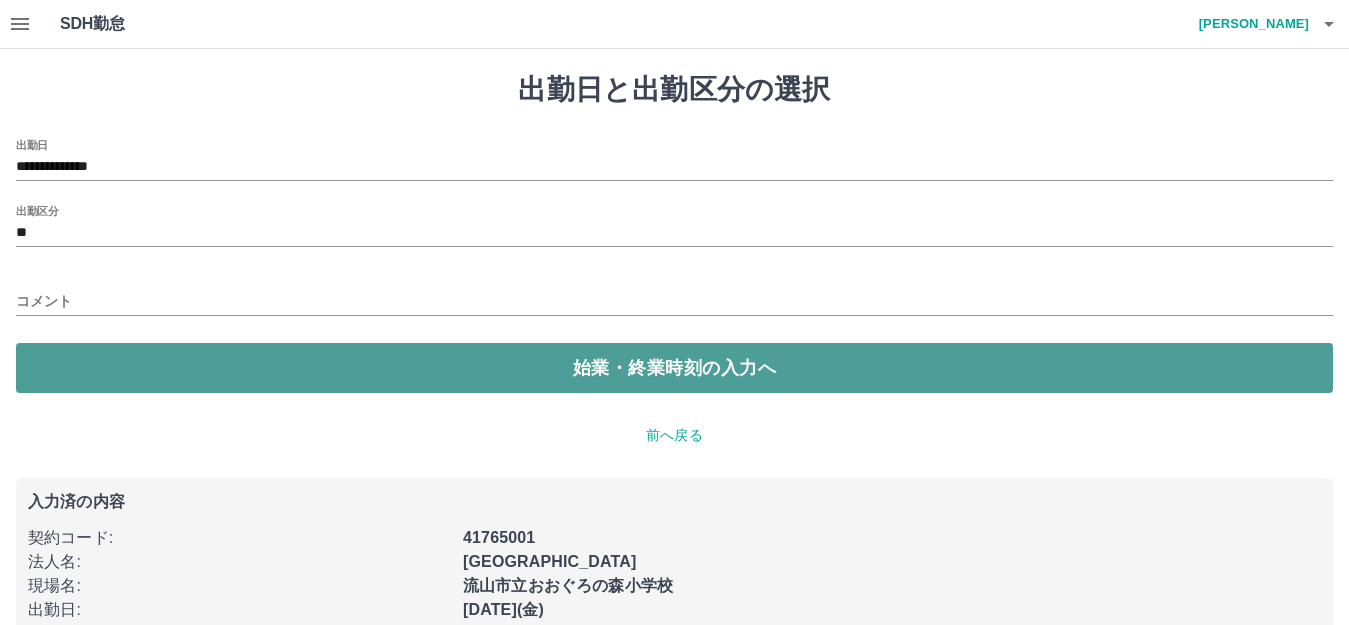 click on "始業・終業時刻の入力へ" at bounding box center (674, 368) 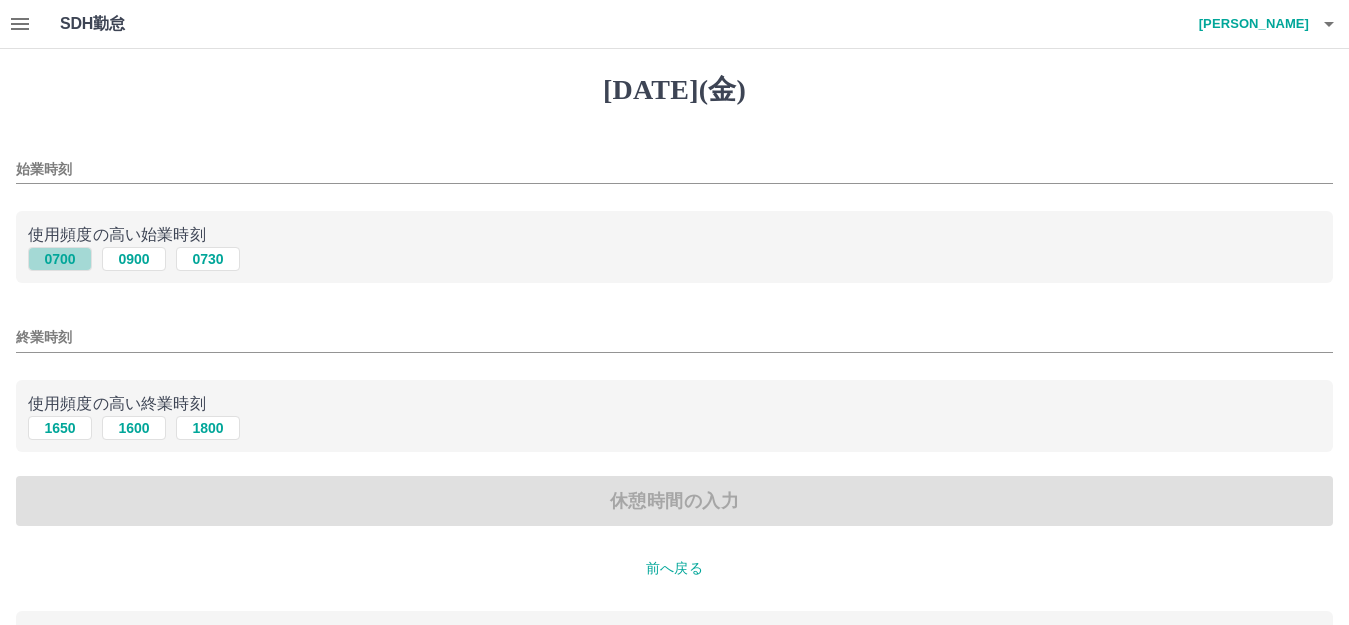 click on "0700" at bounding box center [60, 259] 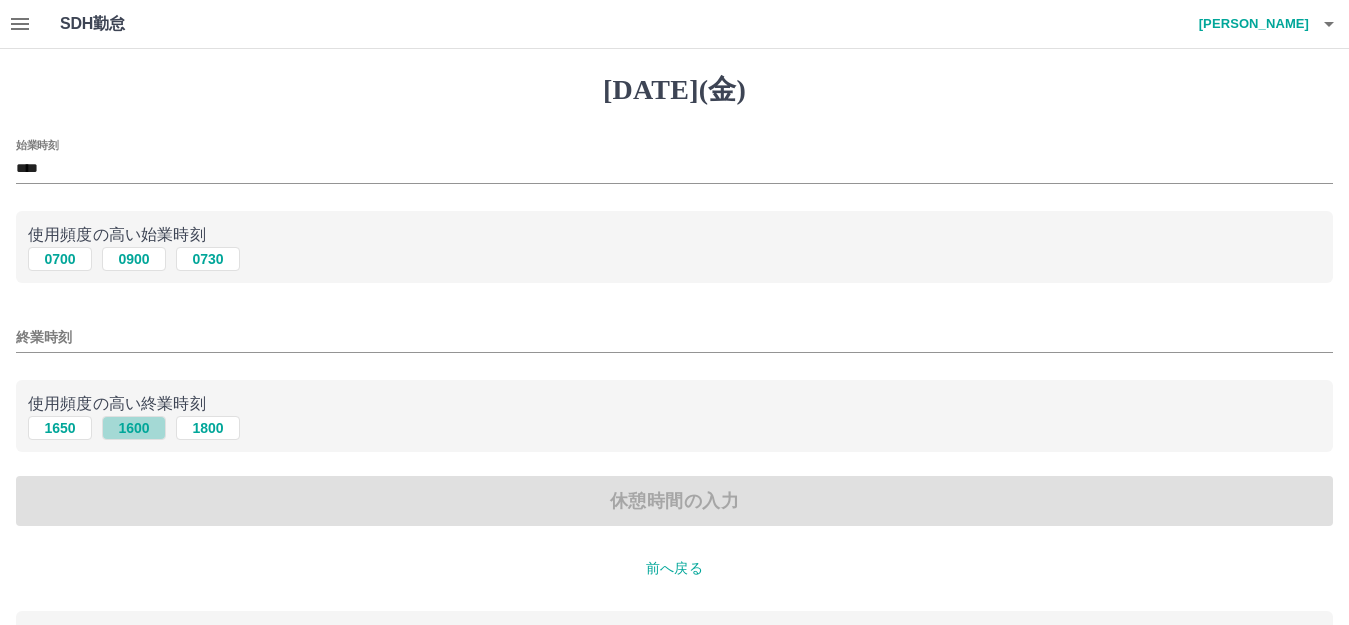 click on "1600" at bounding box center (134, 428) 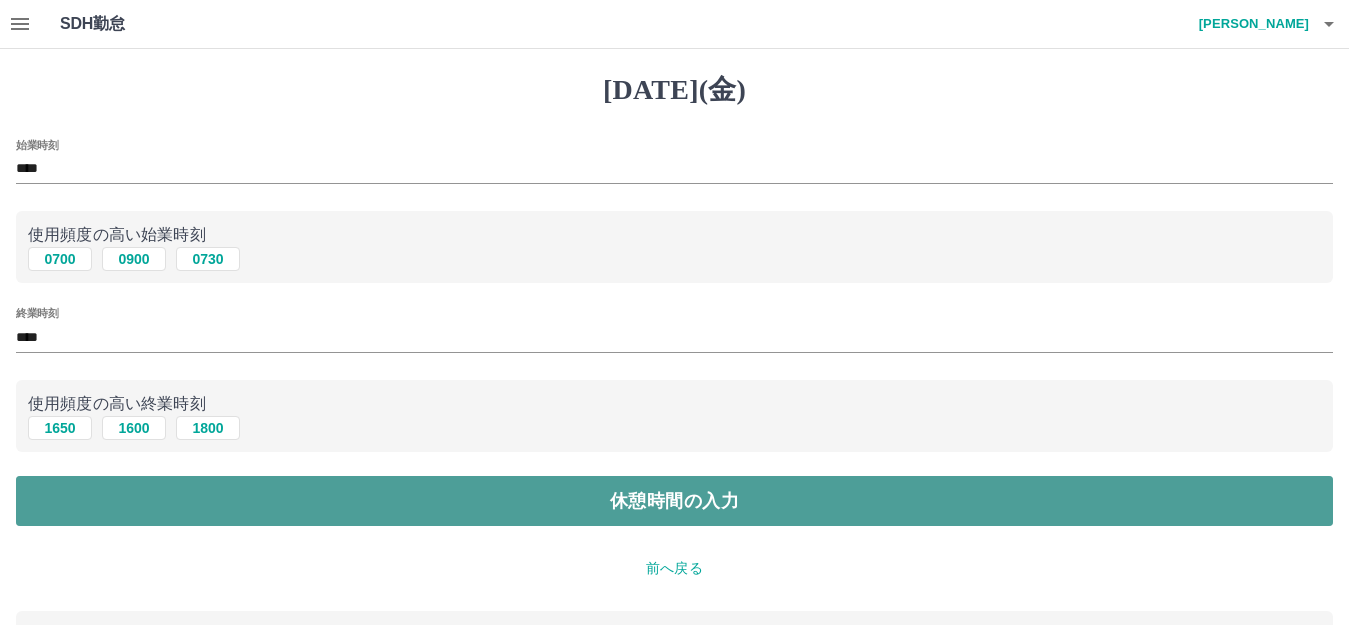 click on "休憩時間の入力" at bounding box center [674, 501] 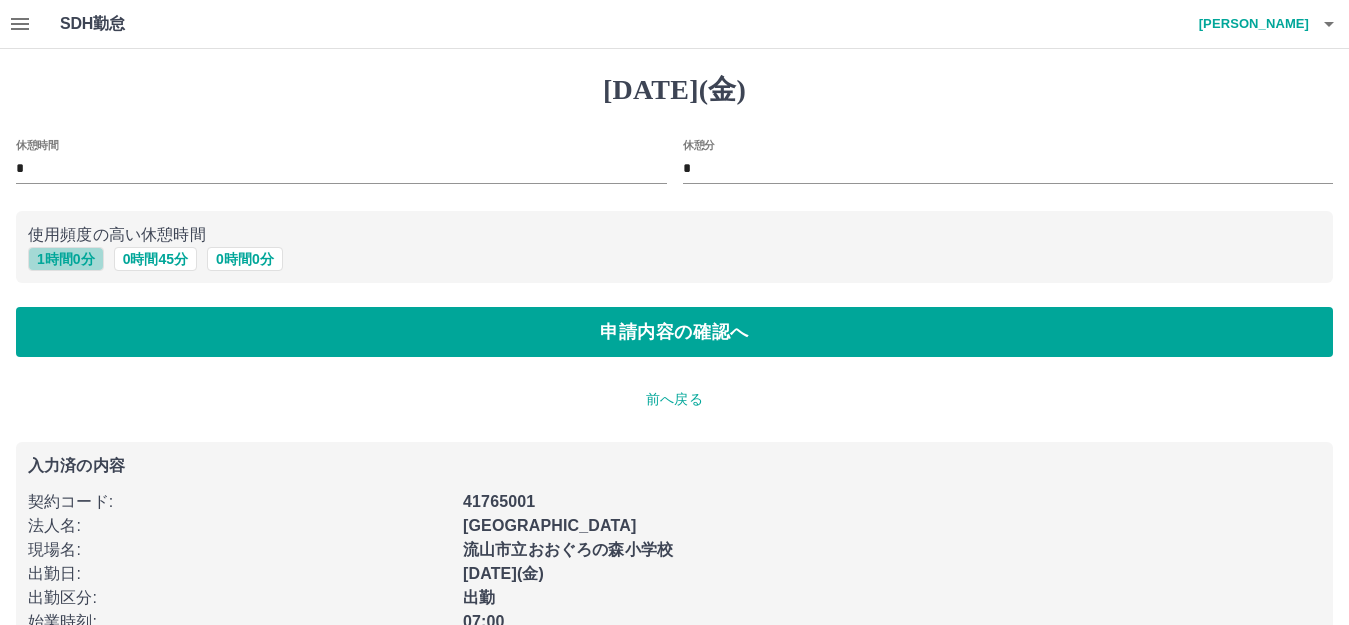 click on "1 時間 0 分" at bounding box center [66, 259] 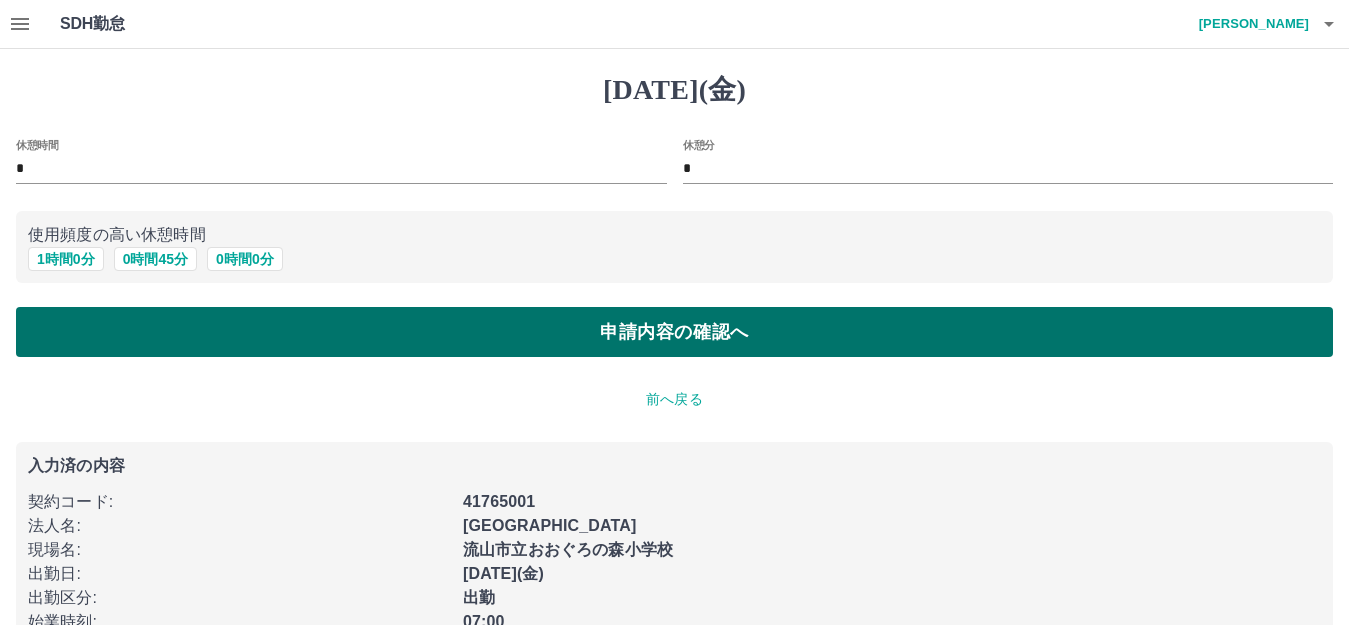 click on "申請内容の確認へ" at bounding box center [674, 332] 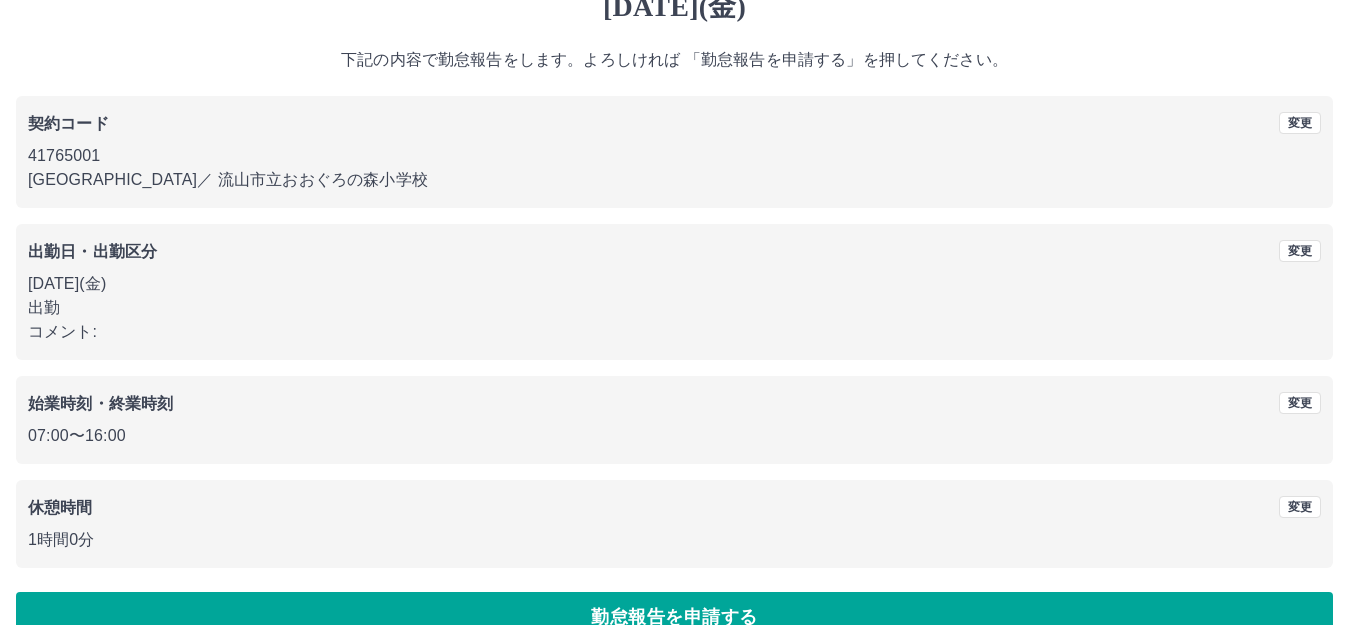 scroll, scrollTop: 124, scrollLeft: 0, axis: vertical 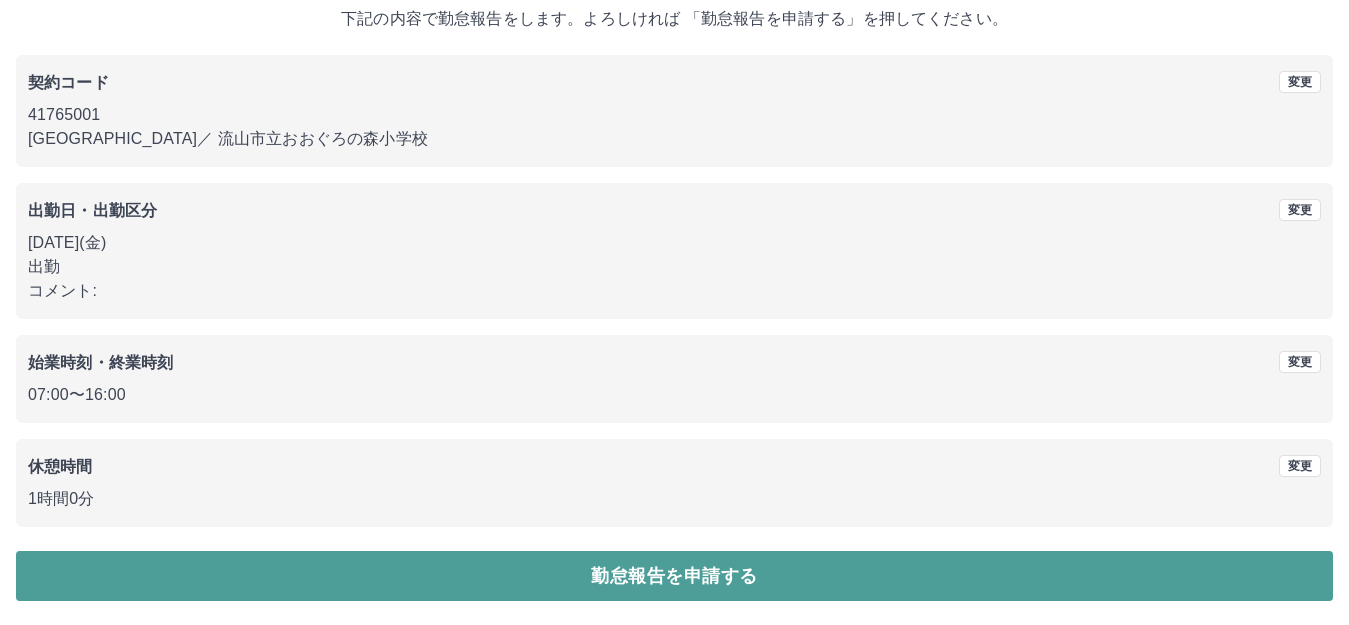 click on "勤怠報告を申請する" at bounding box center [674, 576] 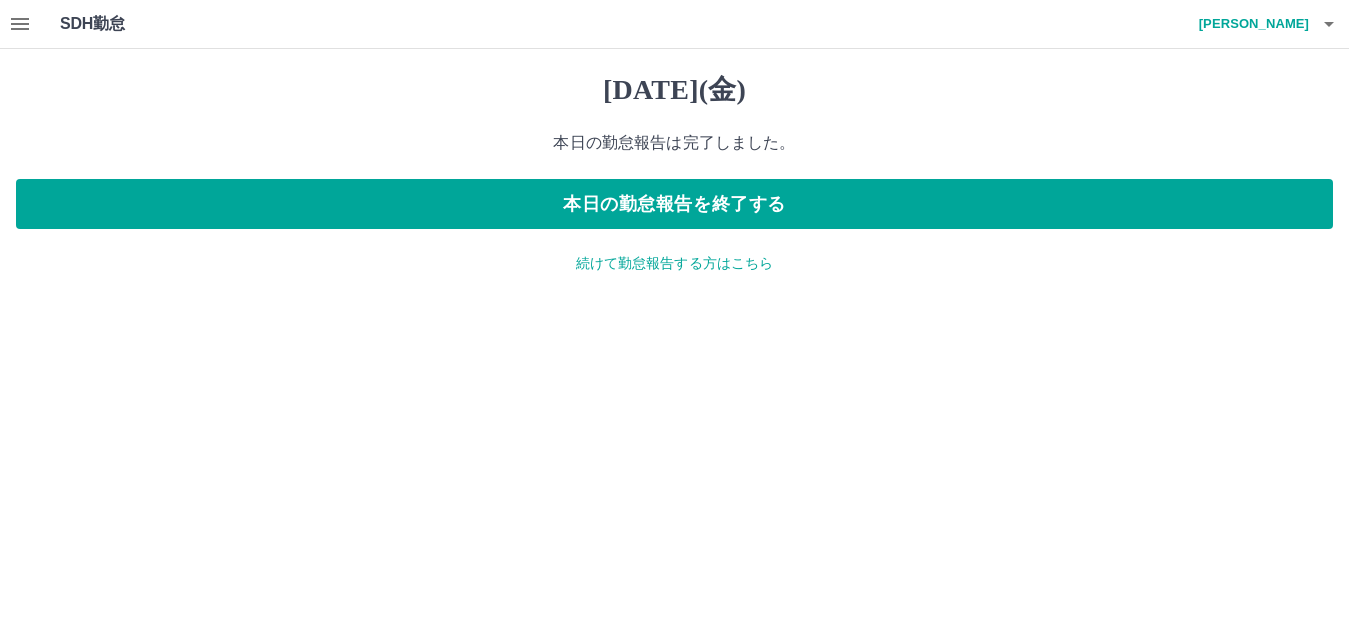 scroll, scrollTop: 0, scrollLeft: 0, axis: both 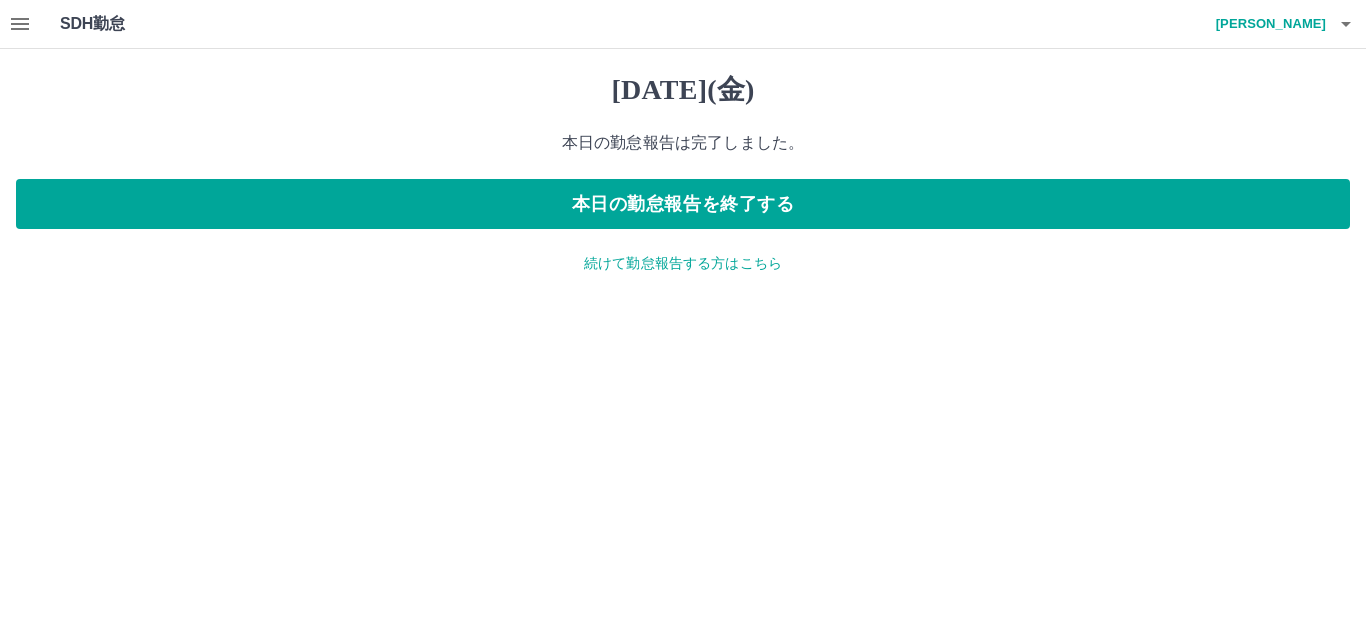 click on "続けて勤怠報告する方はこちら" at bounding box center (683, 263) 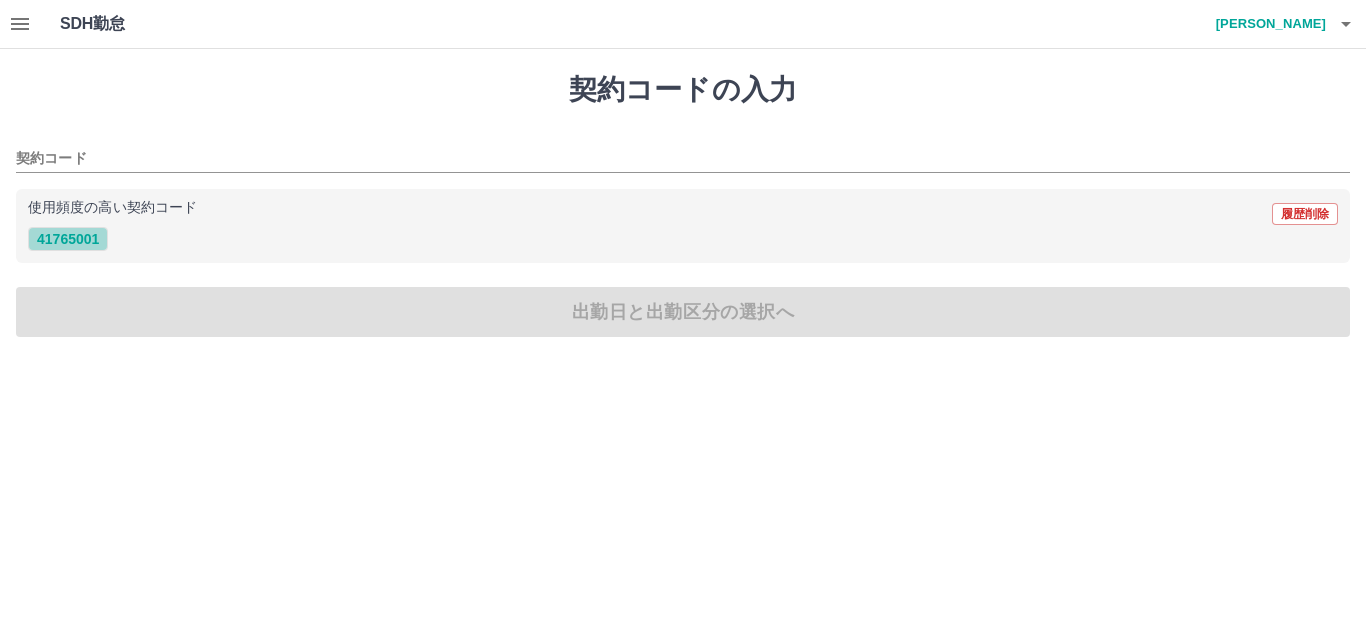 click on "41765001" at bounding box center (68, 239) 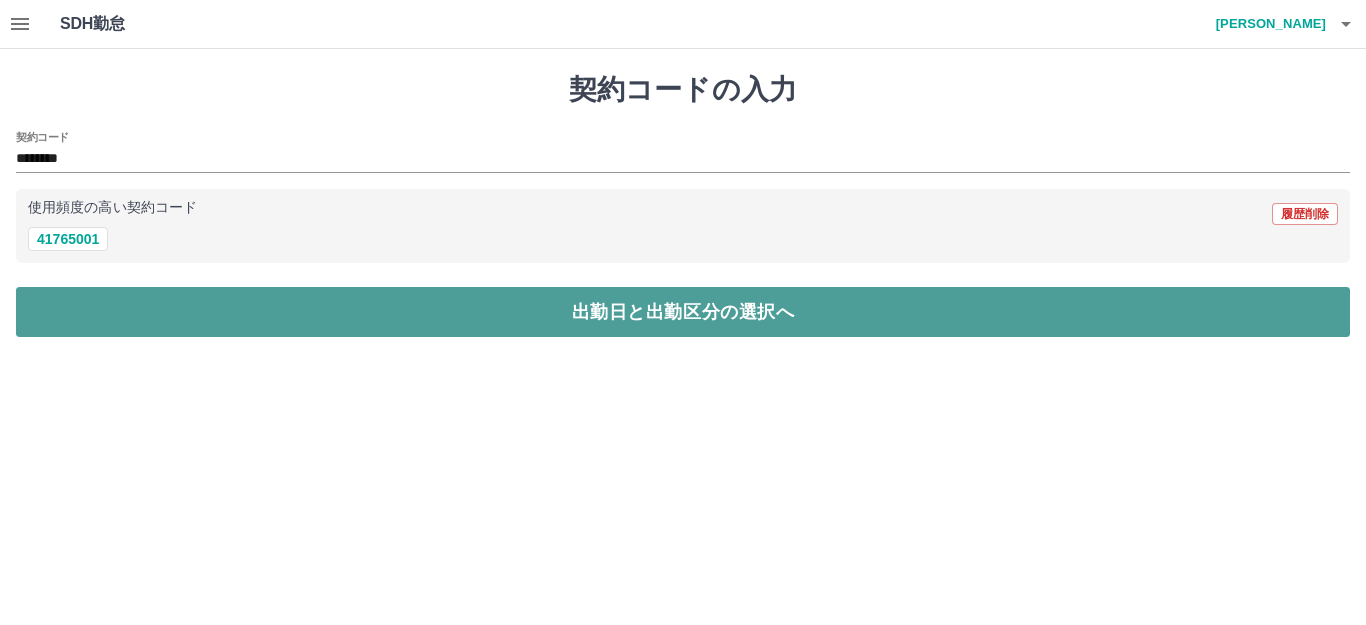 click on "出勤日と出勤区分の選択へ" at bounding box center (683, 312) 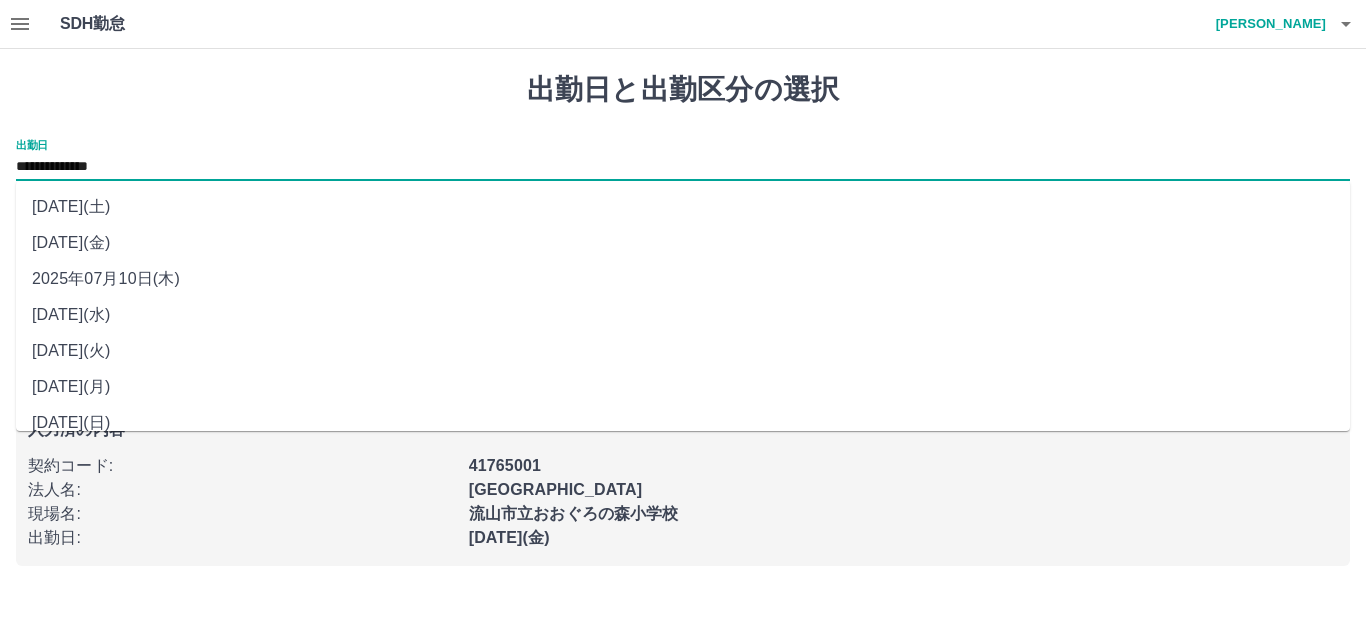 click on "**********" at bounding box center [683, 167] 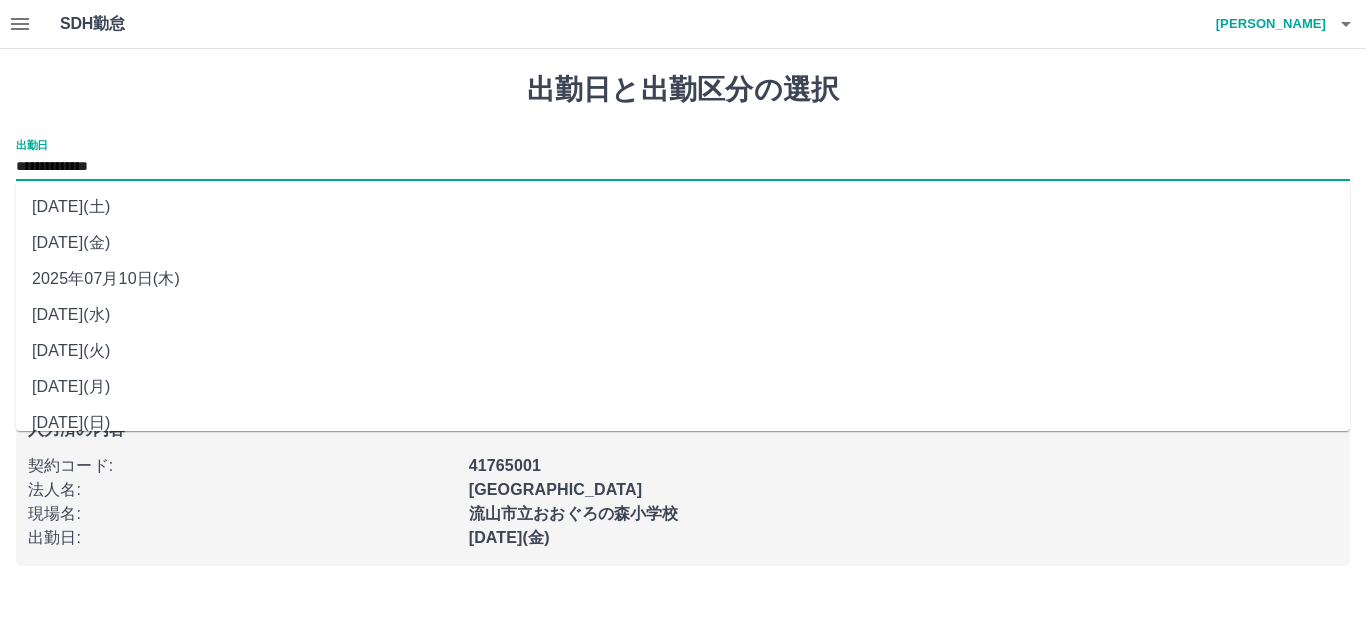 click on "2025年07月10日(木)" at bounding box center [683, 279] 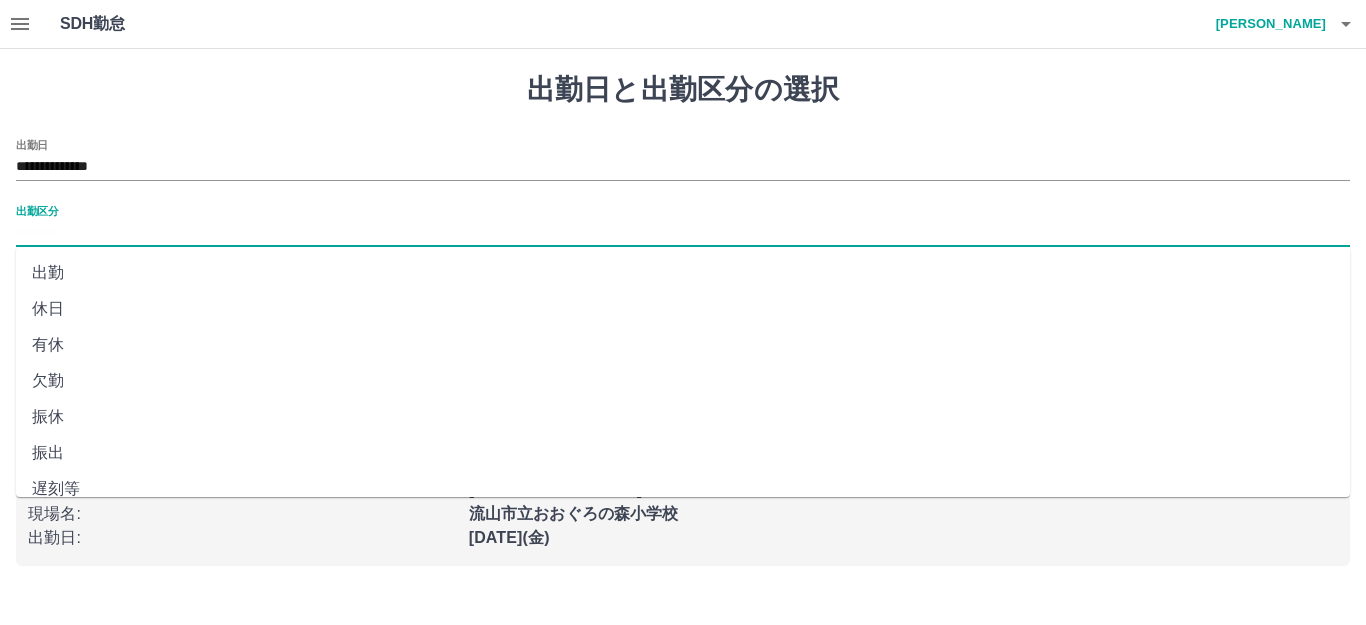 click on "出勤区分" at bounding box center [683, 233] 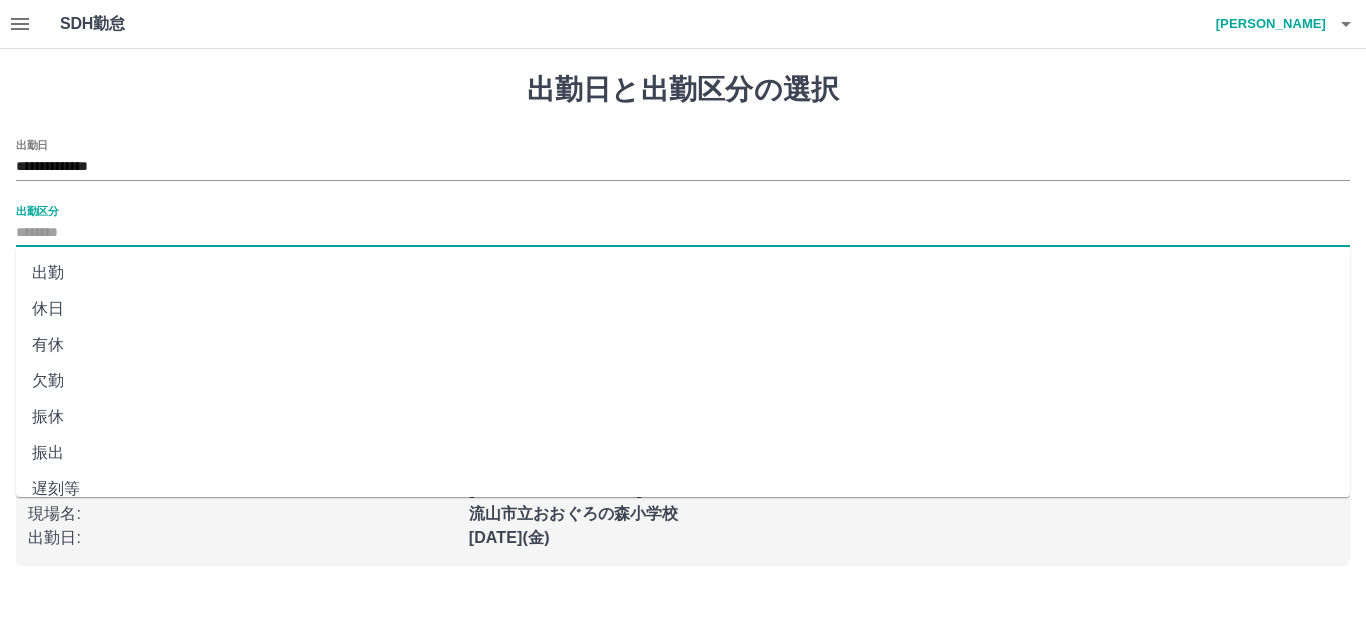 click on "出勤" at bounding box center (683, 273) 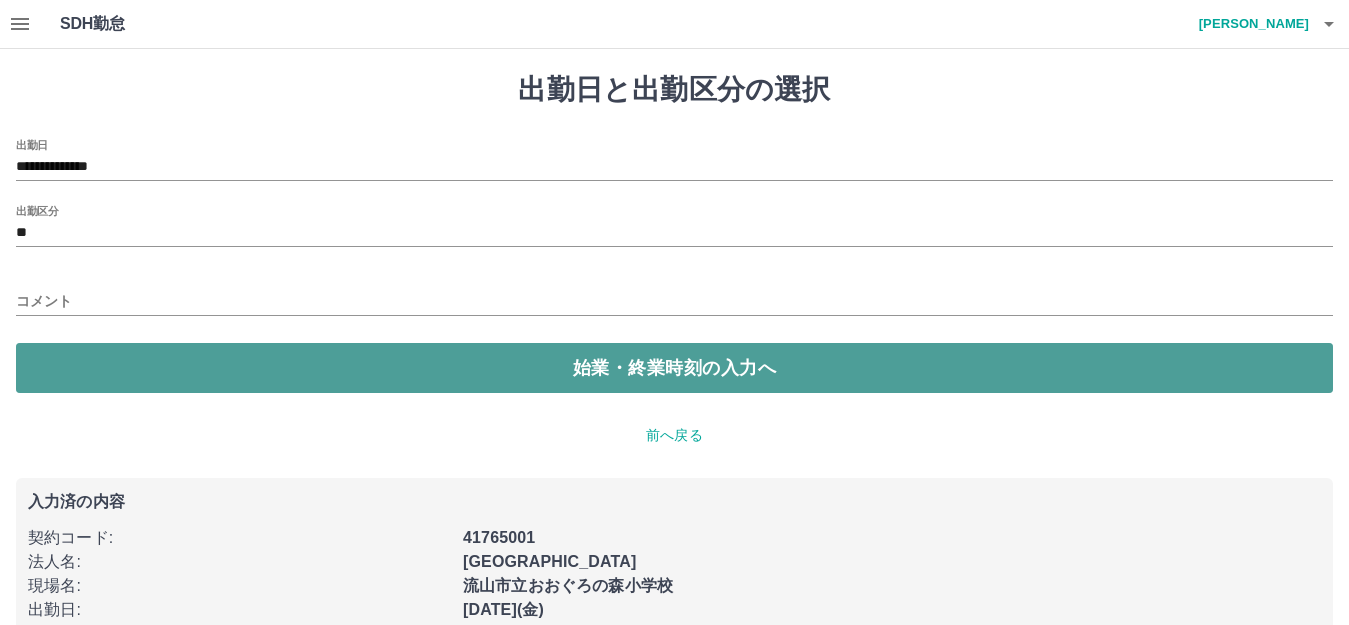 click on "始業・終業時刻の入力へ" at bounding box center [674, 368] 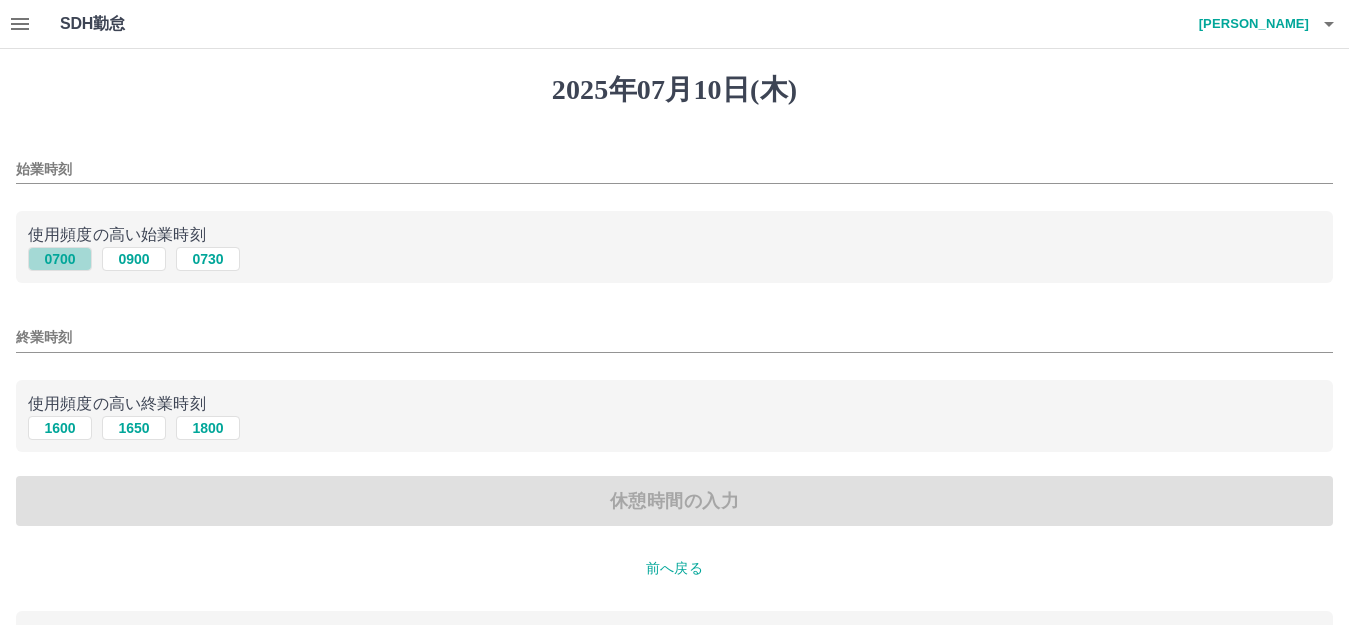 click on "0700" at bounding box center (60, 259) 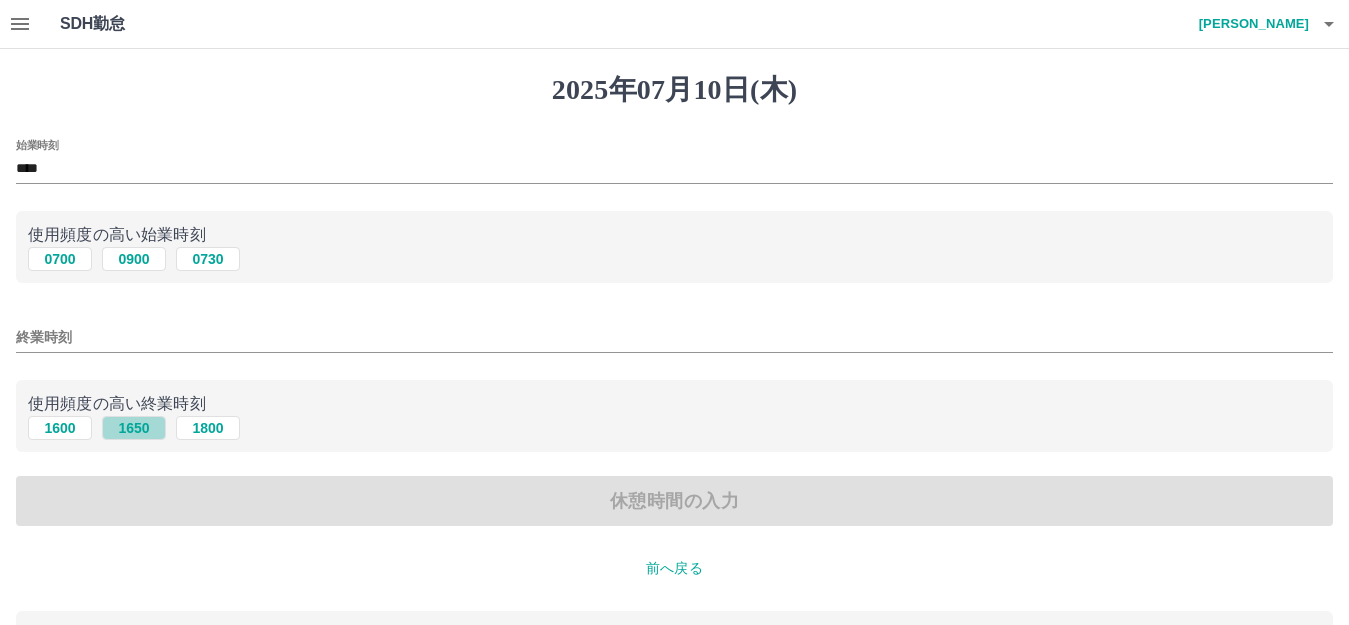 click on "1650" at bounding box center [134, 428] 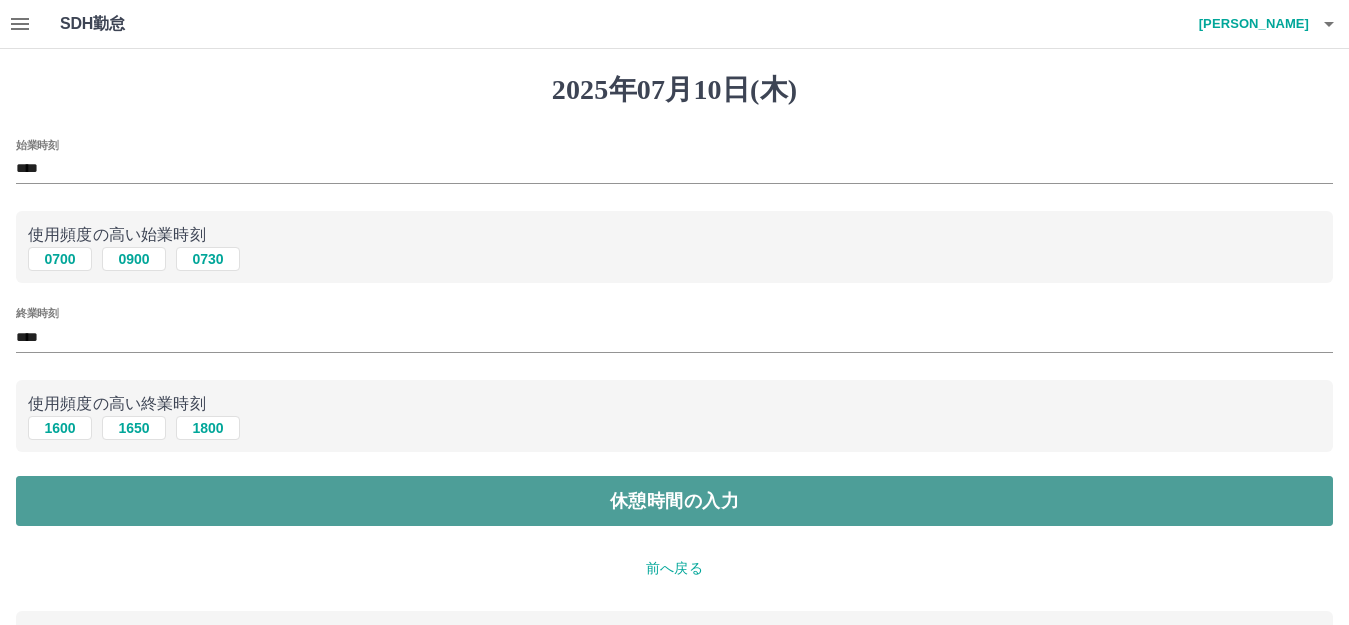 click on "休憩時間の入力" at bounding box center (674, 501) 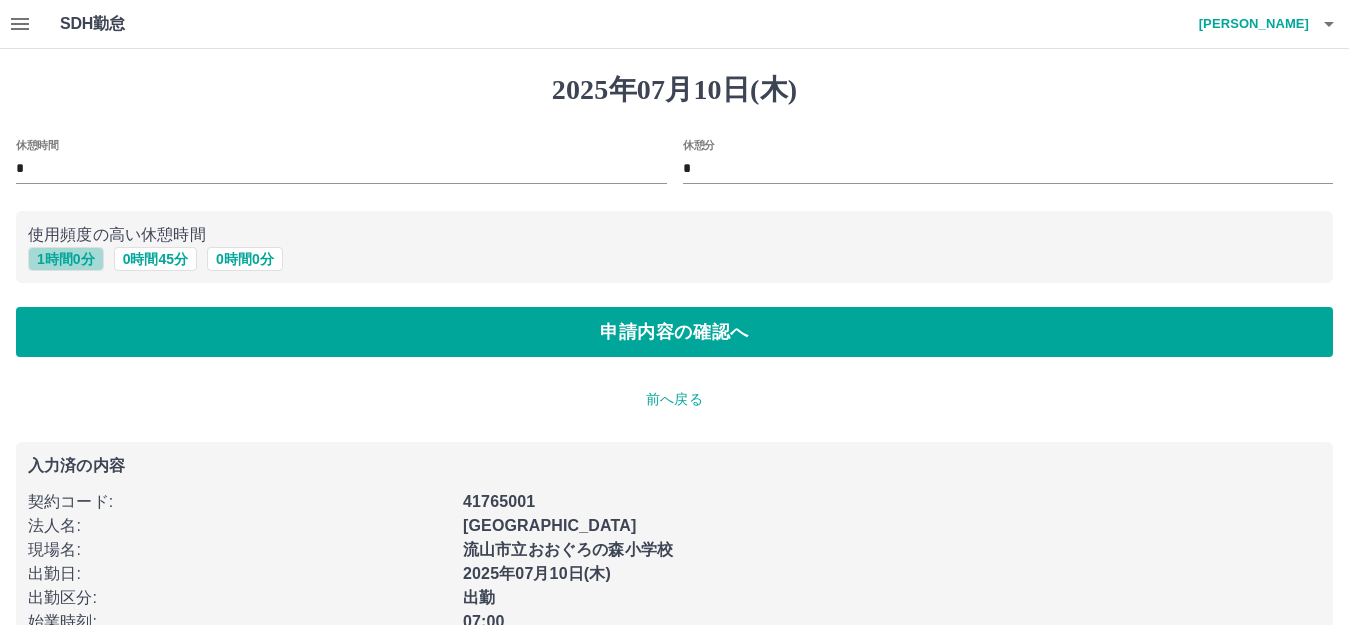 click on "1 時間 0 分" at bounding box center (66, 259) 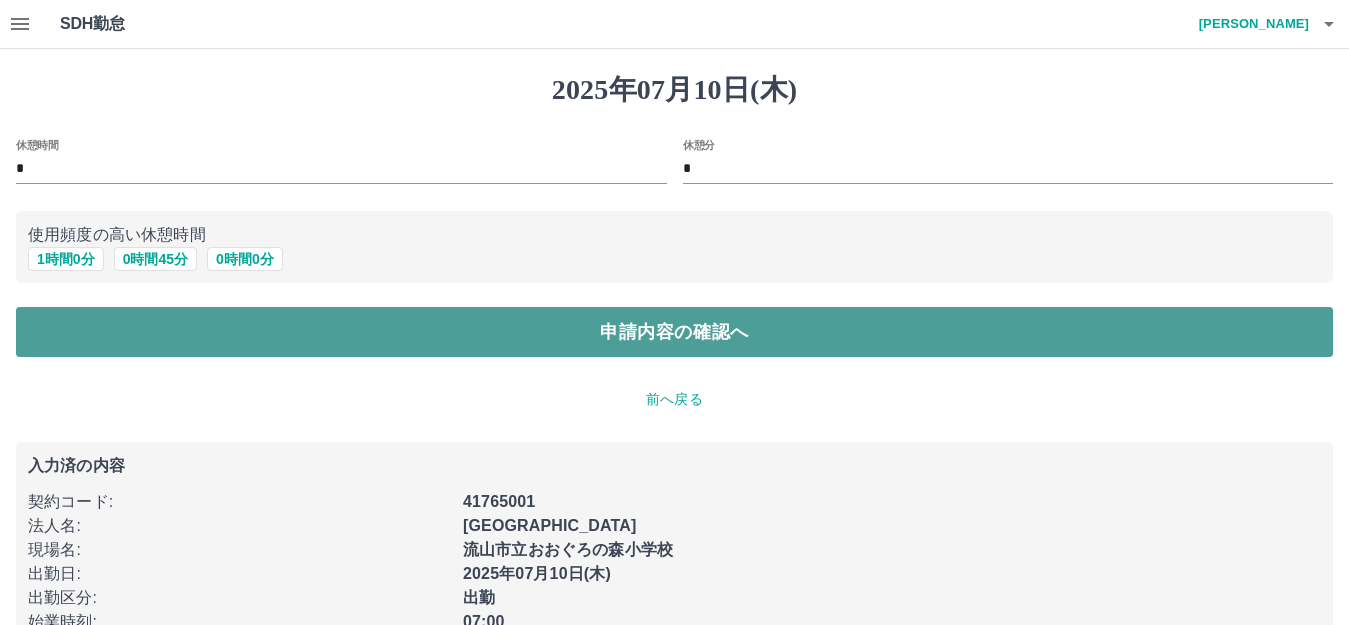click on "申請内容の確認へ" at bounding box center (674, 332) 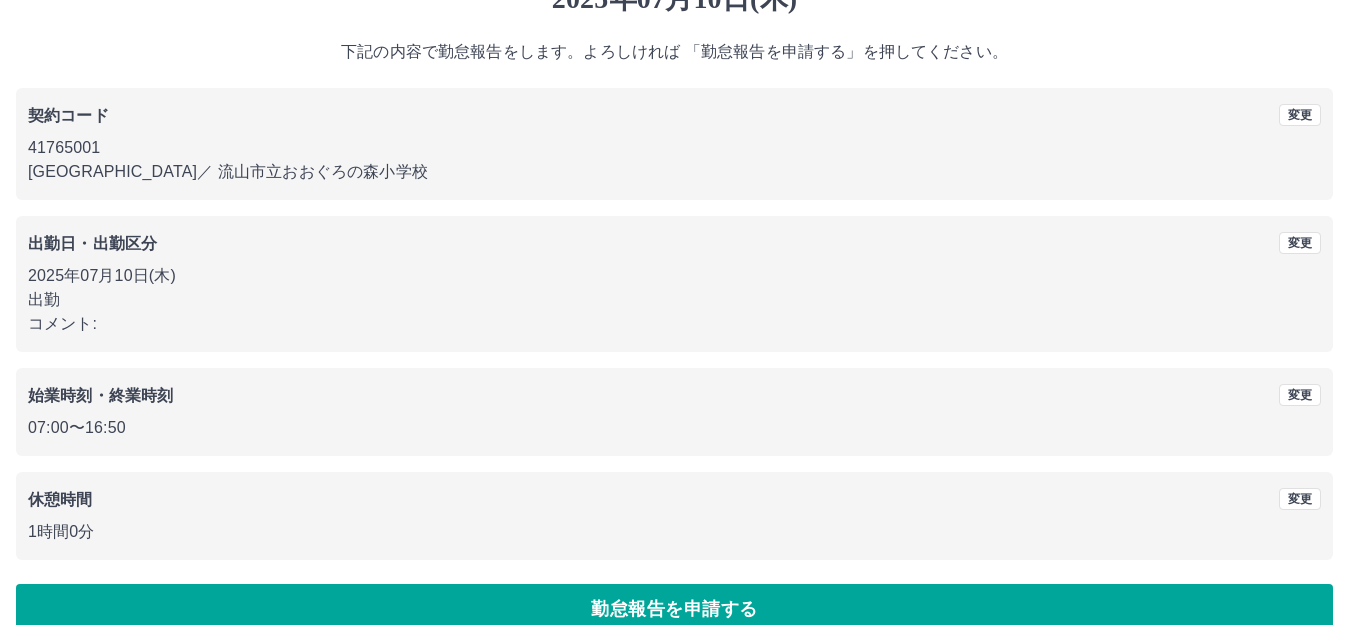 scroll, scrollTop: 124, scrollLeft: 0, axis: vertical 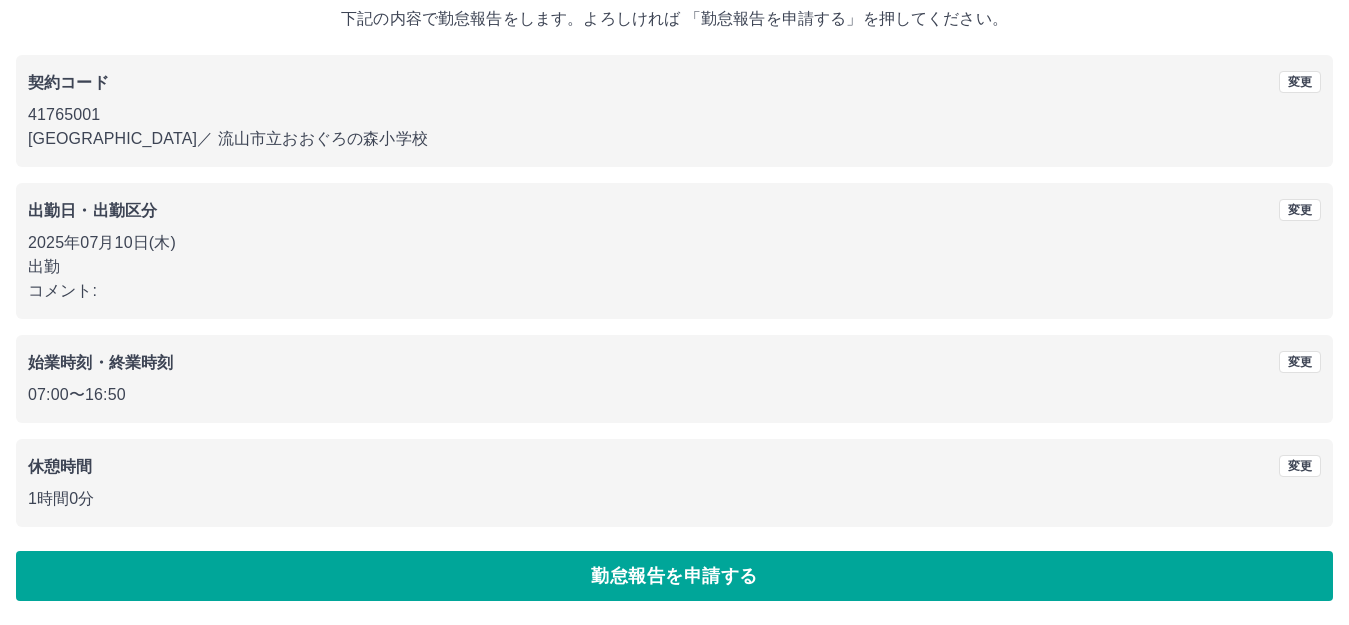 click on "休憩時間" at bounding box center (513, 467) 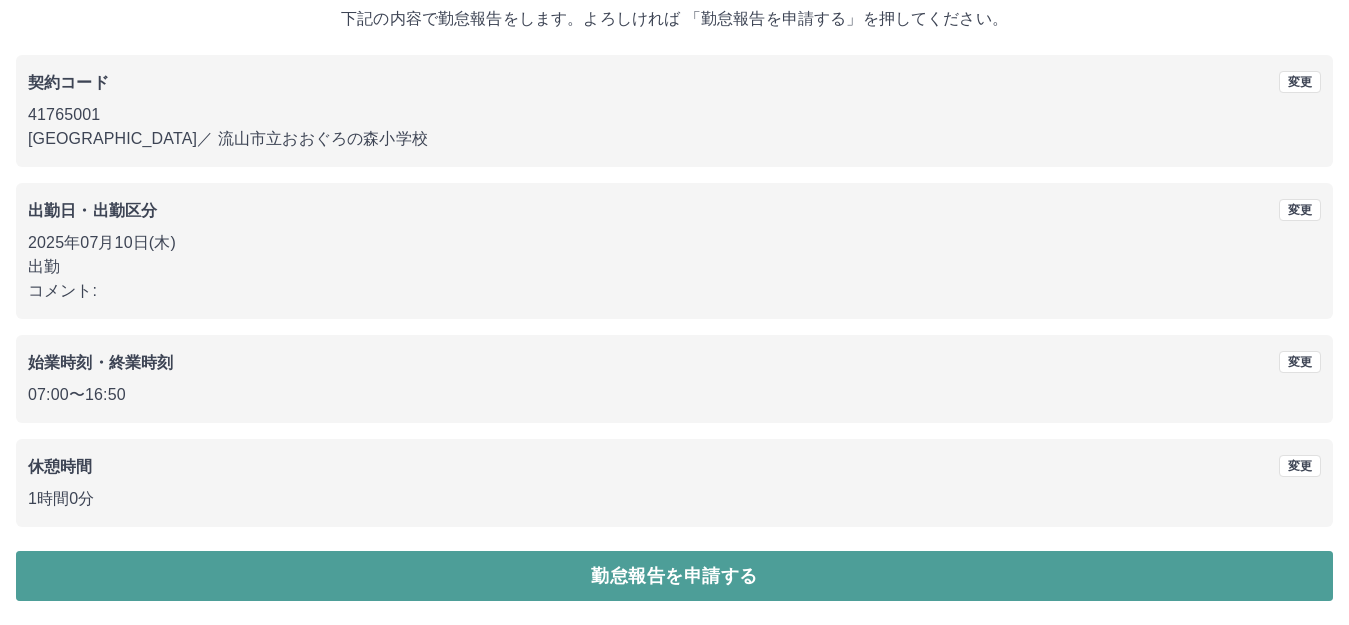 click on "勤怠報告を申請する" at bounding box center (674, 576) 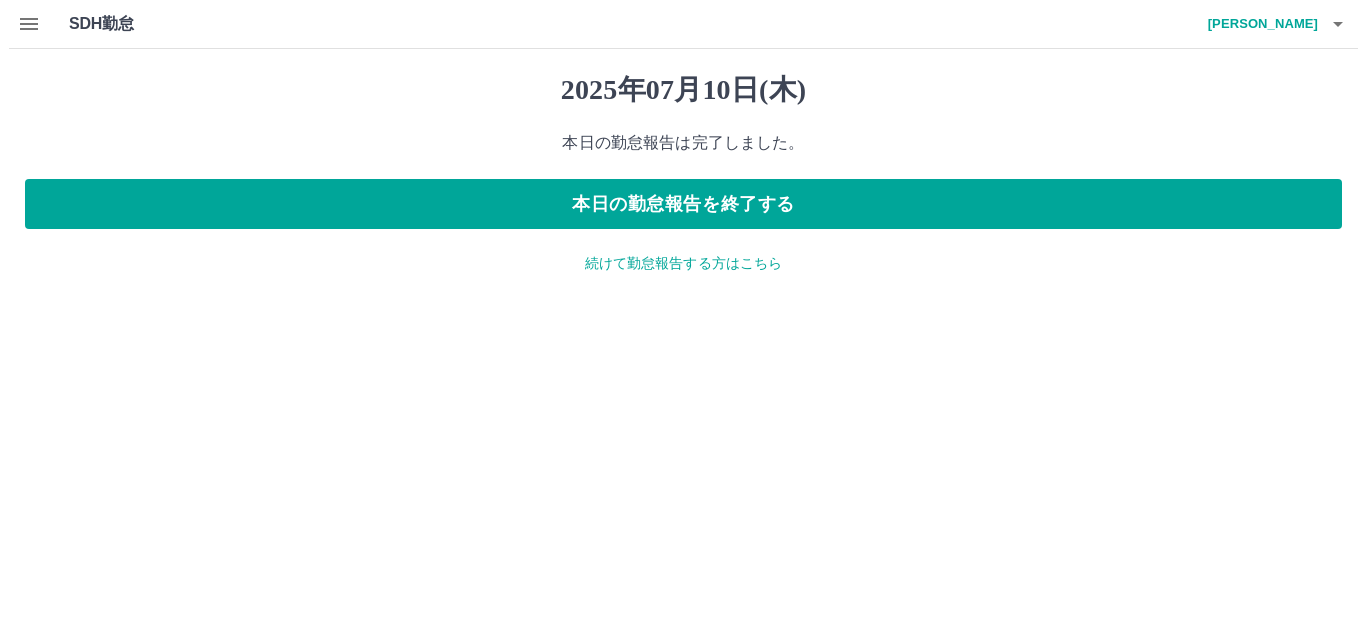 scroll, scrollTop: 0, scrollLeft: 0, axis: both 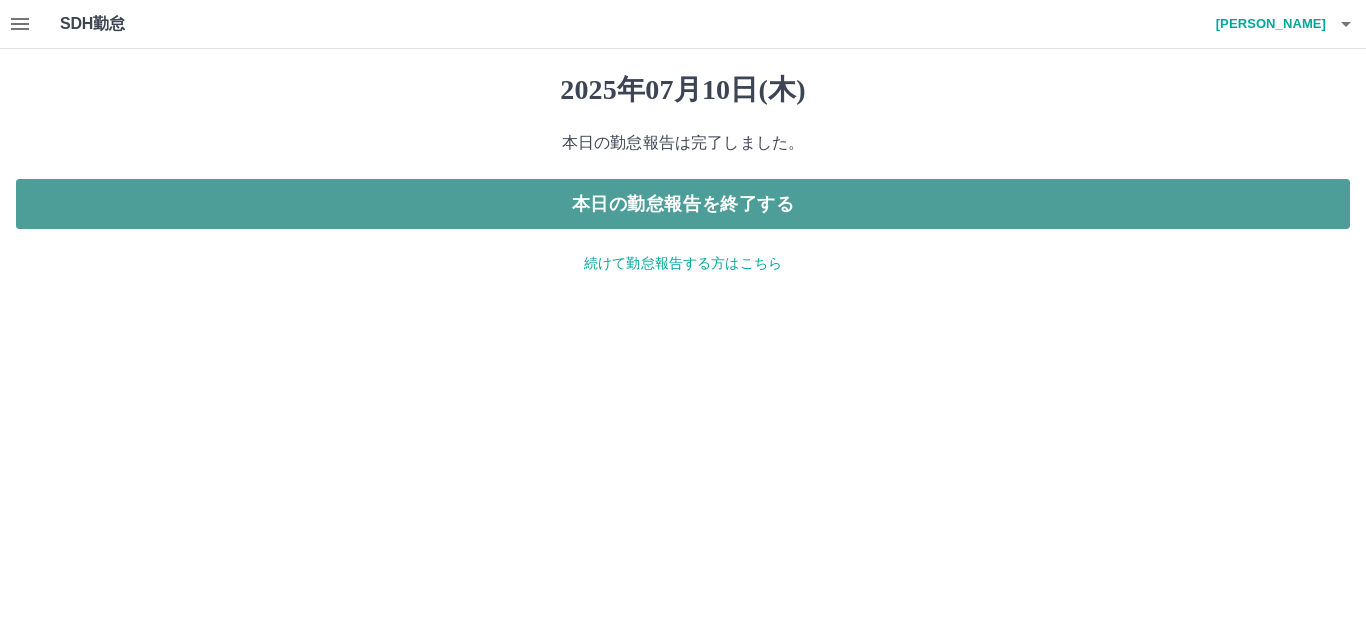click on "本日の勤怠報告を終了する" at bounding box center (683, 204) 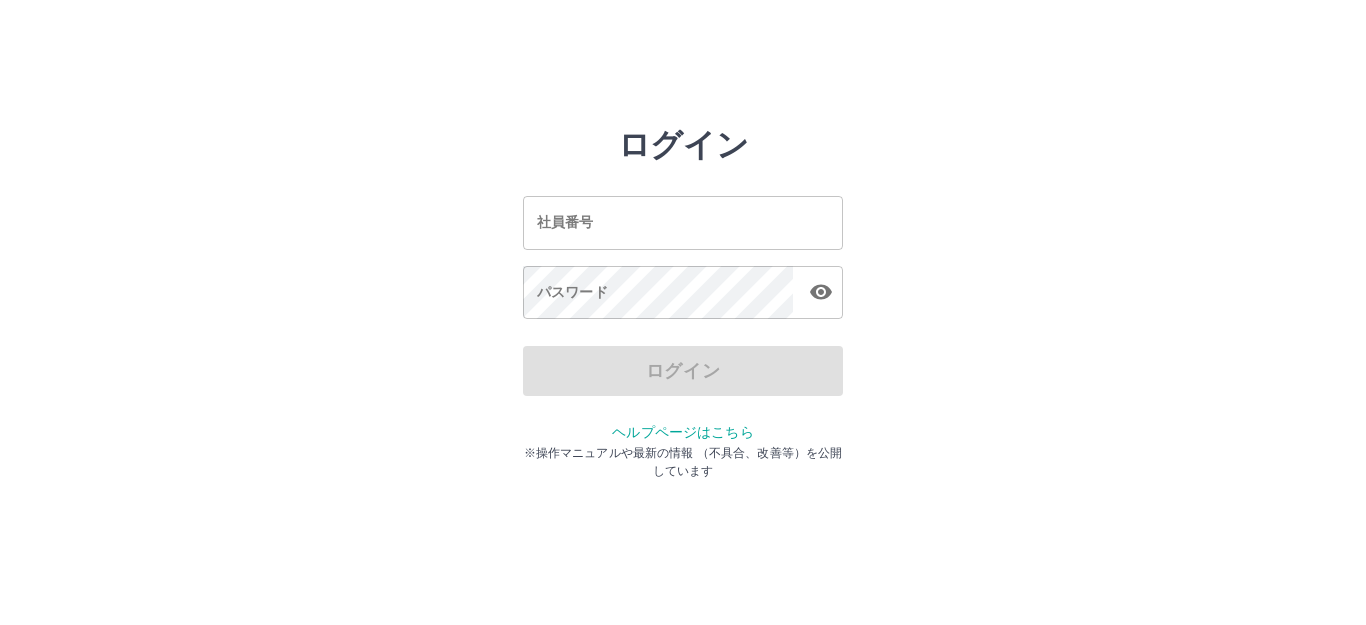 scroll, scrollTop: 0, scrollLeft: 0, axis: both 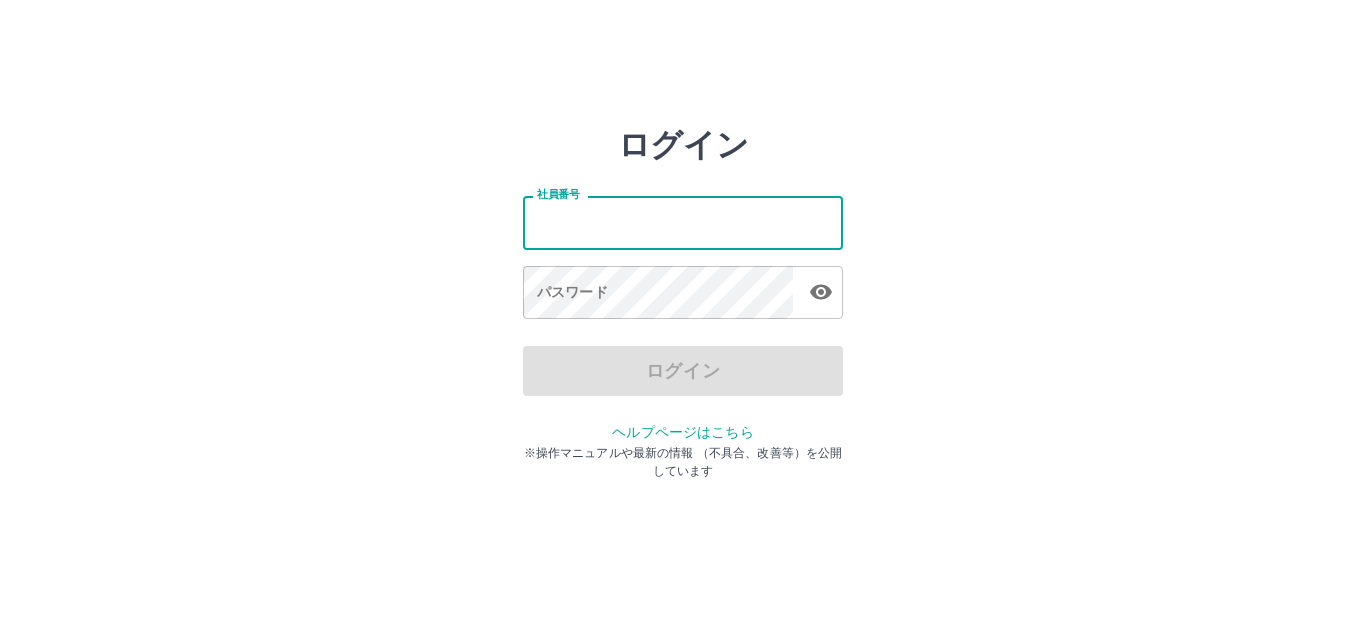 click on "社員番号" at bounding box center [683, 222] 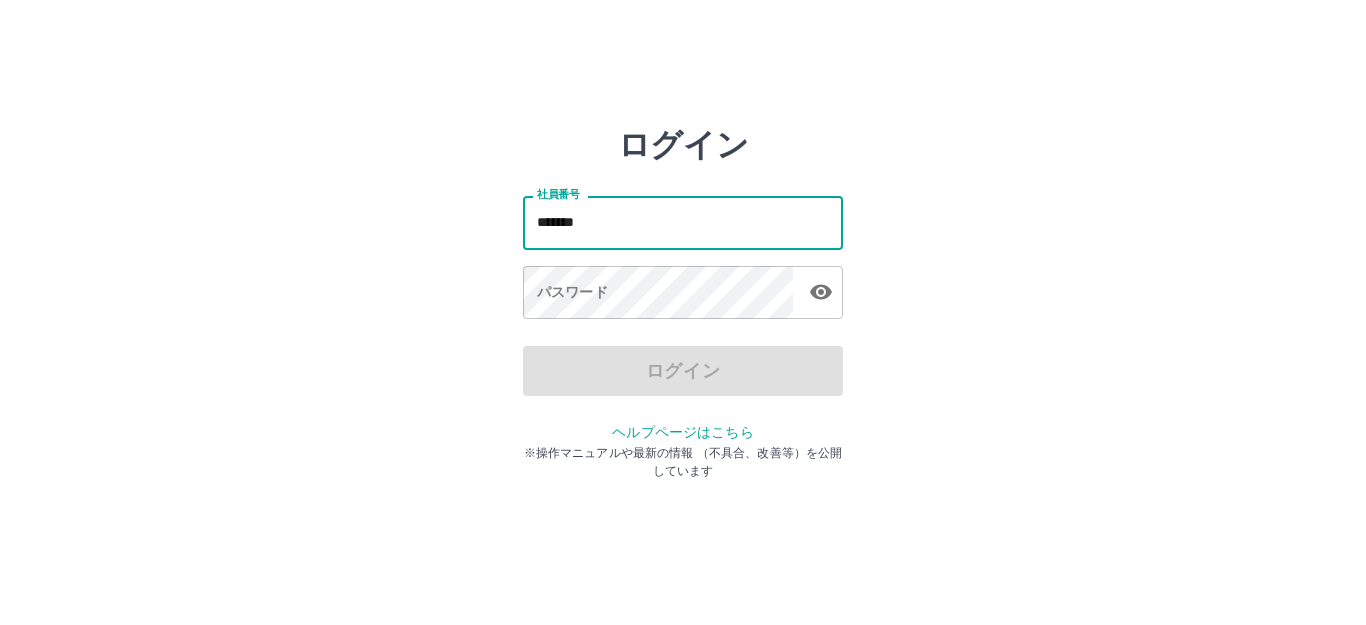 type on "*******" 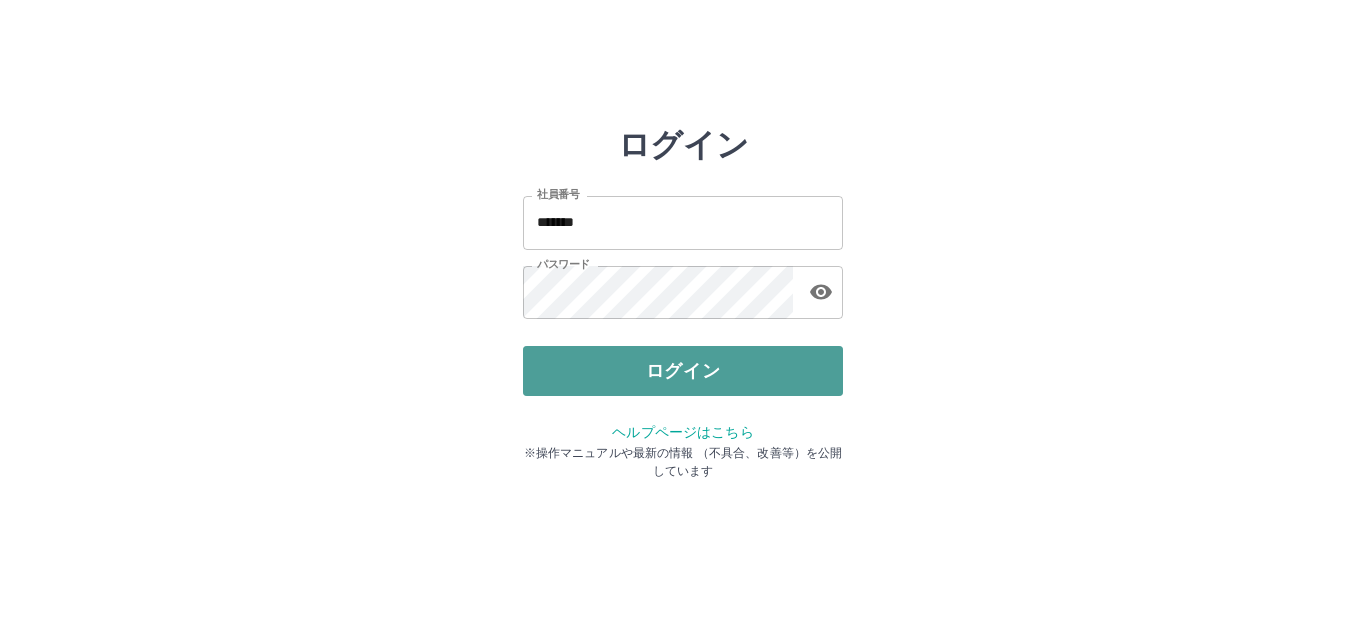 click on "ログイン" at bounding box center [683, 371] 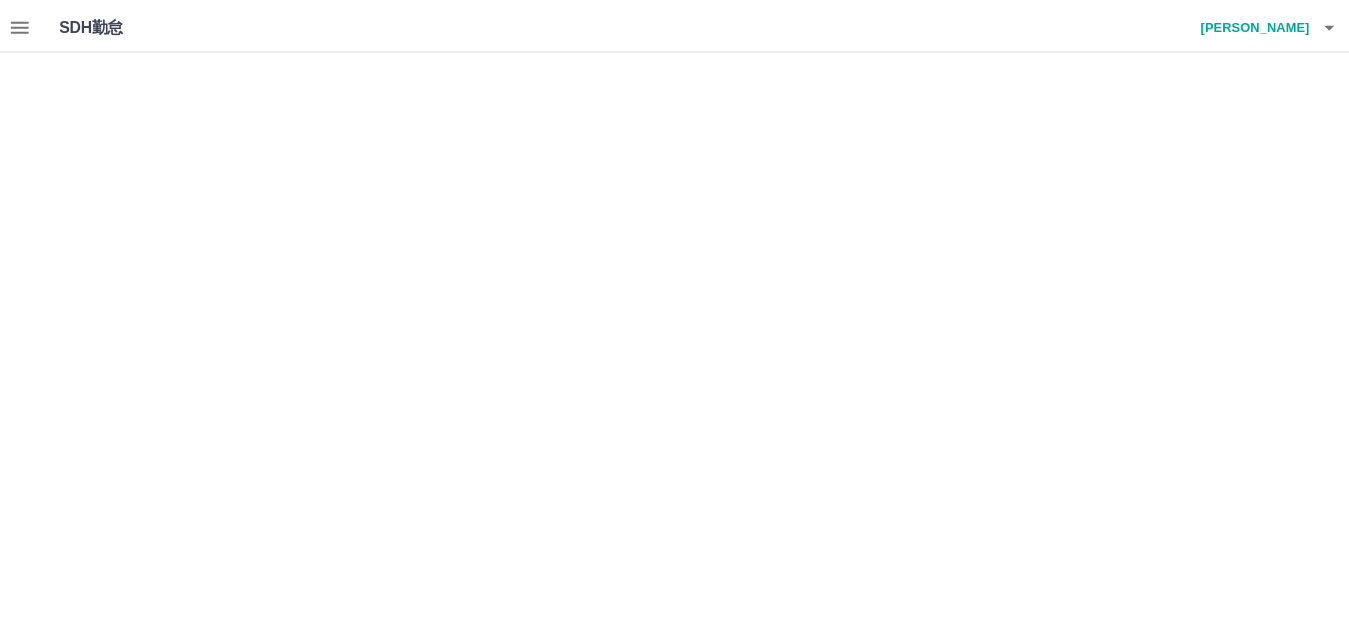 scroll, scrollTop: 0, scrollLeft: 0, axis: both 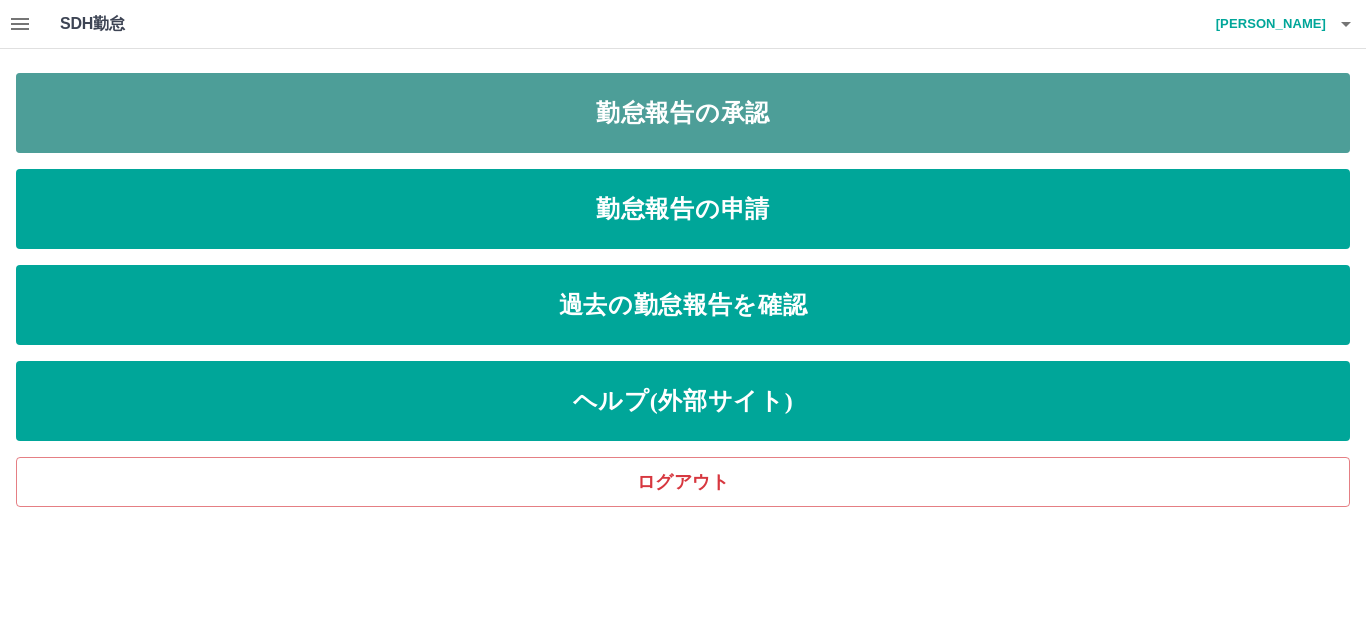 click on "勤怠報告の承認" at bounding box center [683, 113] 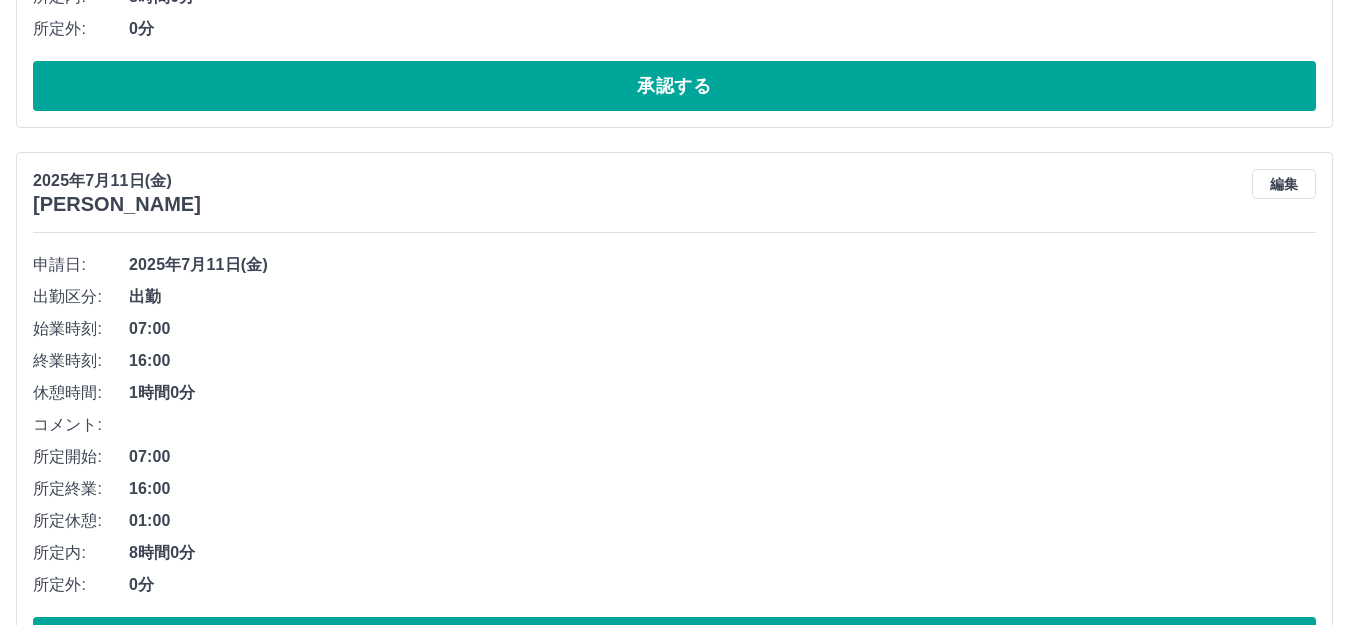 scroll, scrollTop: 680, scrollLeft: 0, axis: vertical 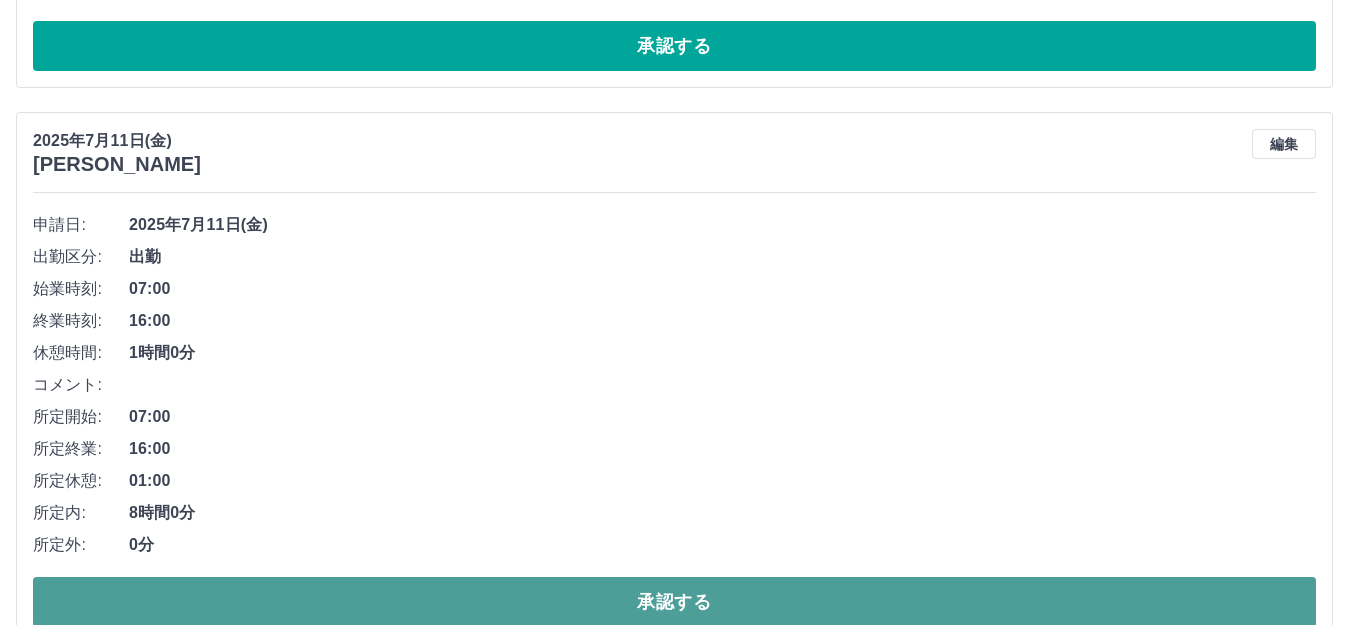 click on "承認する" at bounding box center (674, 602) 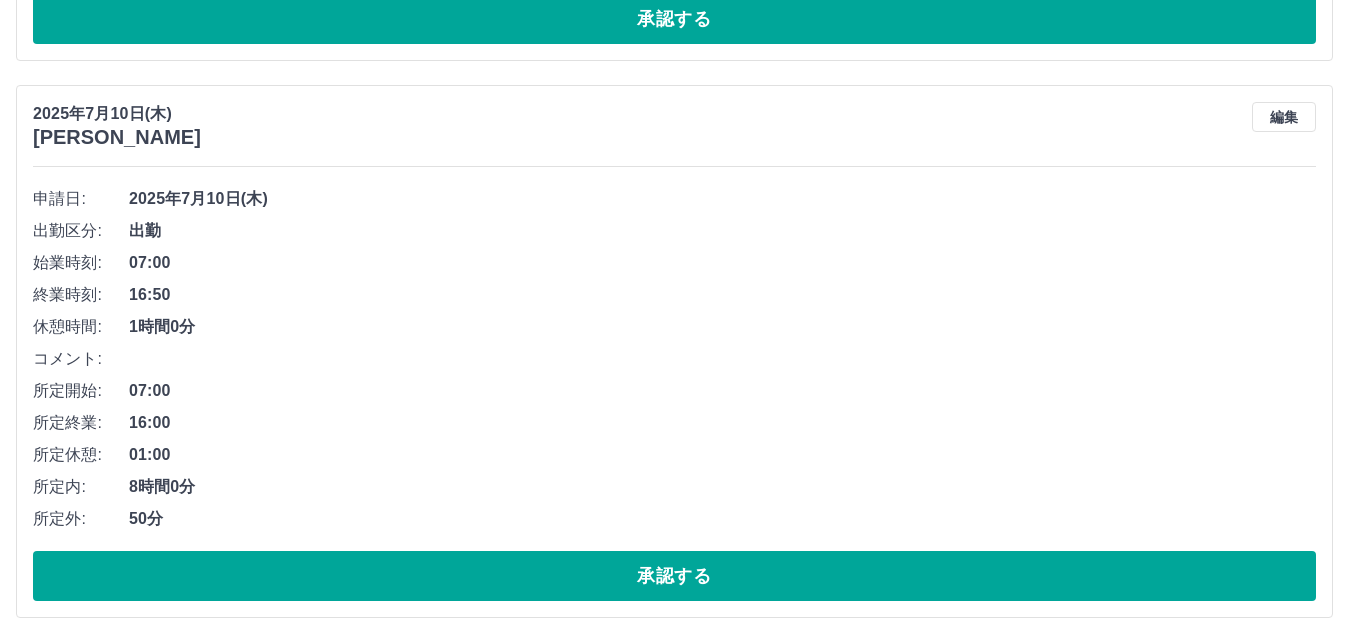 scroll, scrollTop: 1280, scrollLeft: 0, axis: vertical 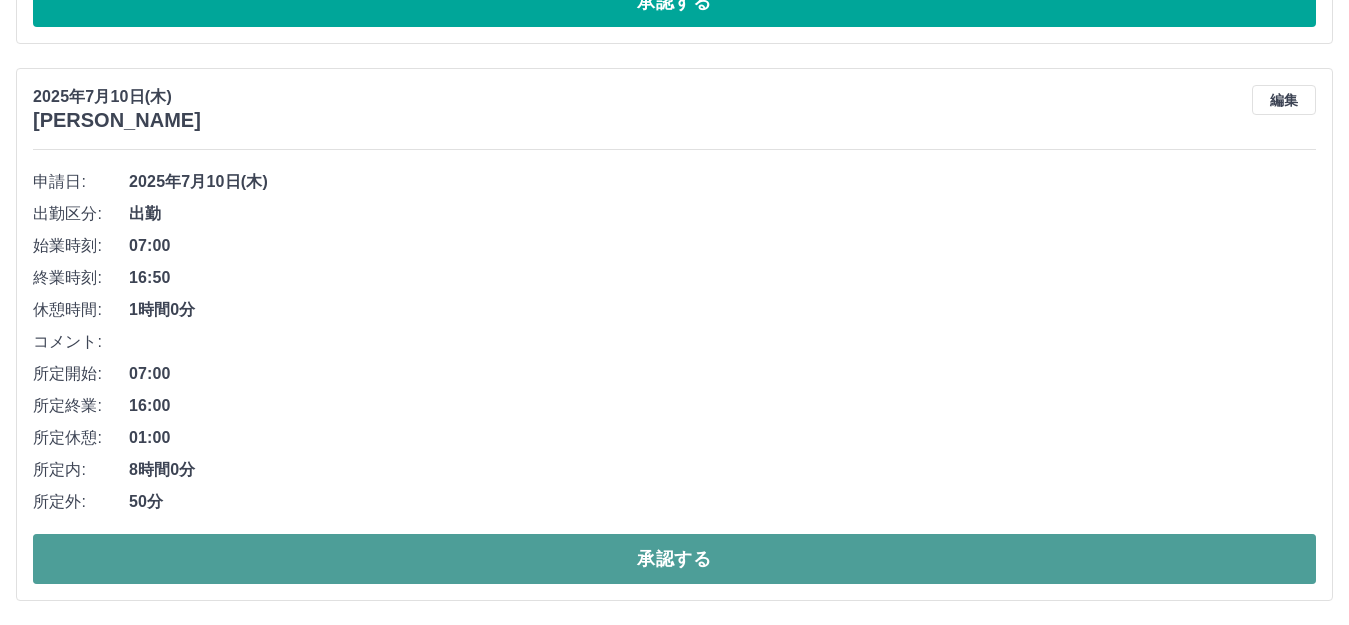 click on "承認する" at bounding box center (674, 559) 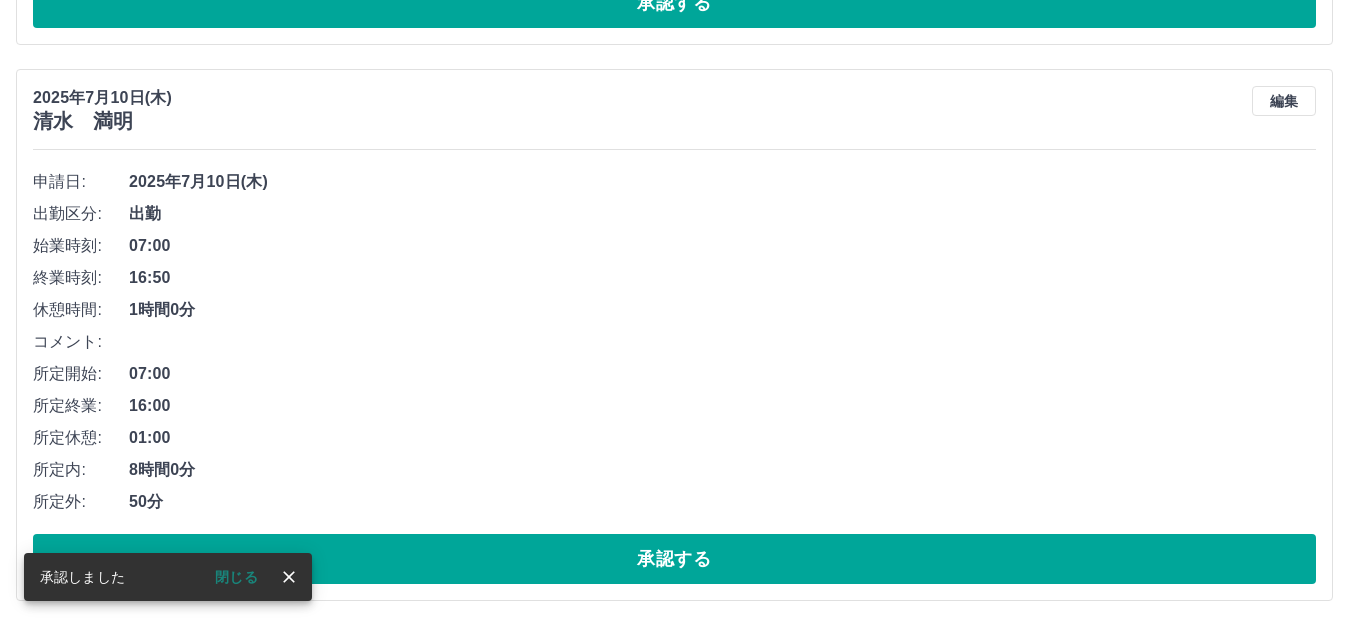 scroll, scrollTop: 725, scrollLeft: 0, axis: vertical 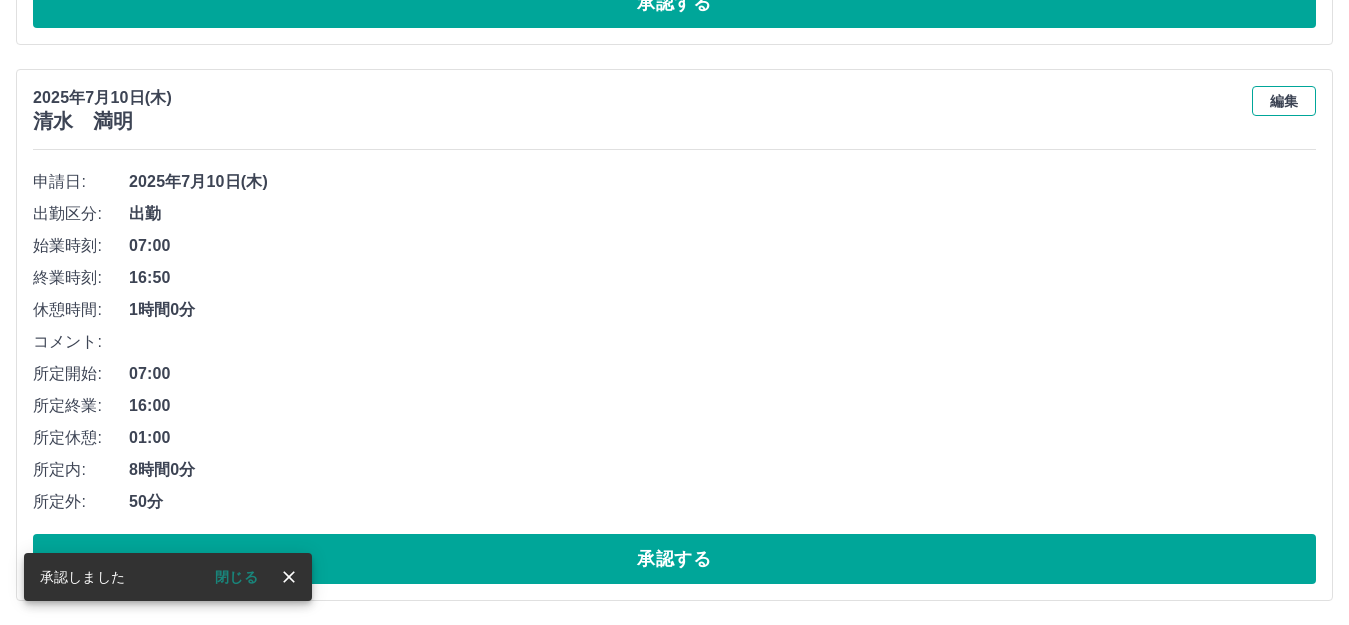 click on "編集" at bounding box center [1284, 101] 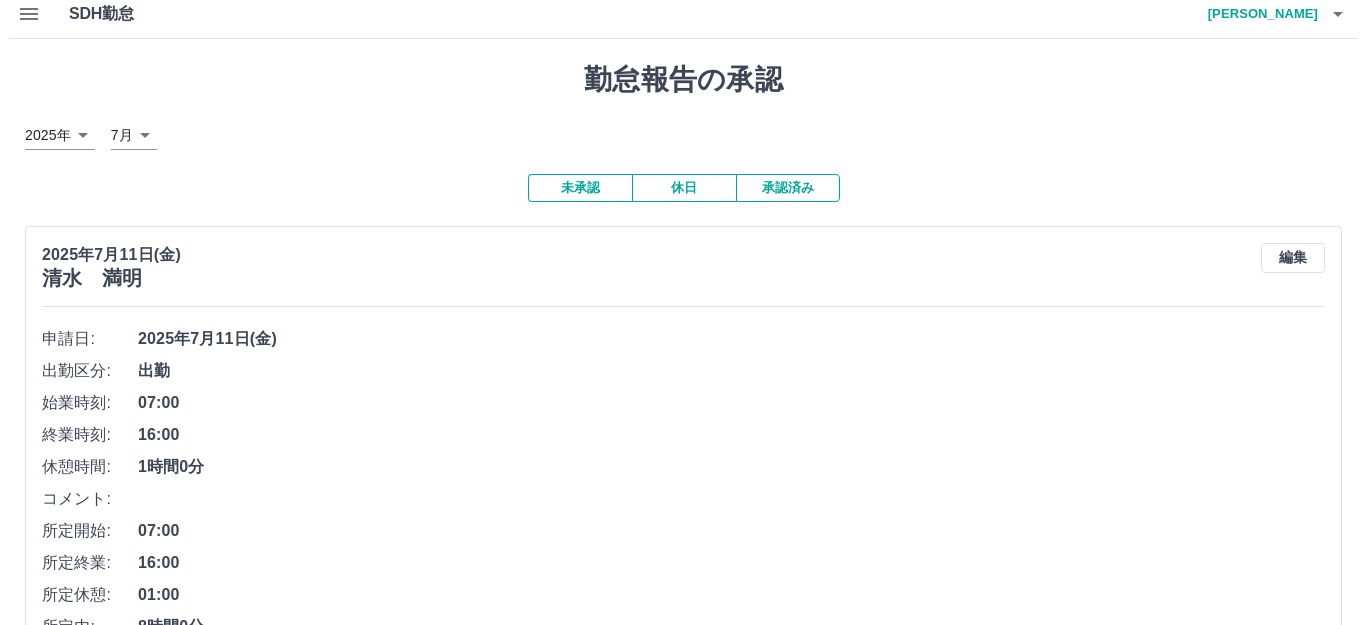 scroll, scrollTop: 0, scrollLeft: 0, axis: both 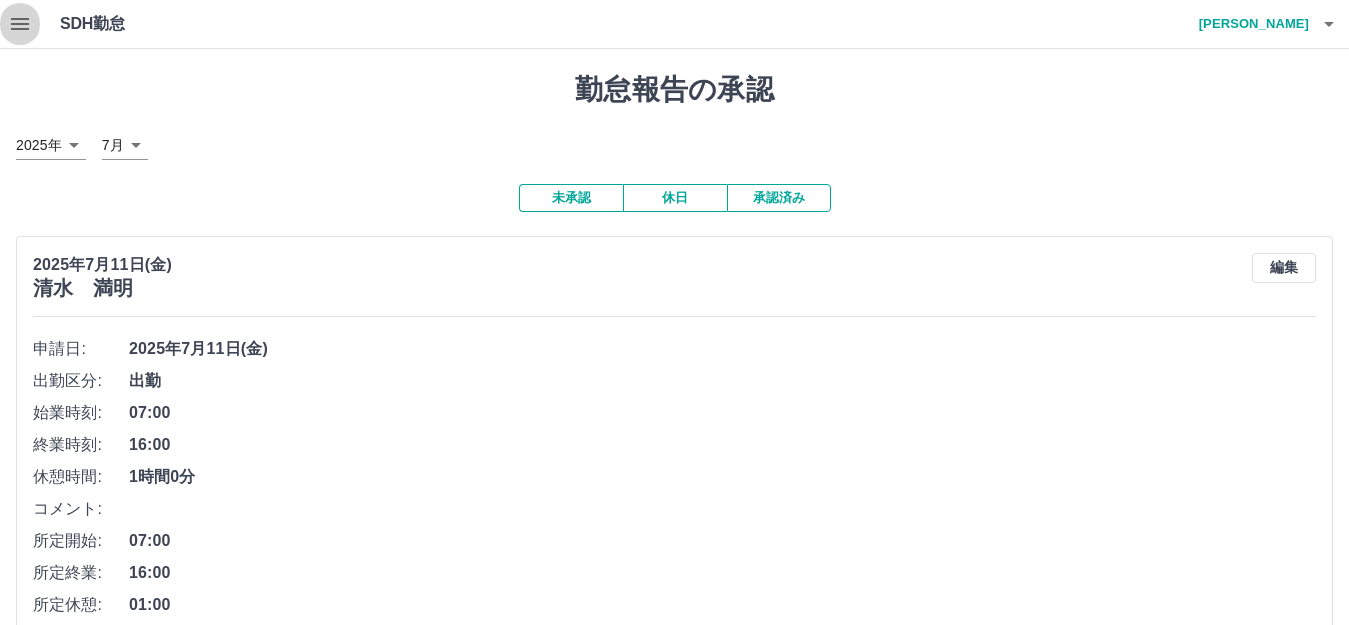 click 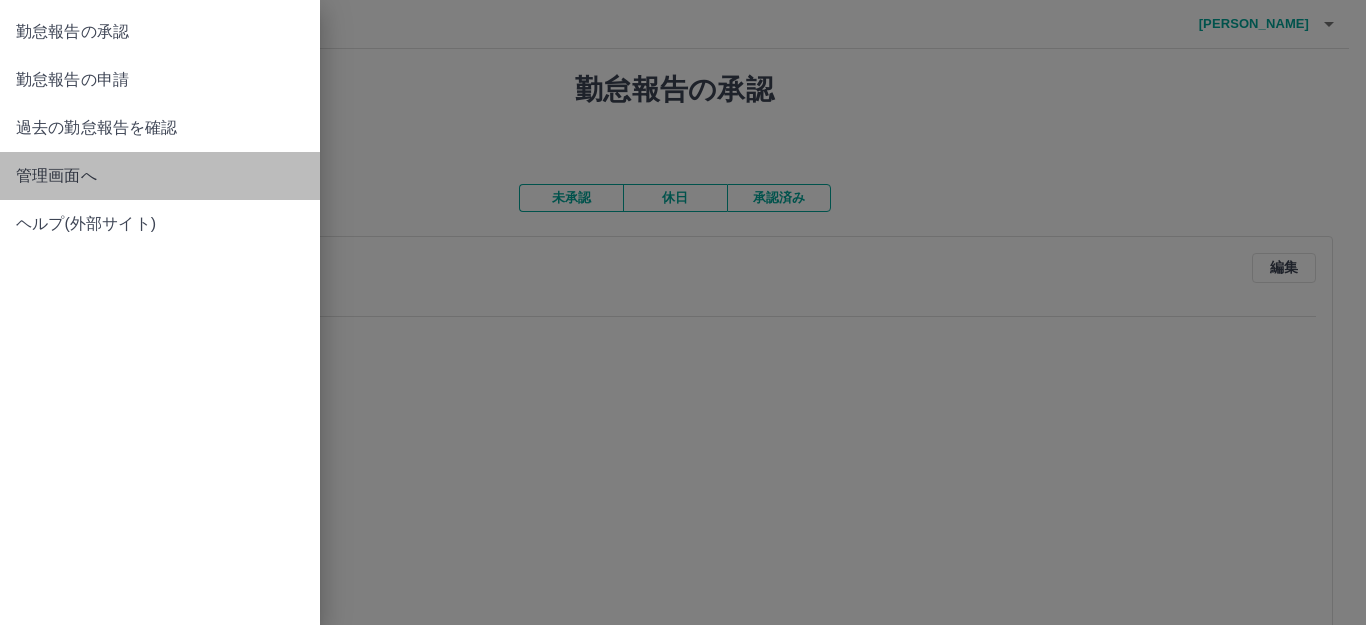 click on "管理画面へ" at bounding box center (160, 176) 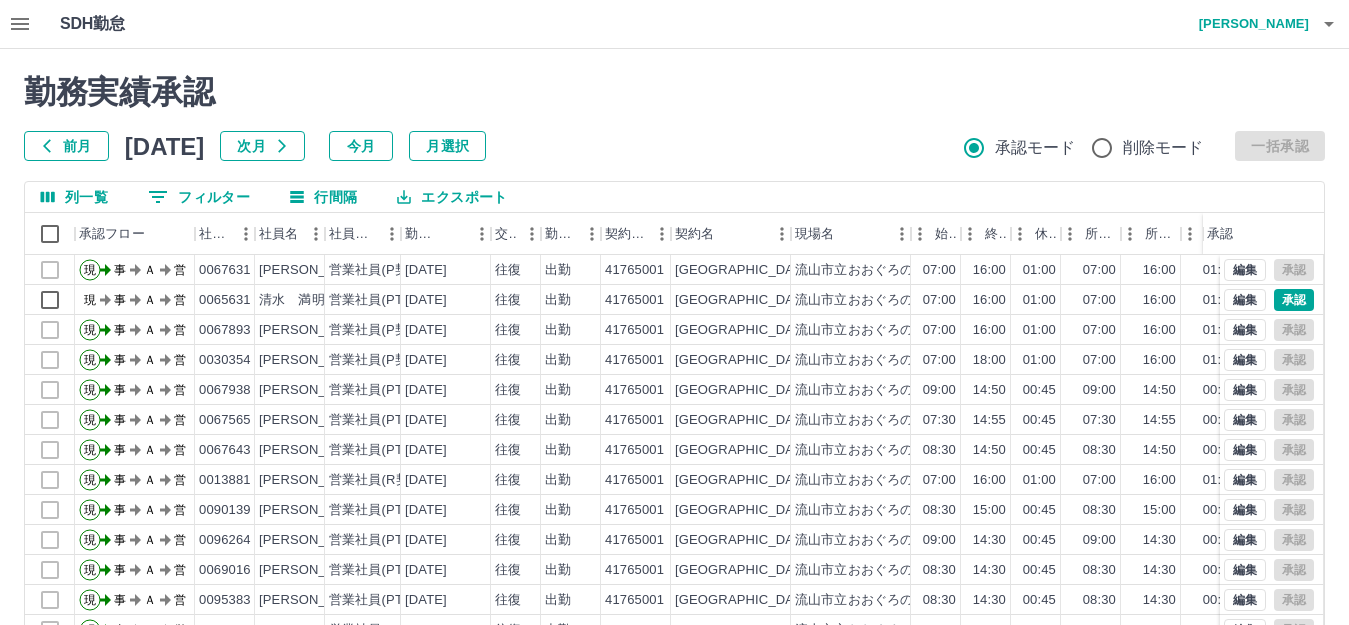 click on "勤務実績承認" at bounding box center (674, 92) 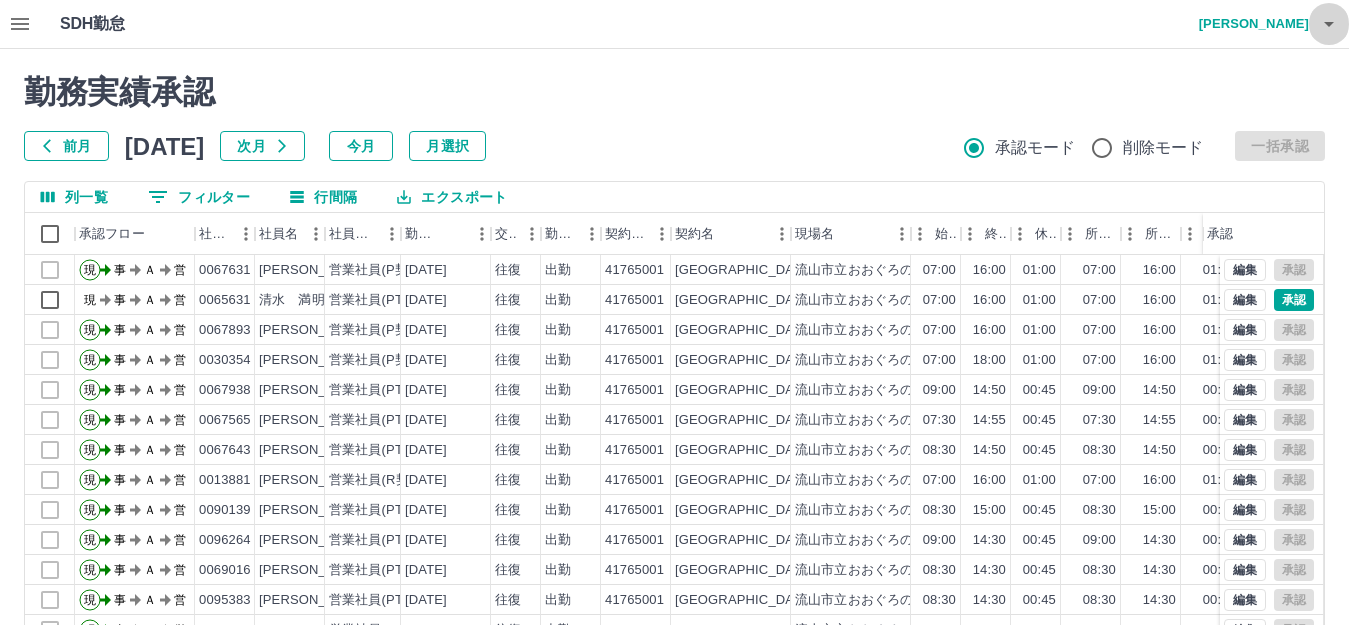 click 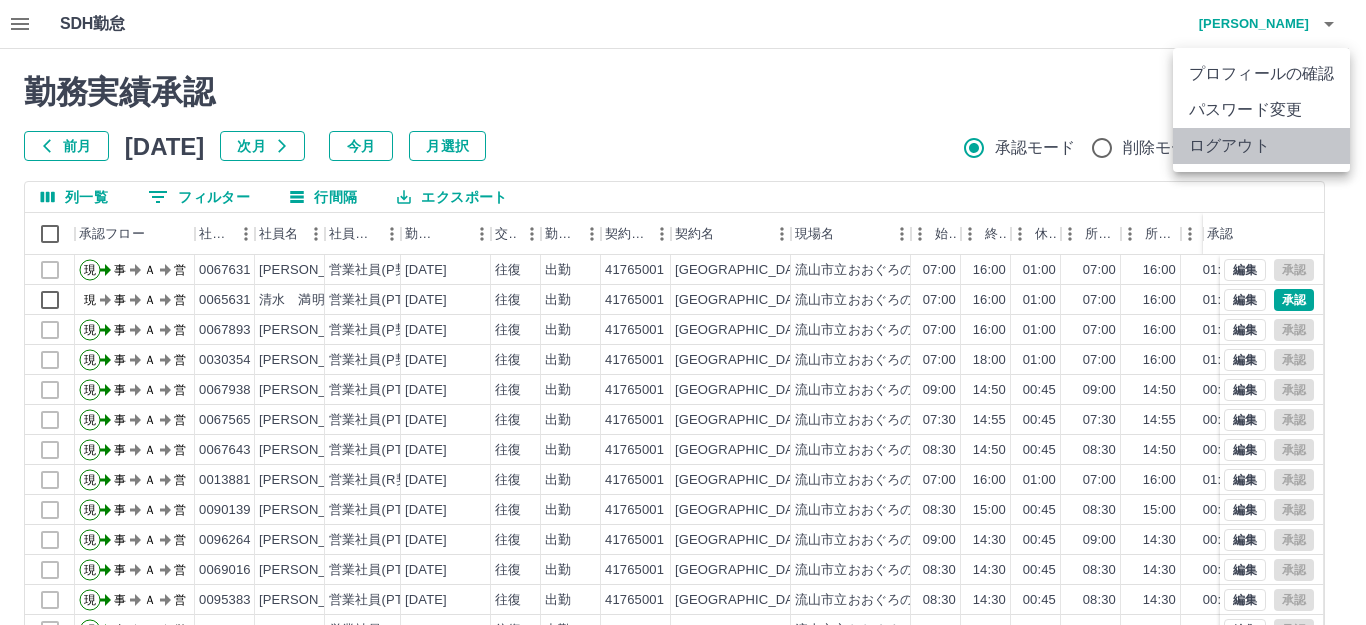 click on "ログアウト" at bounding box center [1261, 146] 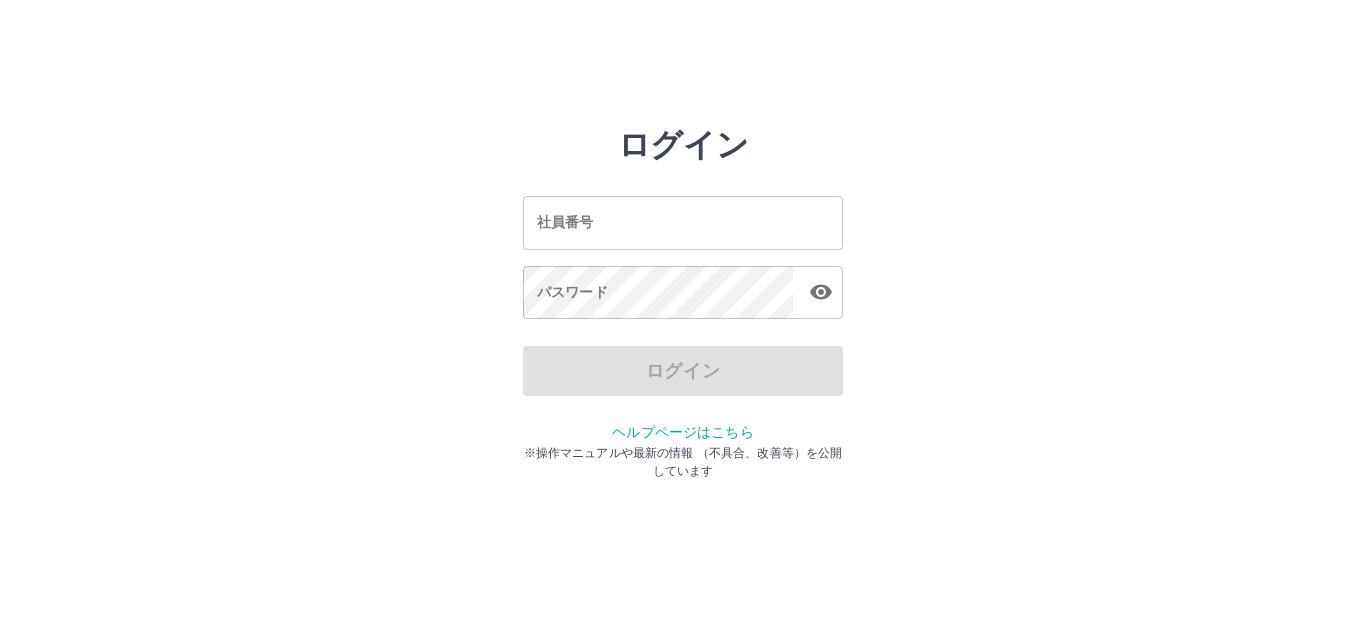 scroll, scrollTop: 0, scrollLeft: 0, axis: both 